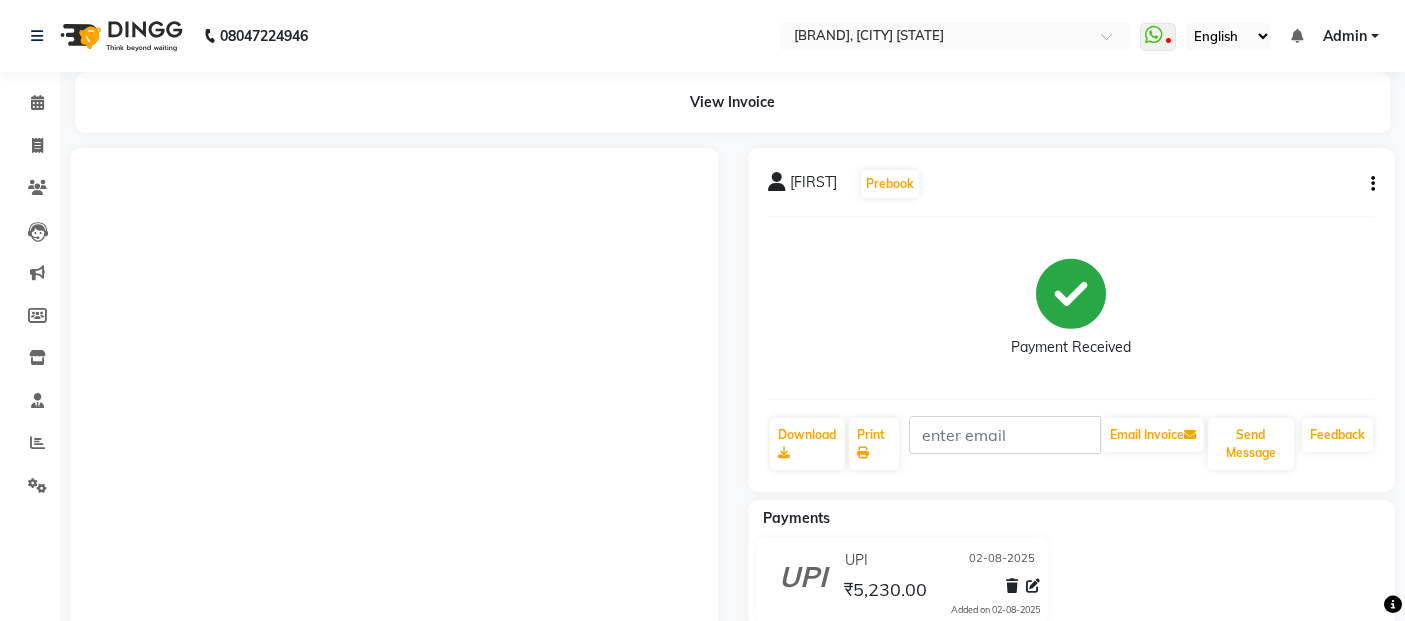 scroll, scrollTop: 0, scrollLeft: 0, axis: both 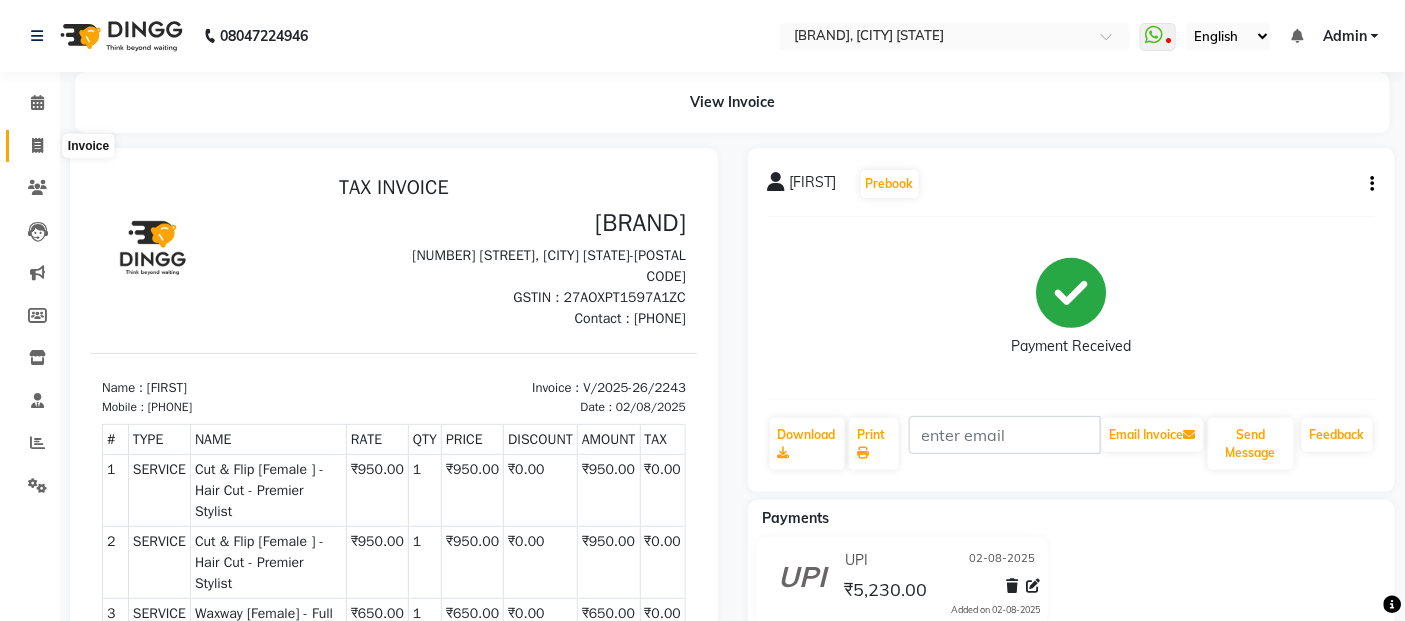 click 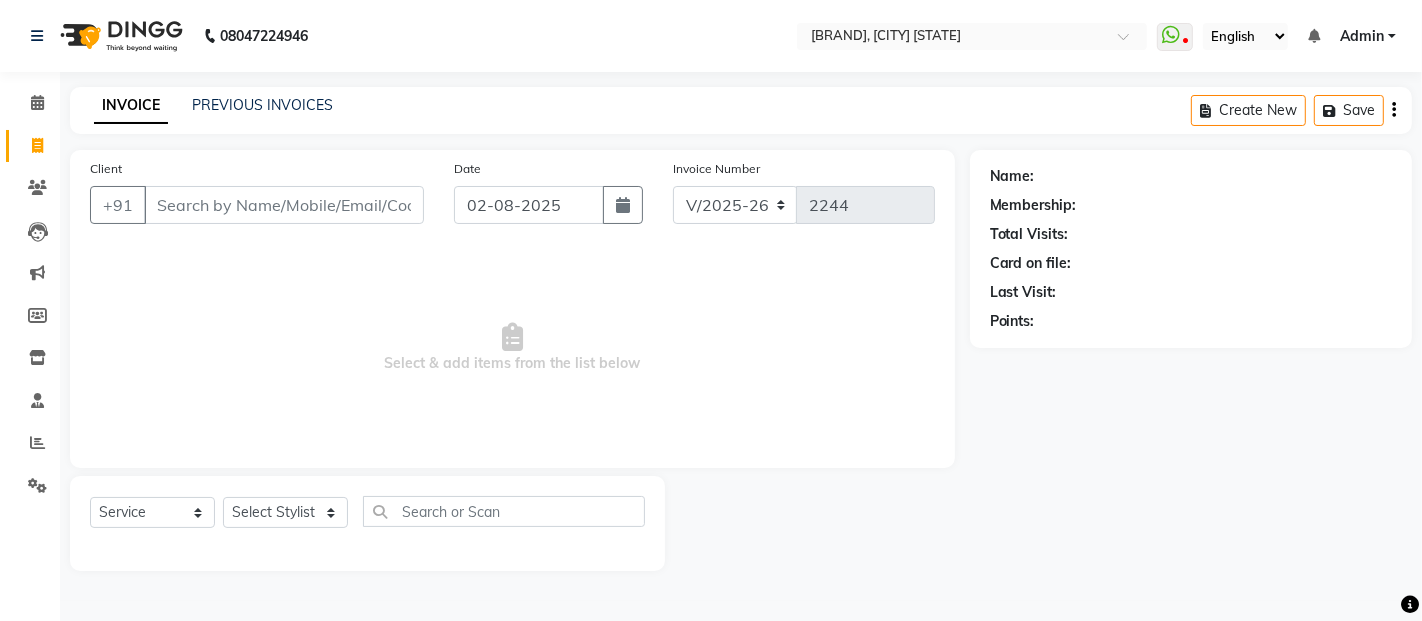 click on "Client" at bounding box center [284, 205] 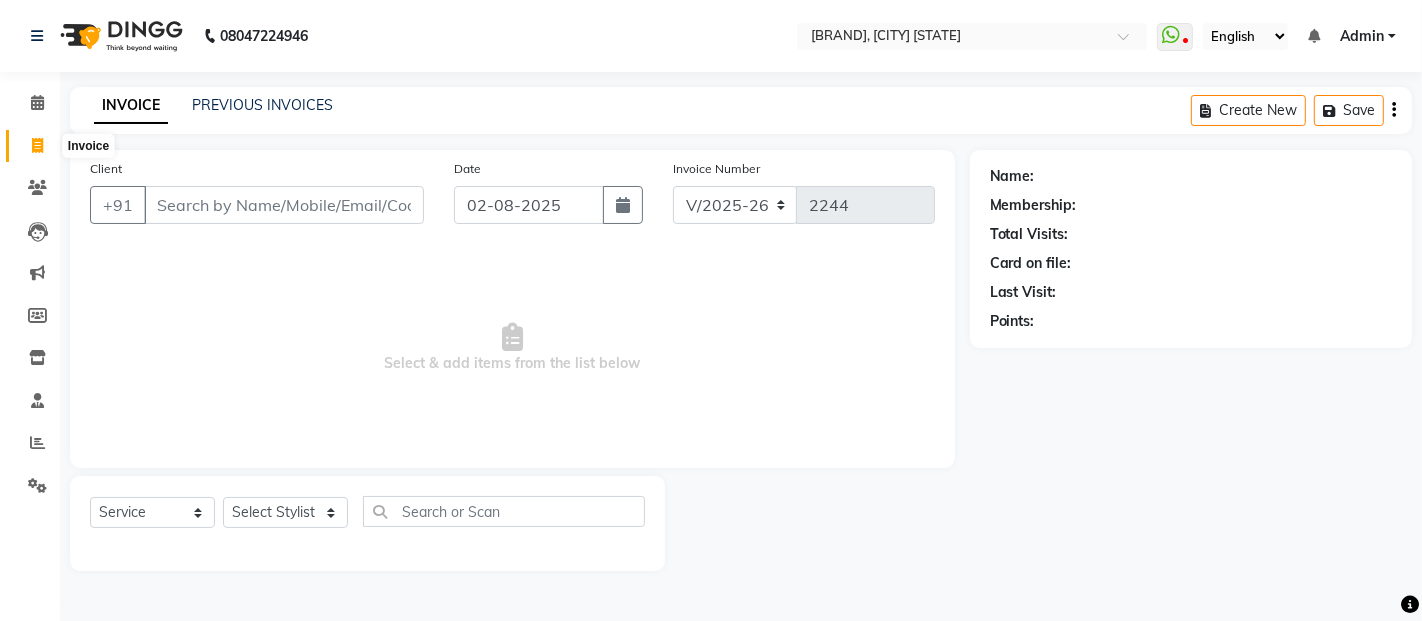click 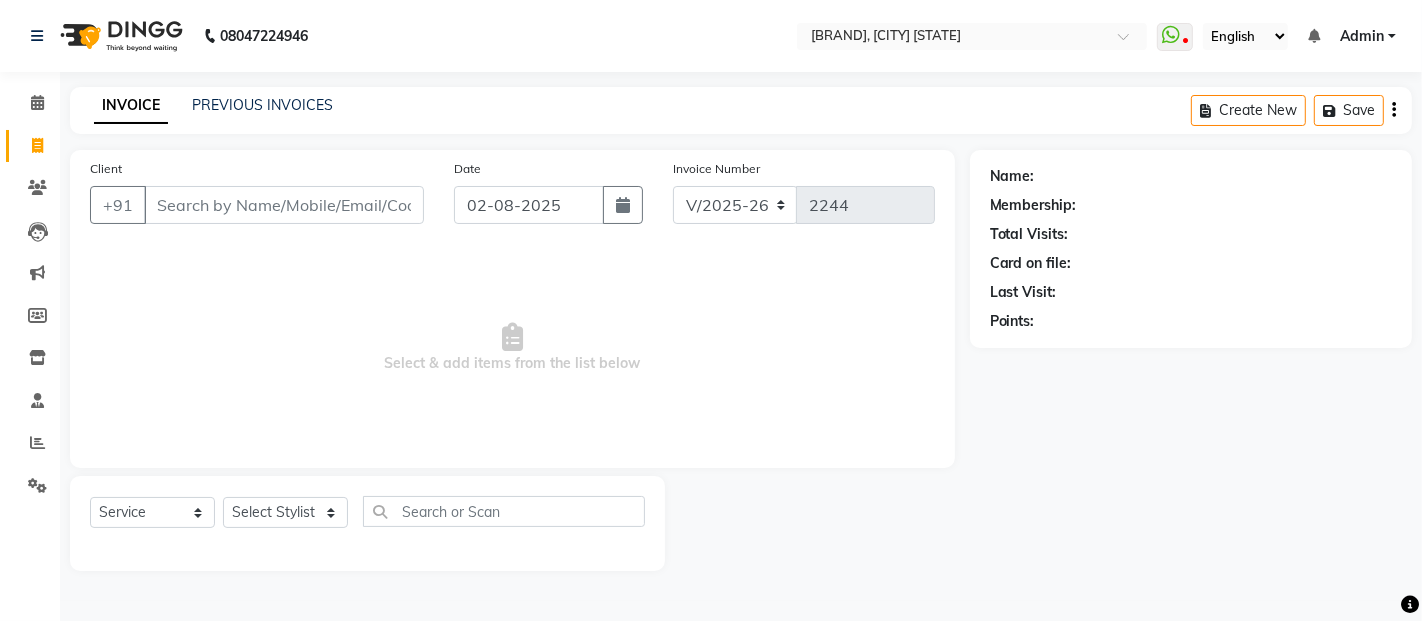 click on "Client +91" 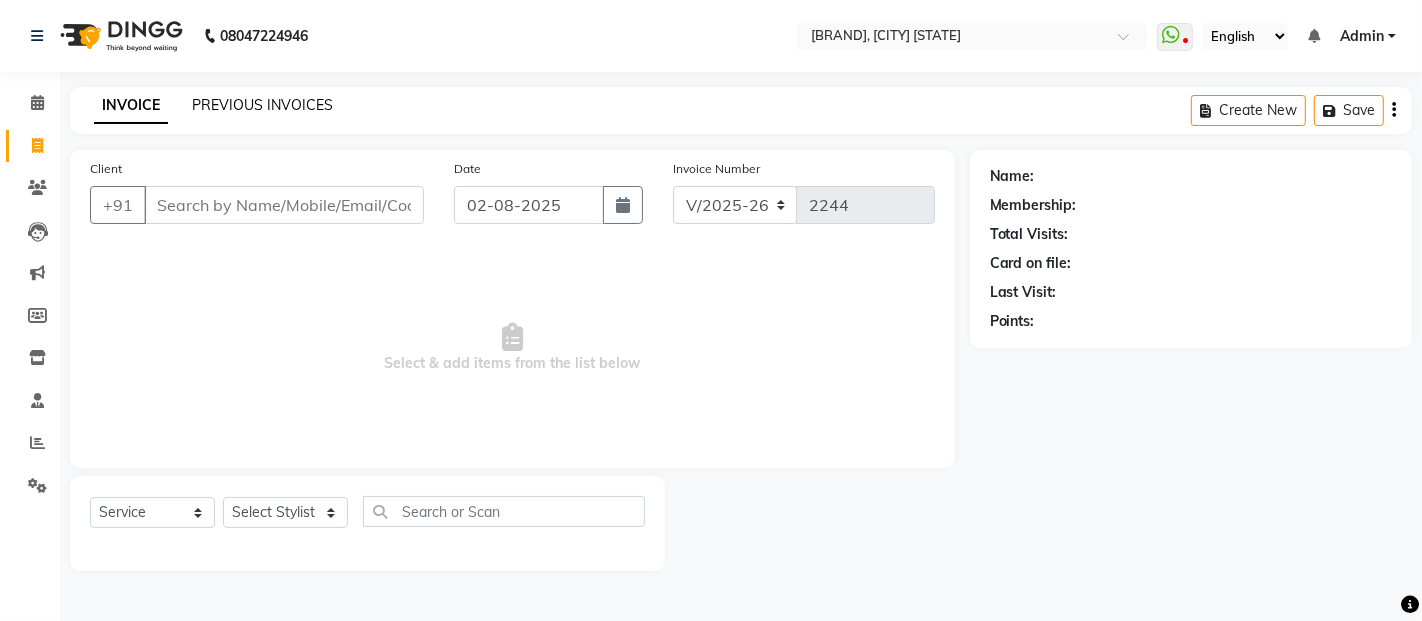 click on "PREVIOUS INVOICES" 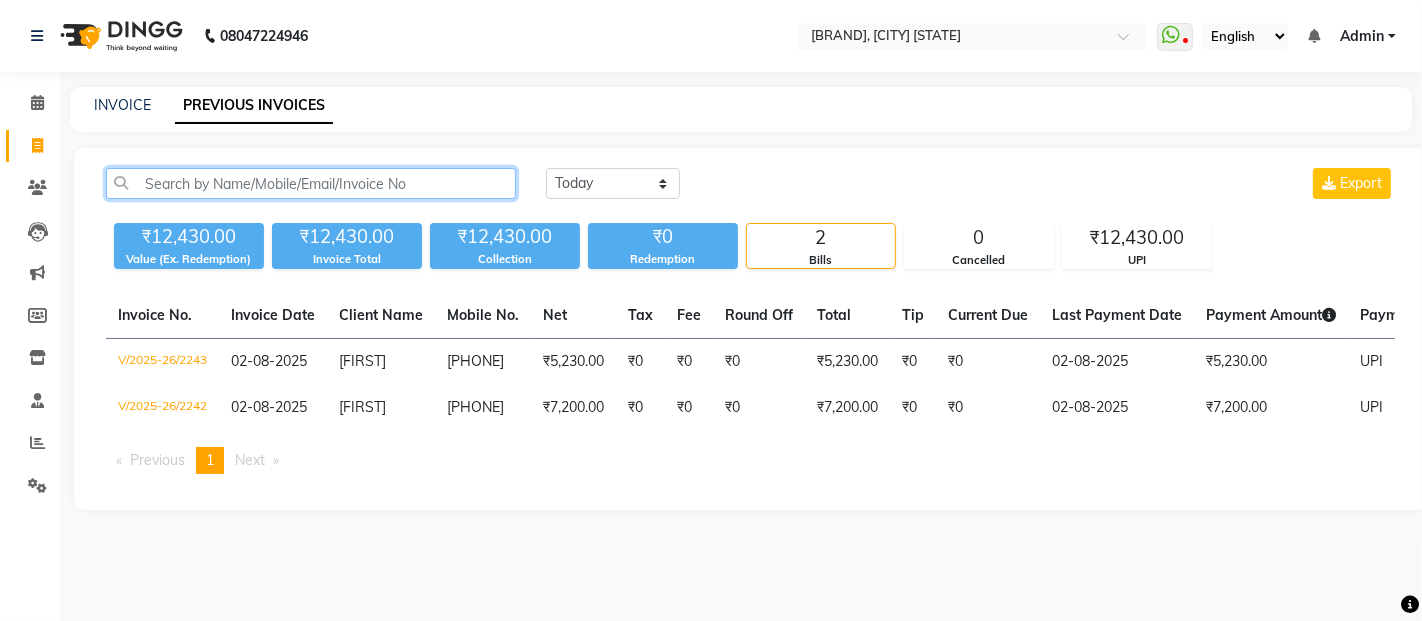 click 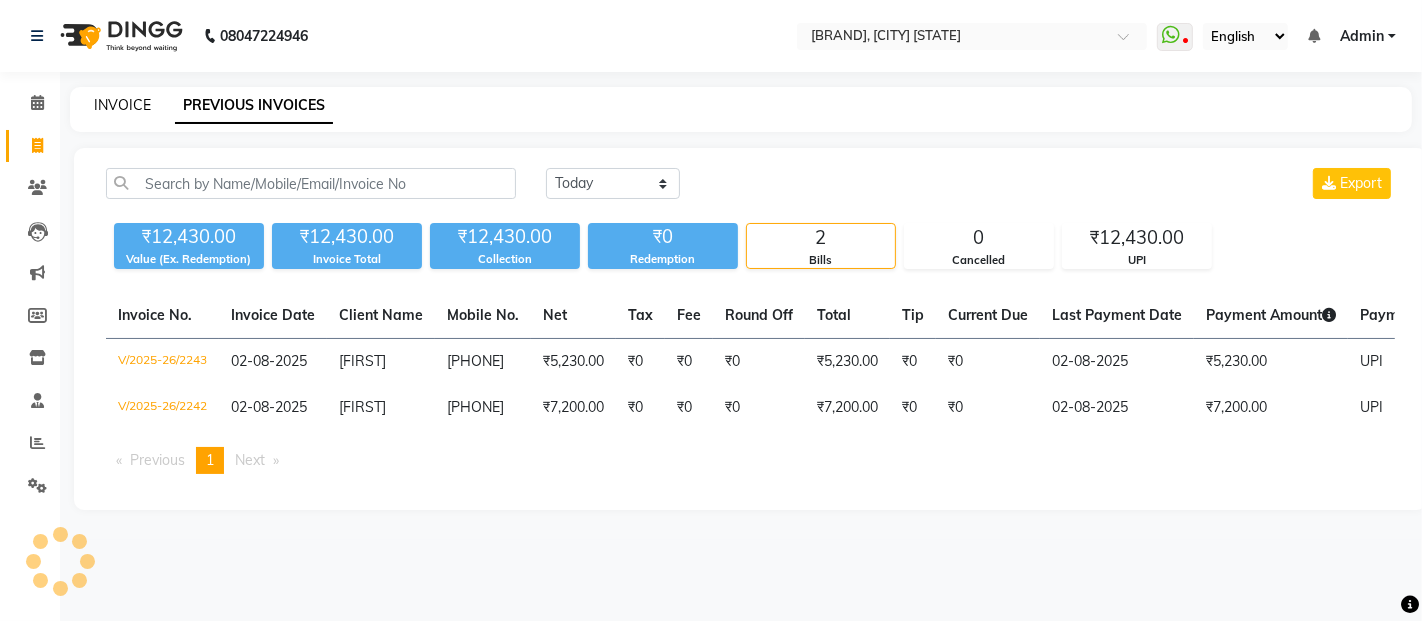click on "INVOICE" 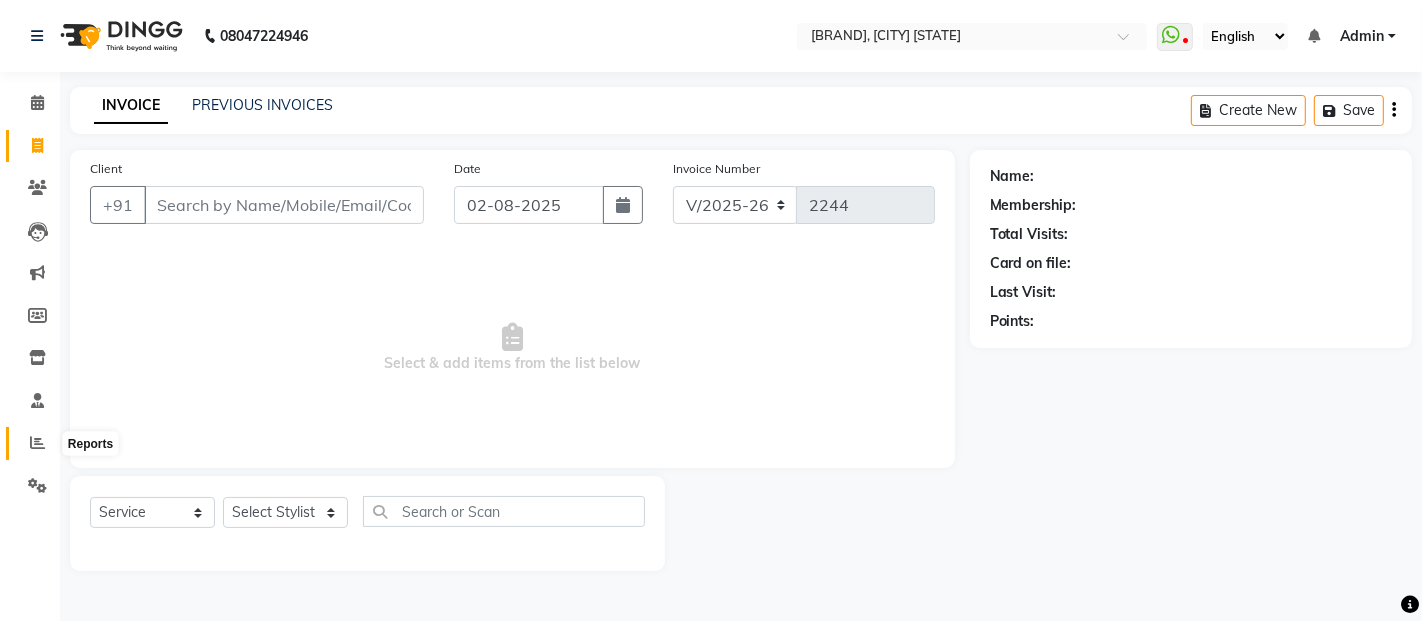 click 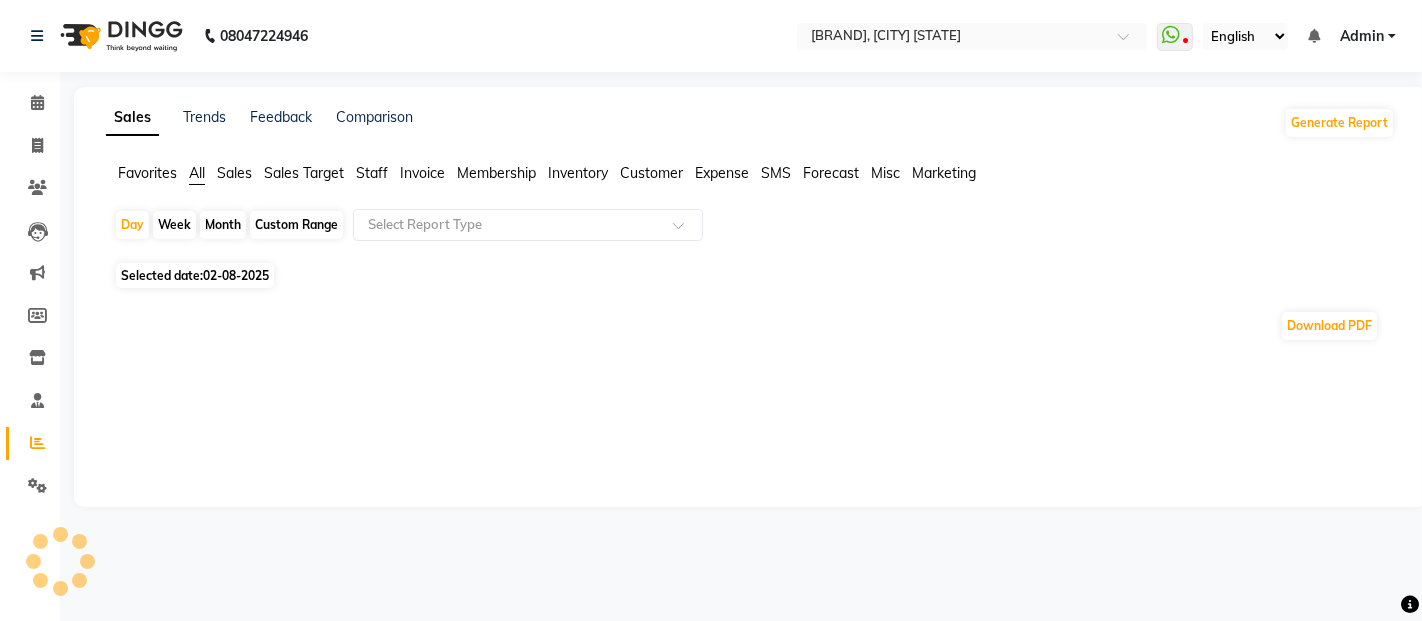 click on "Staff" 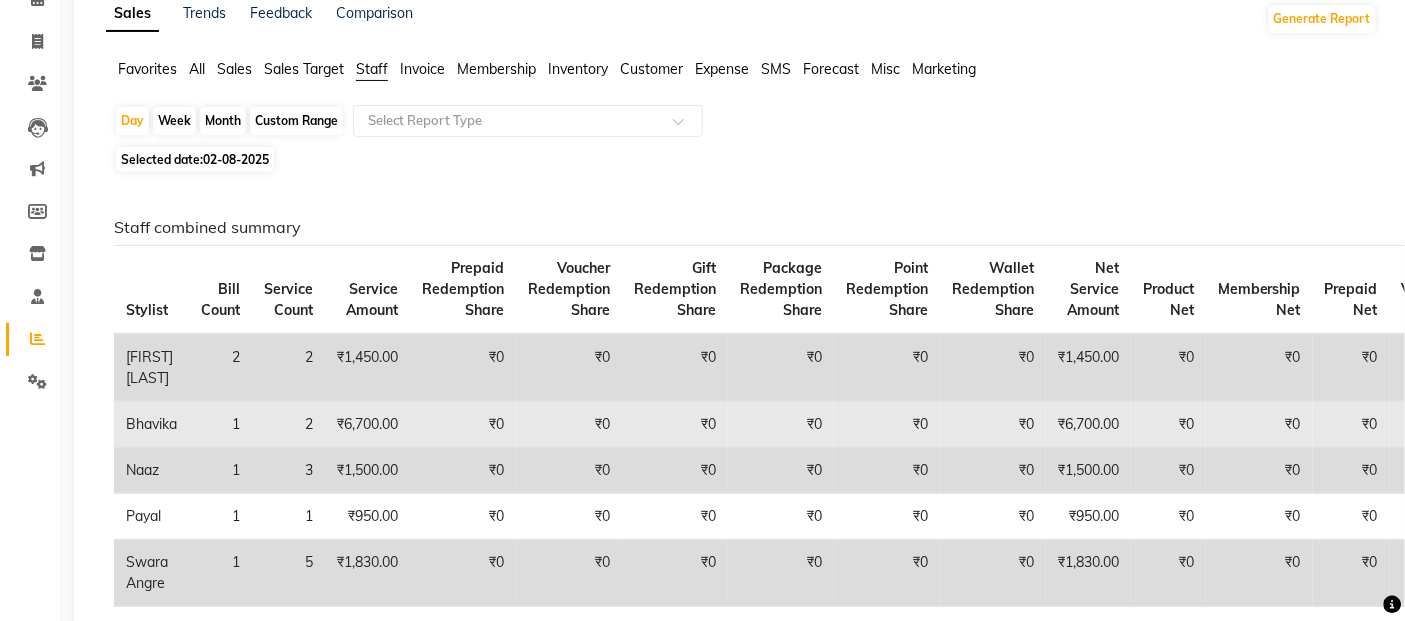 scroll, scrollTop: 0, scrollLeft: 0, axis: both 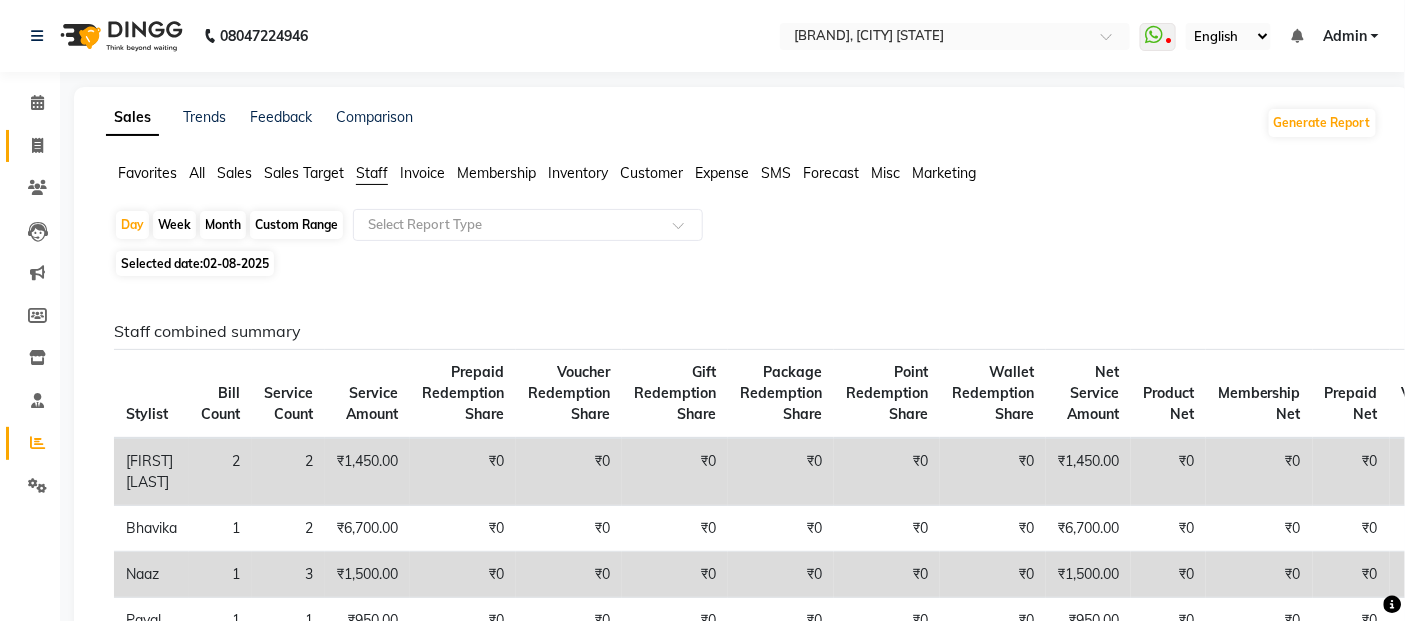 click on "Invoice" 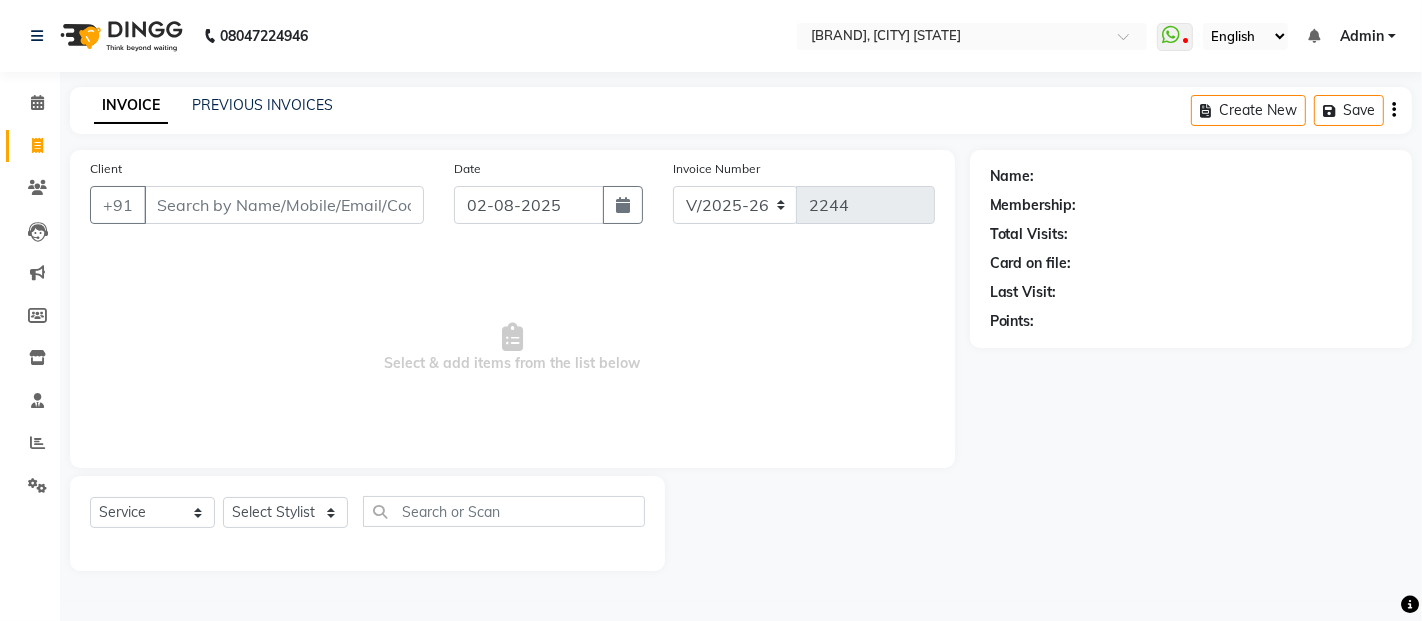 click on "Client" at bounding box center [284, 205] 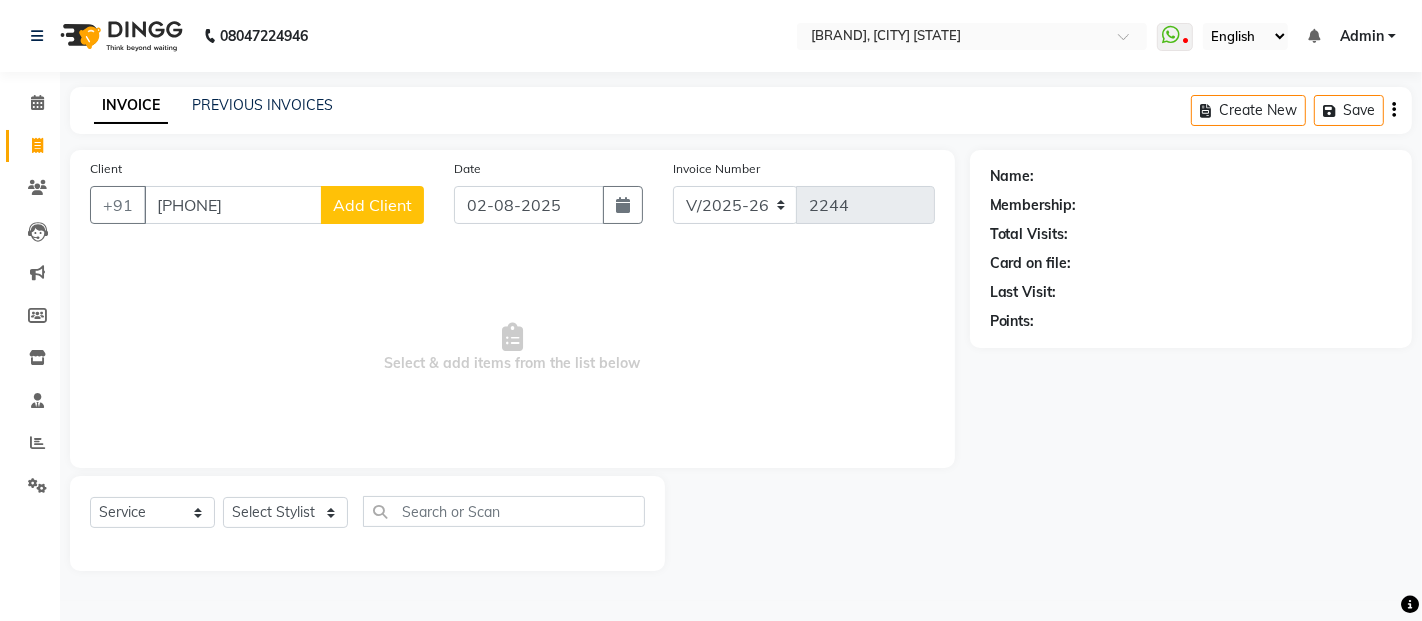 click on "[PHONE]" at bounding box center [233, 205] 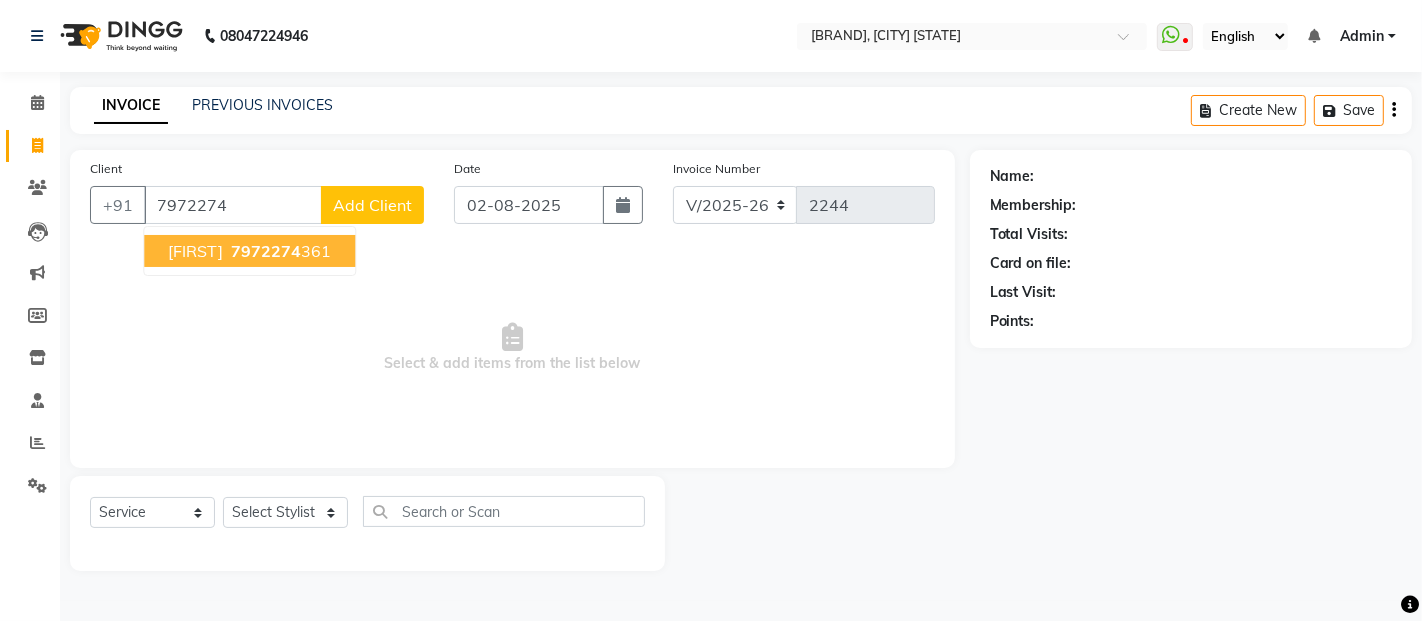 click on "[FIRST] [PHONE]" at bounding box center (249, 251) 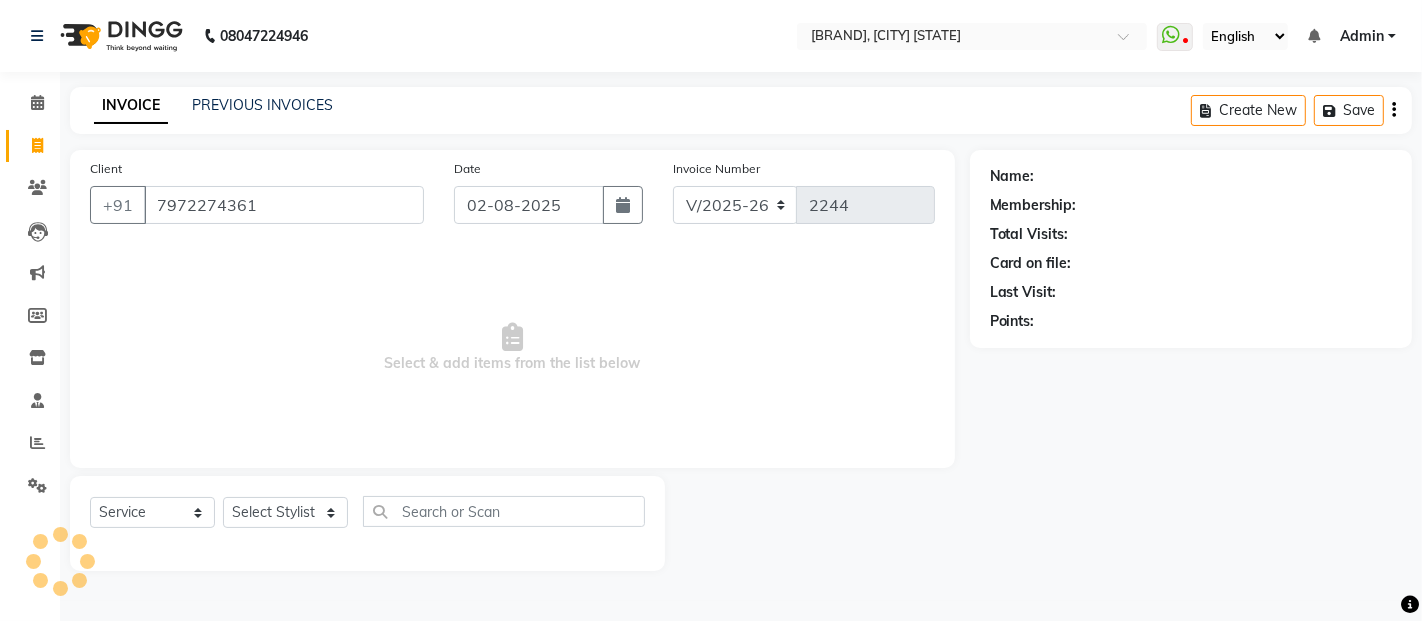 type on "7972274361" 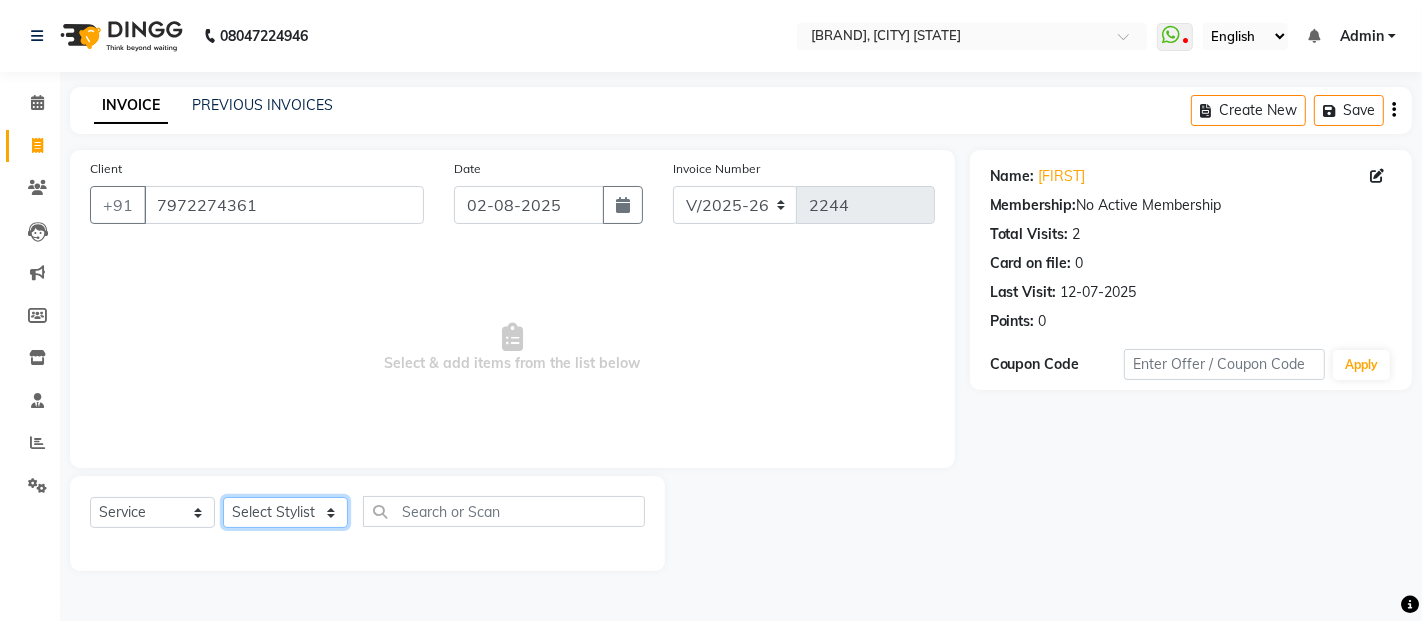 click on "Select Stylist [FIRST] [LAST] [FIRST] [LAST] [FIRST] [FIRST] [FIRST] [FIRST] [FIRST] [FIRST] [FIRST] [FIRST] [FIRST] [FIRST] [FIRST] [FIRST] [FIRST] [FIRST]" 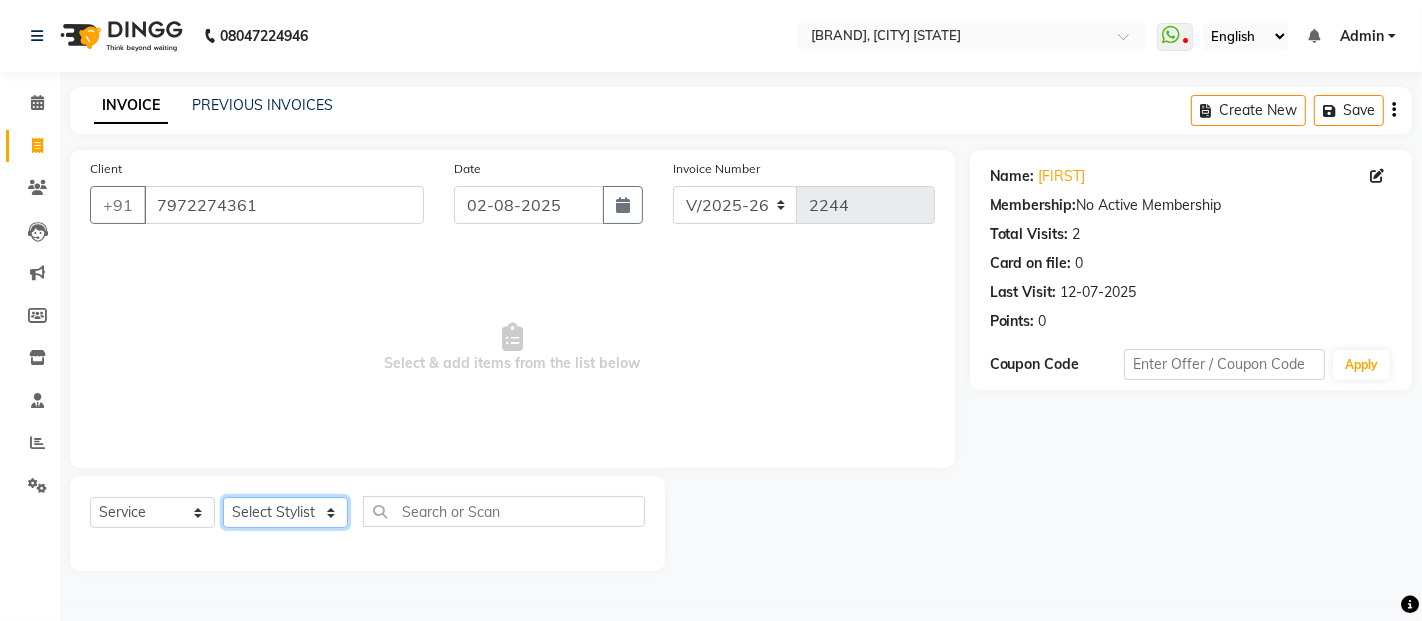 select on "52310" 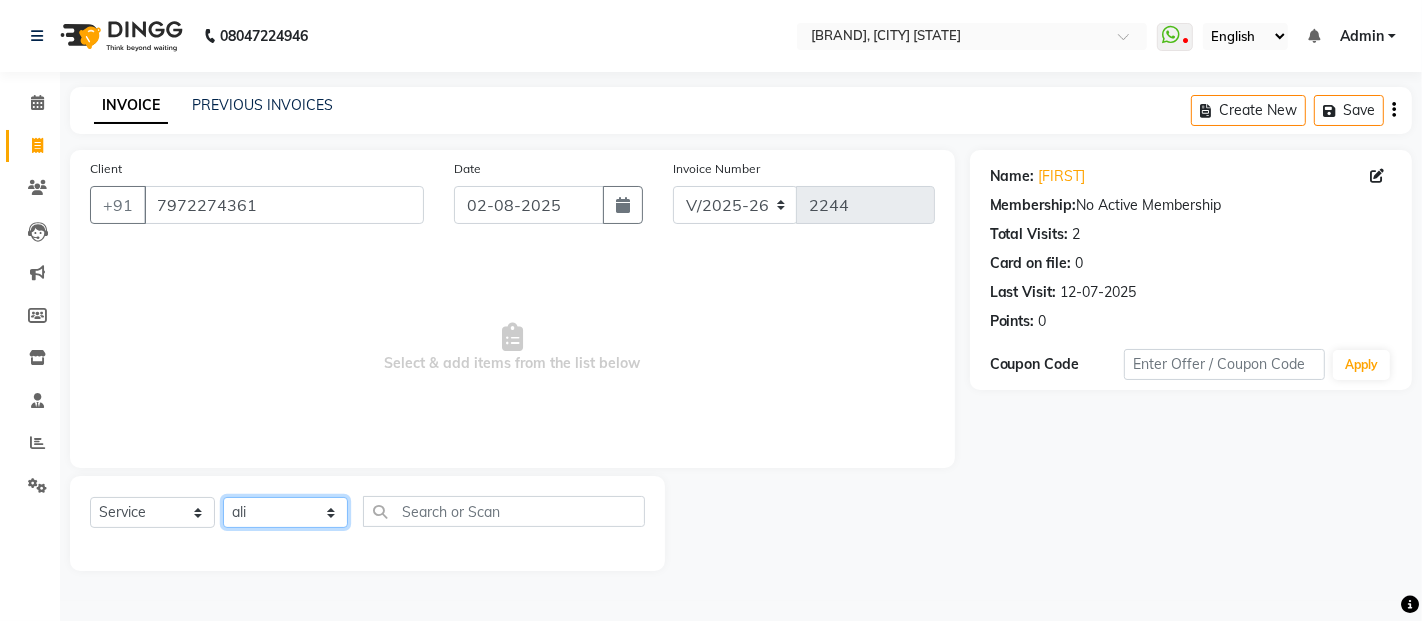 click on "Select Stylist [FIRST] [LAST] [FIRST] [LAST] [FIRST] [FIRST] [FIRST] [FIRST] [FIRST] [FIRST] [FIRST] [FIRST] [FIRST] [FIRST] [FIRST] [FIRST] [FIRST] [FIRST]" 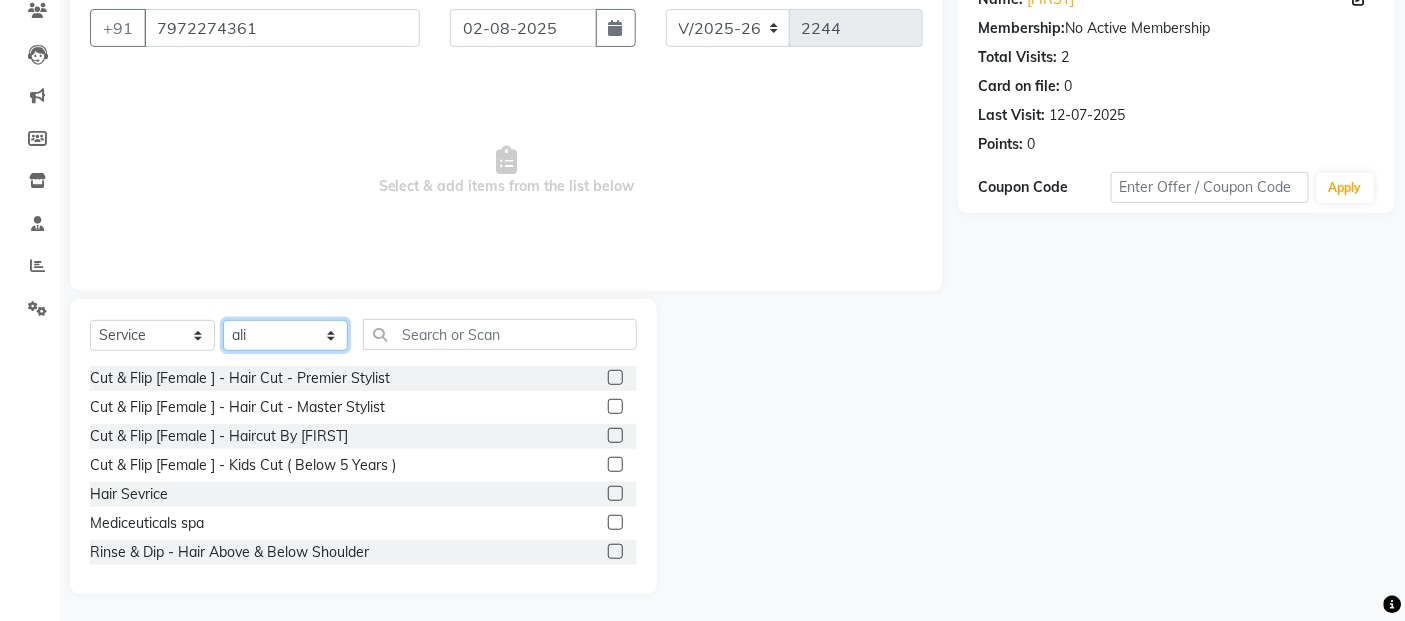 scroll, scrollTop: 180, scrollLeft: 0, axis: vertical 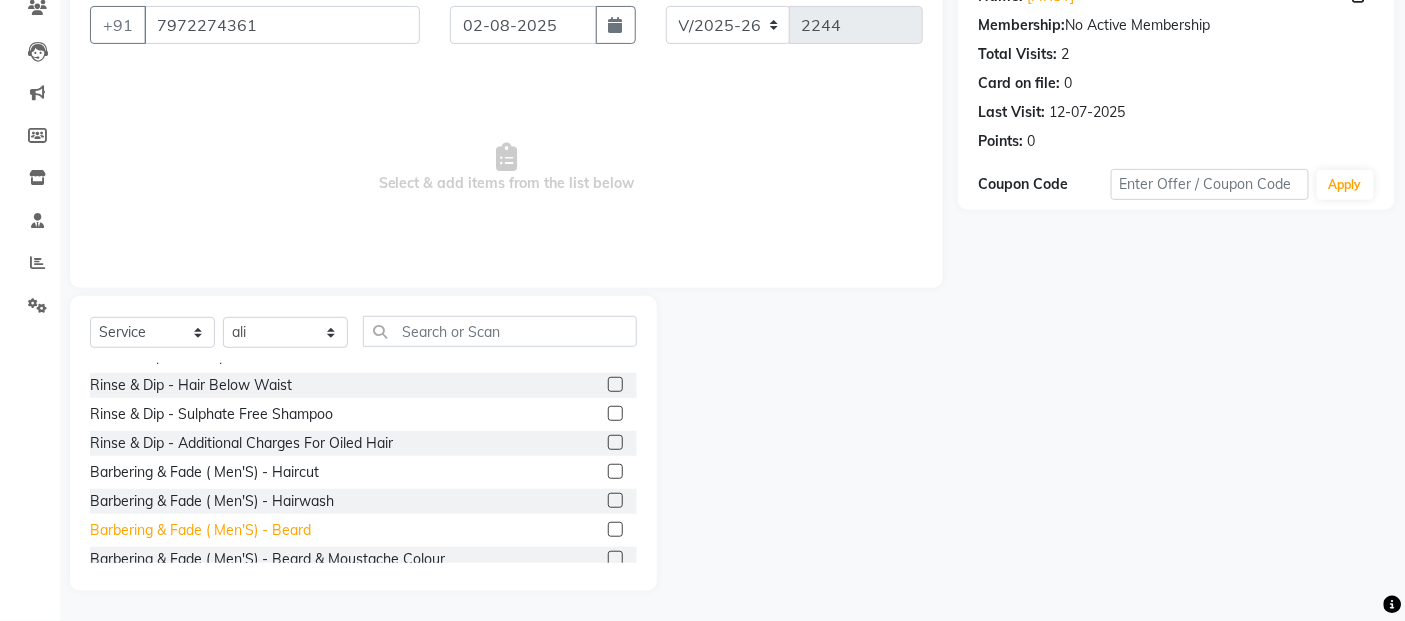 click on "Barbering & Fade  ( Men'S) - Beard" 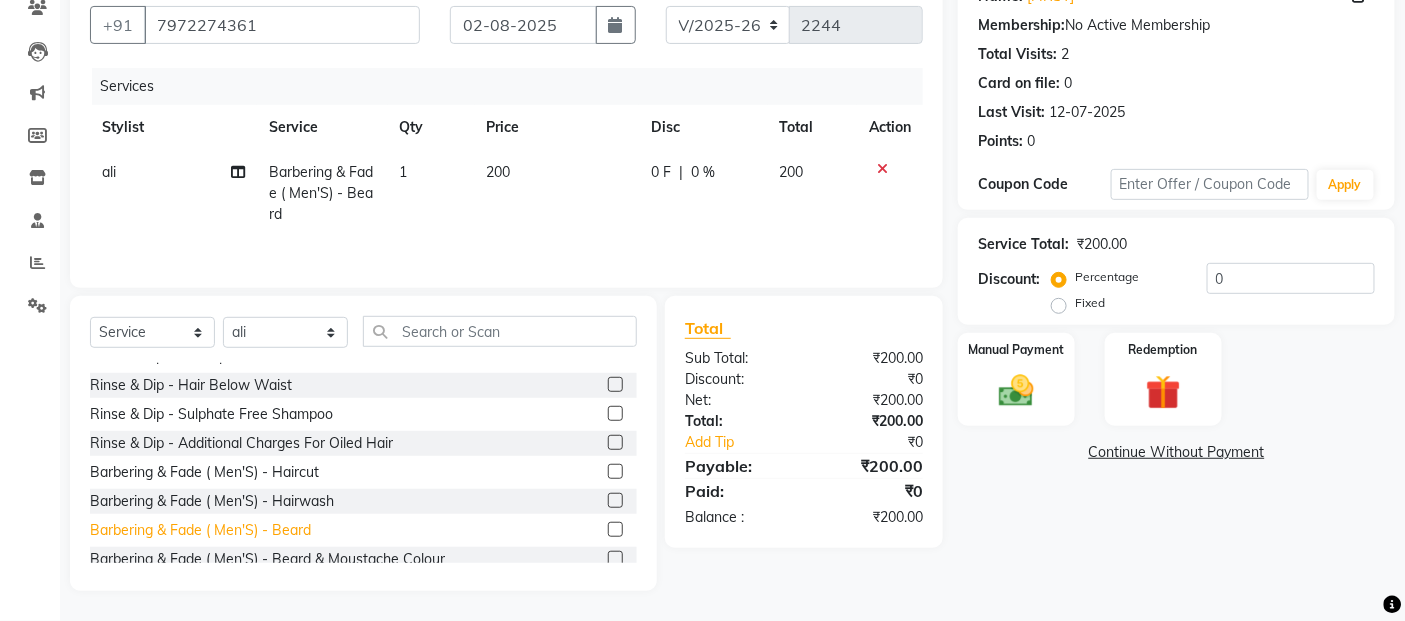 click on "Barbering & Fade  ( Men'S) - Beard" 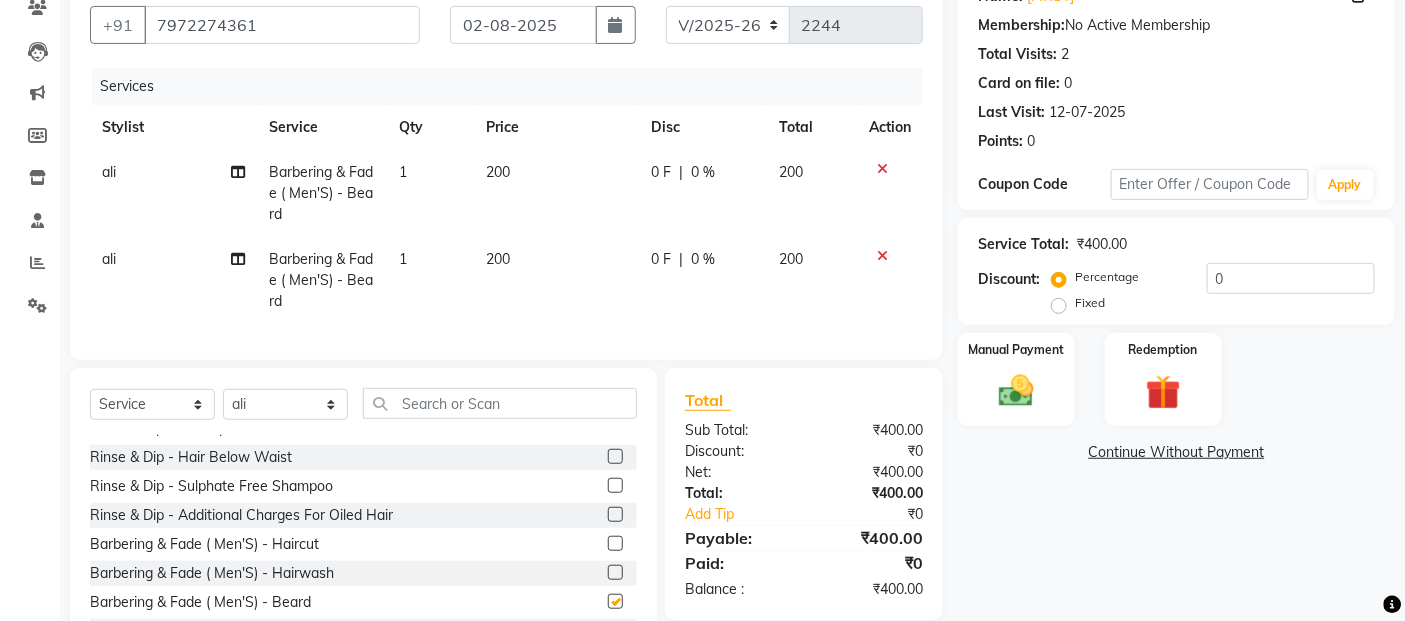 checkbox on "false" 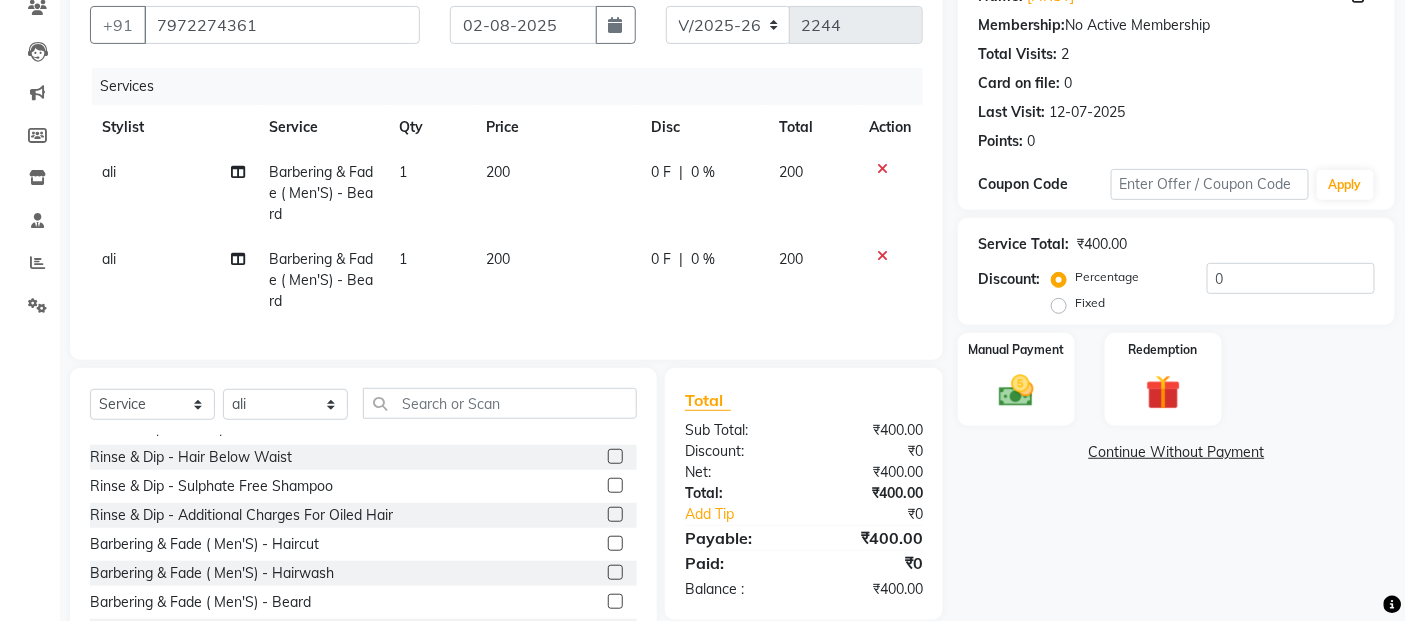 click on "ali" 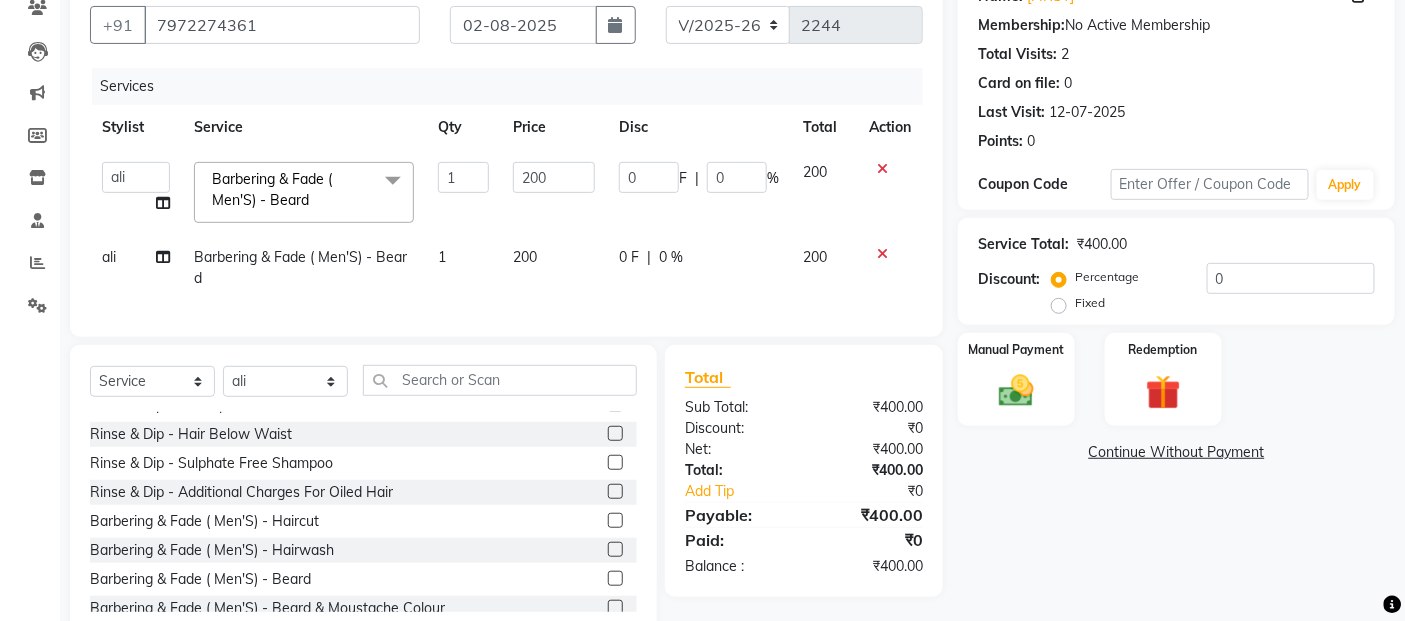 click on "ali" 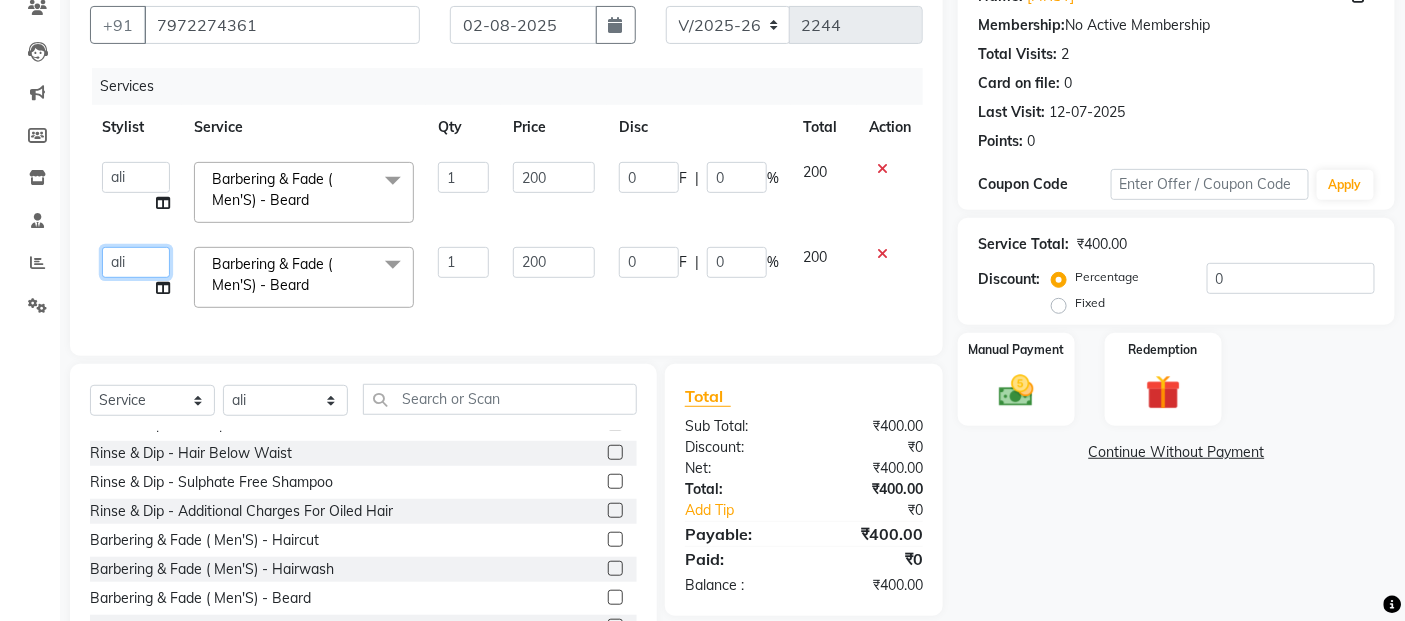 click on "Select Stylist [FIRST] [LAST] [FIRST] [LAST] [FIRST] [FIRST] [FIRST] [FIRST] [FIRST] [FIRST] [FIRST] [FIRST] [FIRST] [FIRST] [FIRST] [FIRST] [FIRST] [FIRST]" 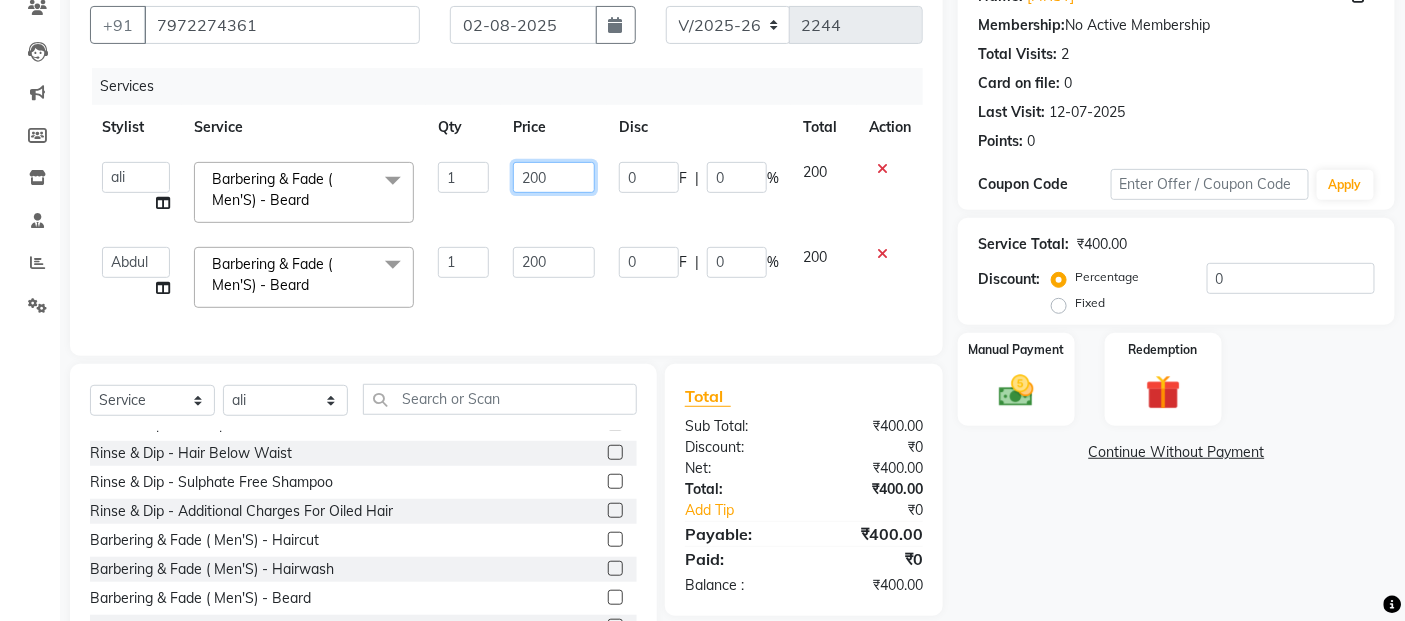 click on "200" 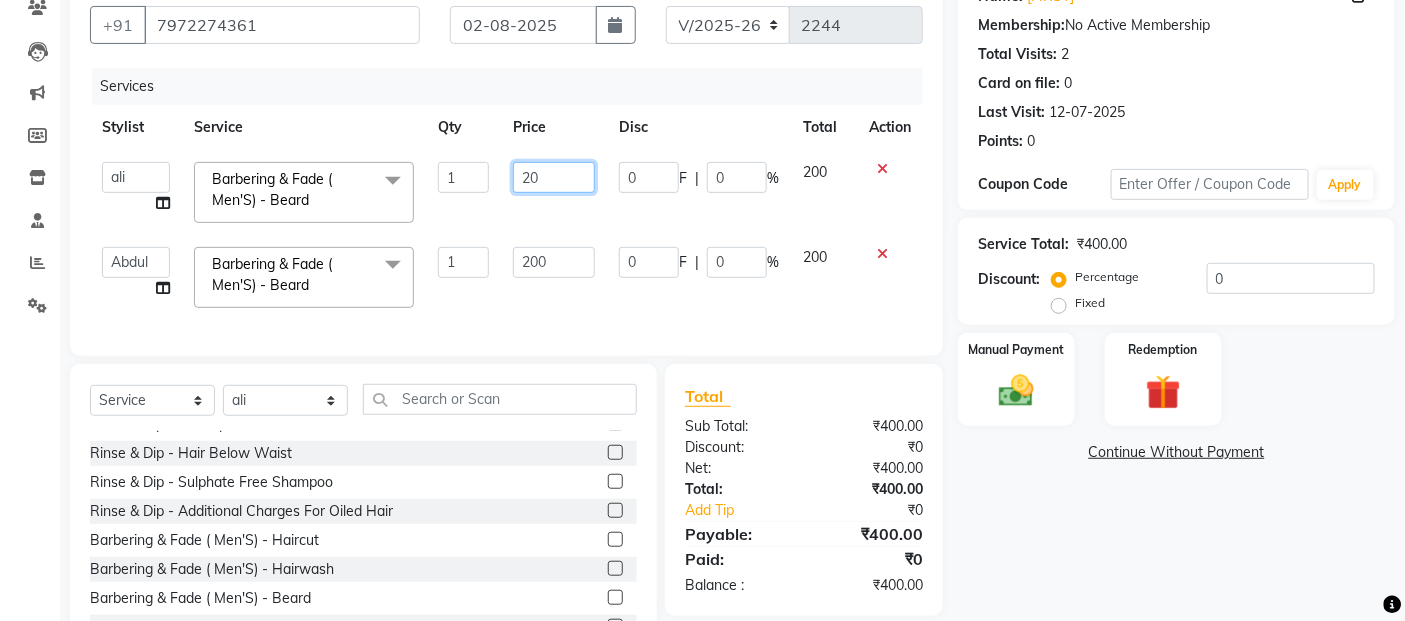 type on "2" 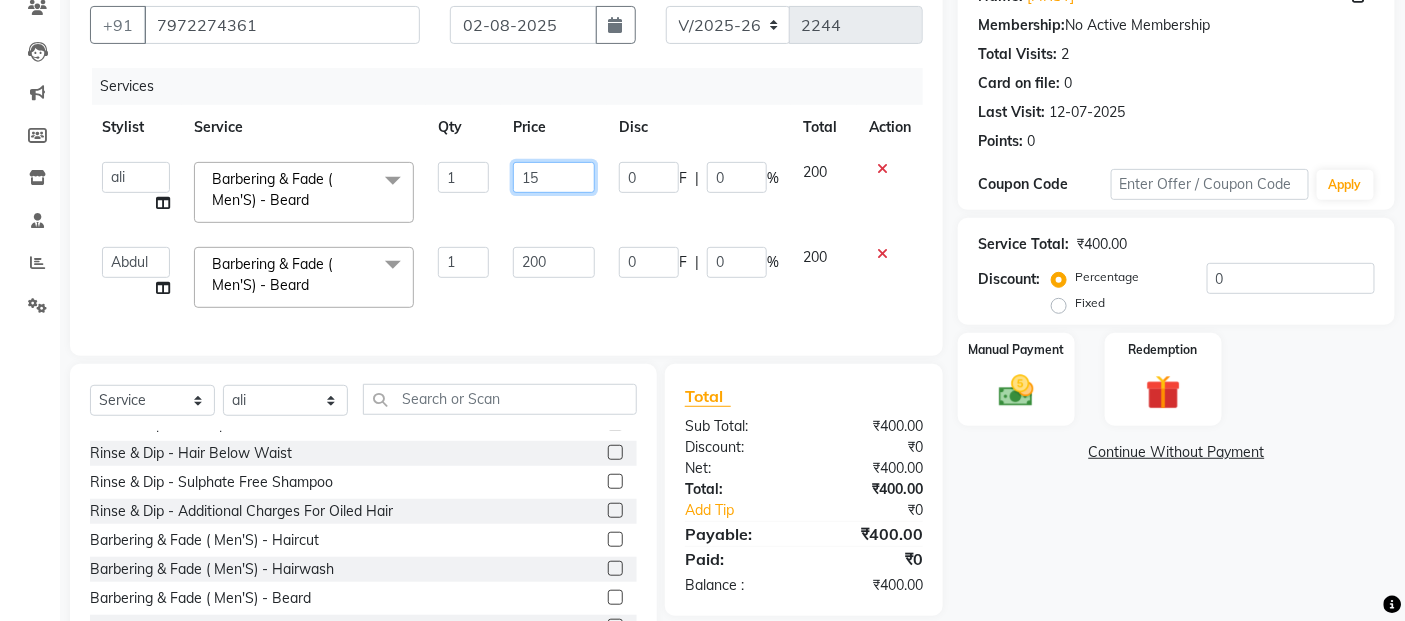 type on "150" 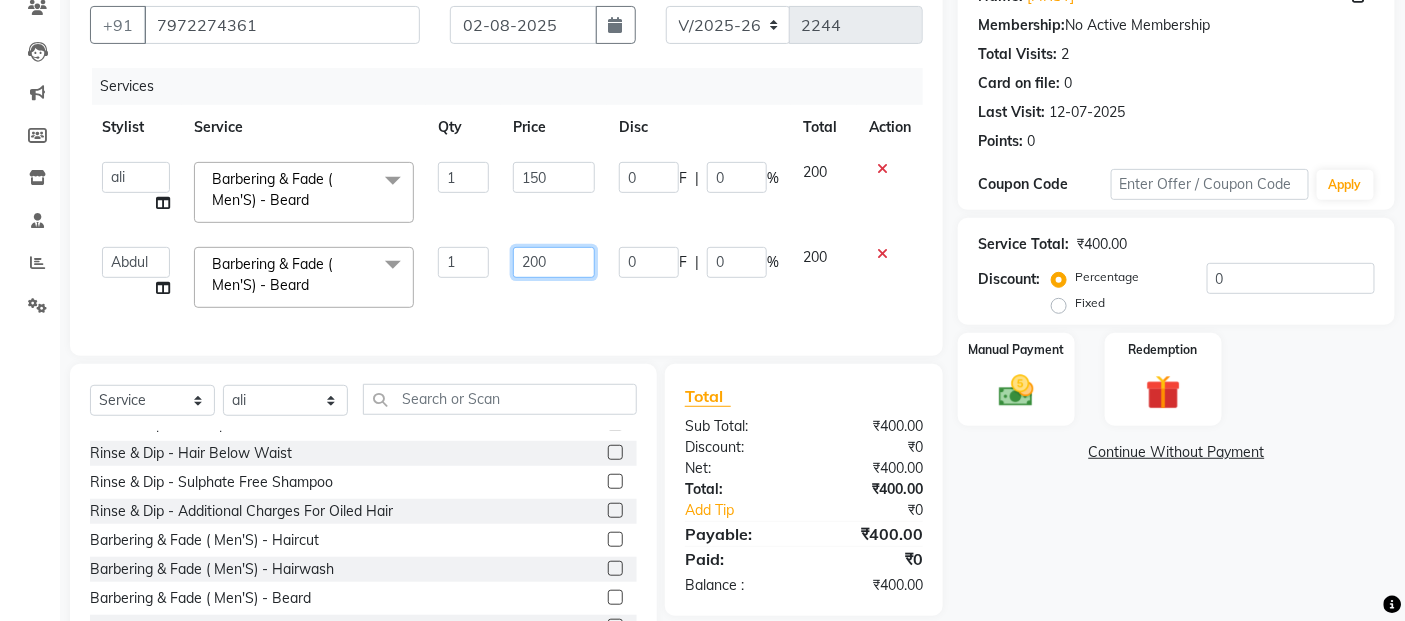 click on "200" 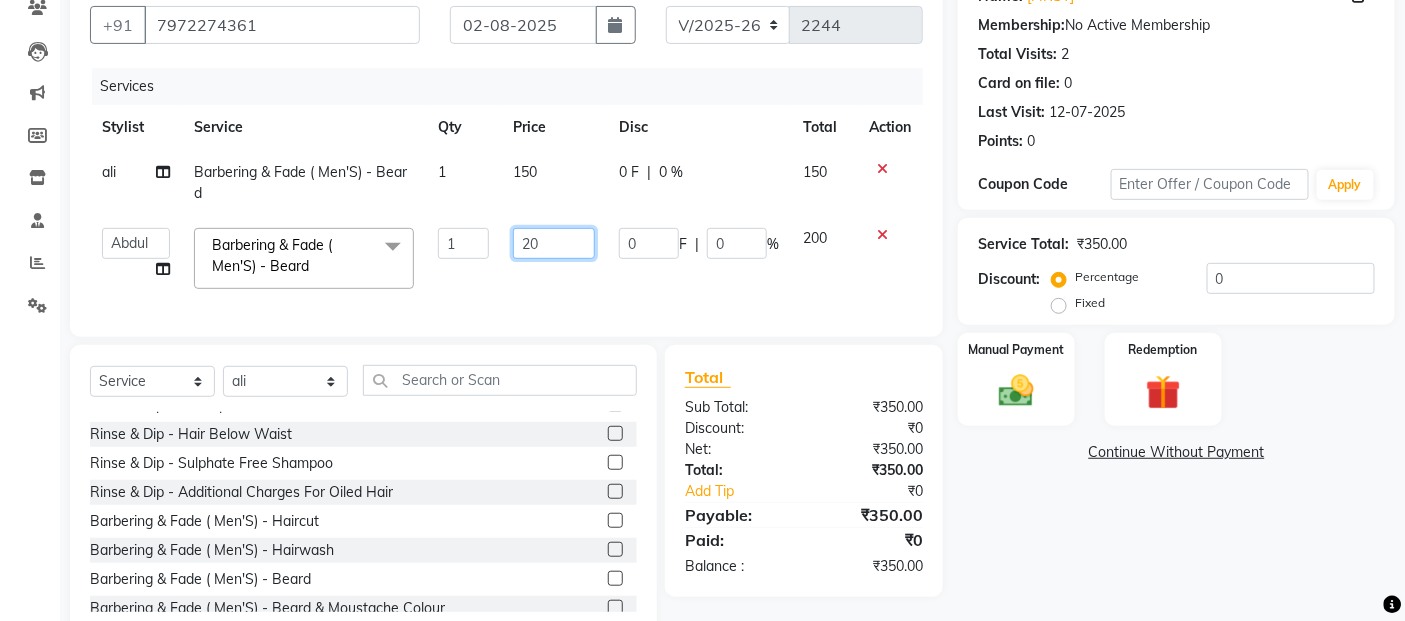 type on "2" 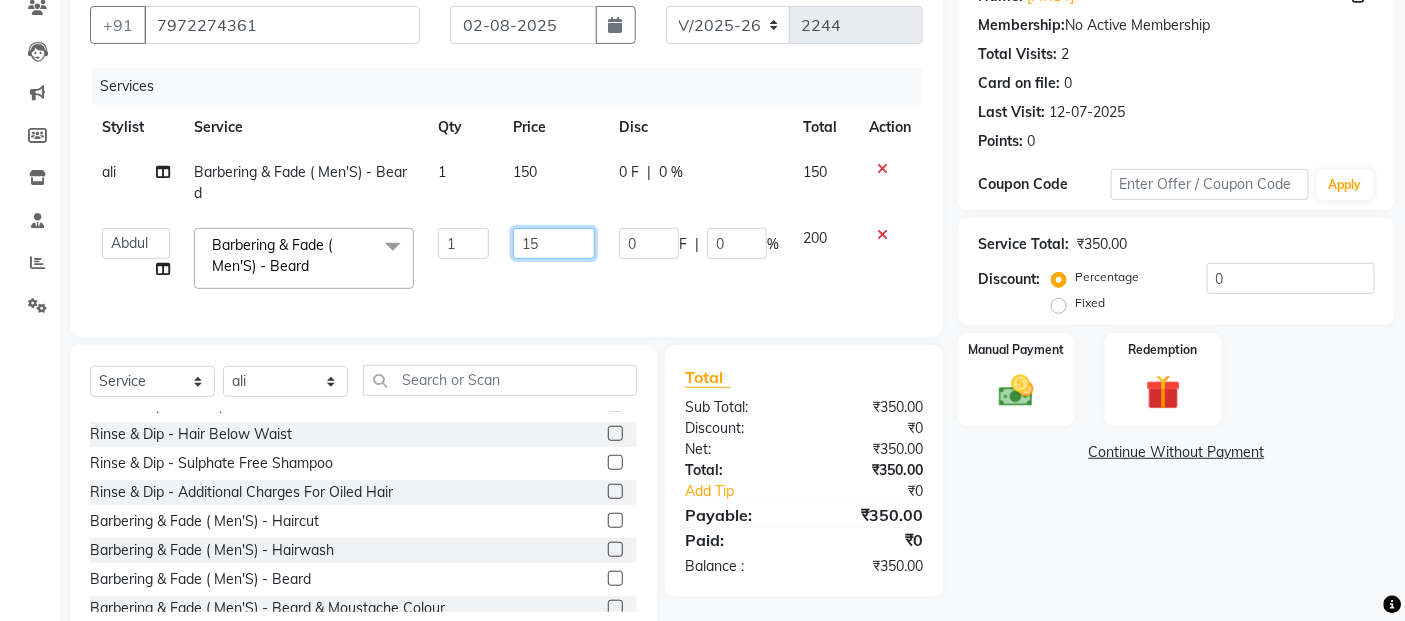 type on "150" 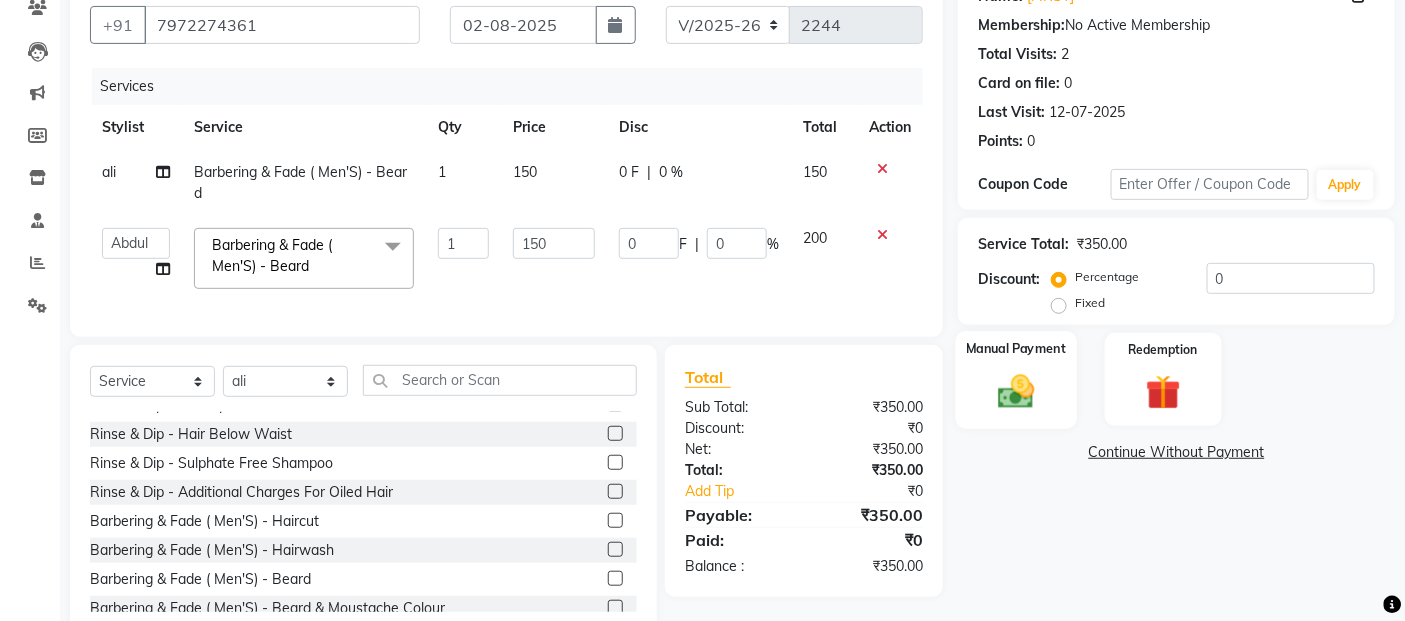 click 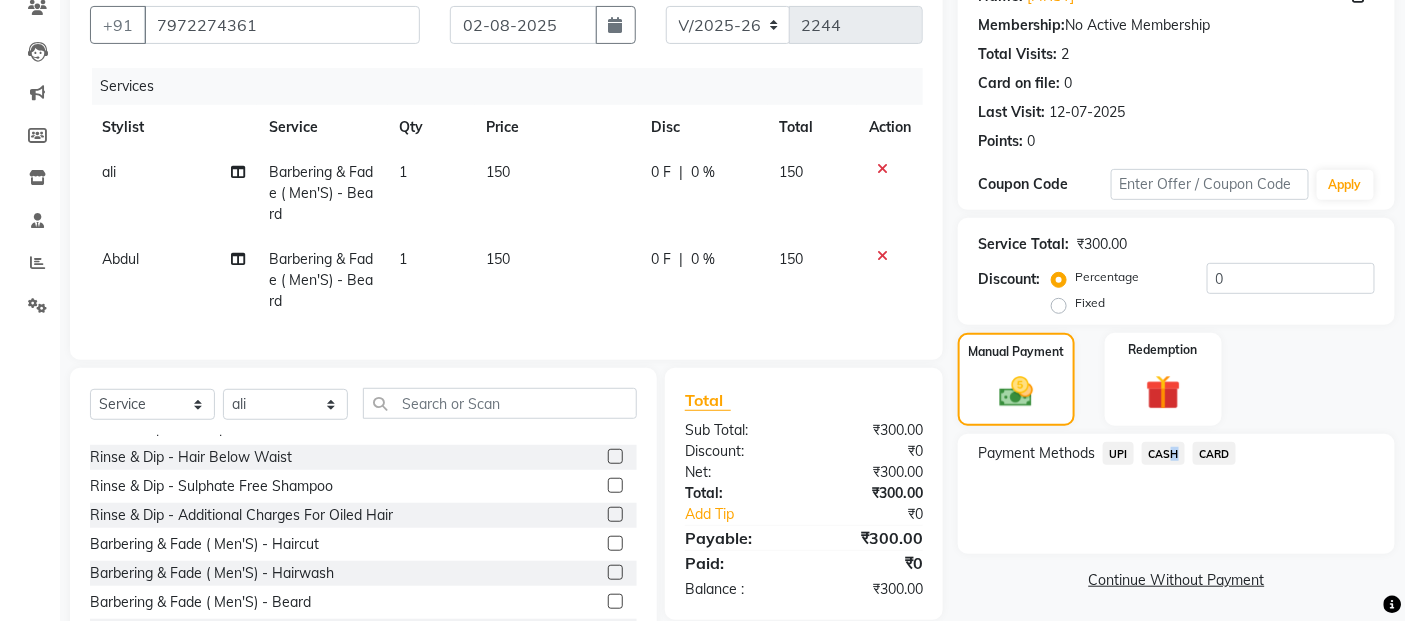 click on "CASH" 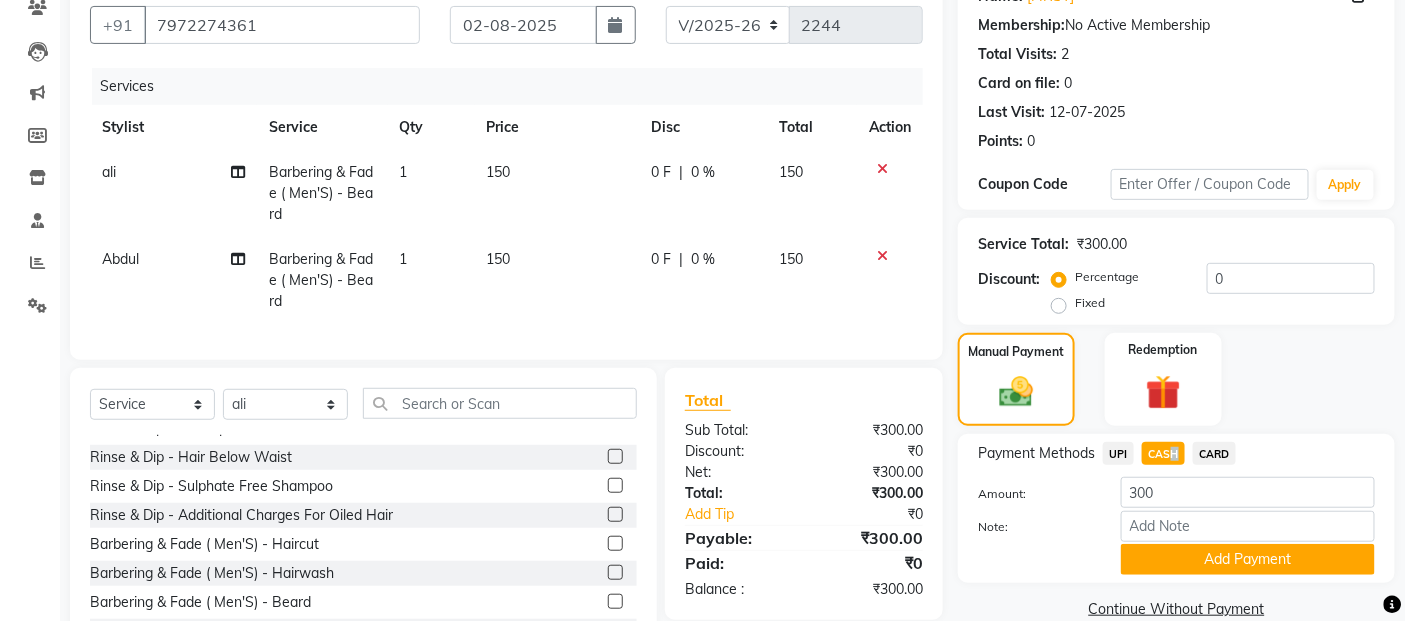scroll, scrollTop: 268, scrollLeft: 0, axis: vertical 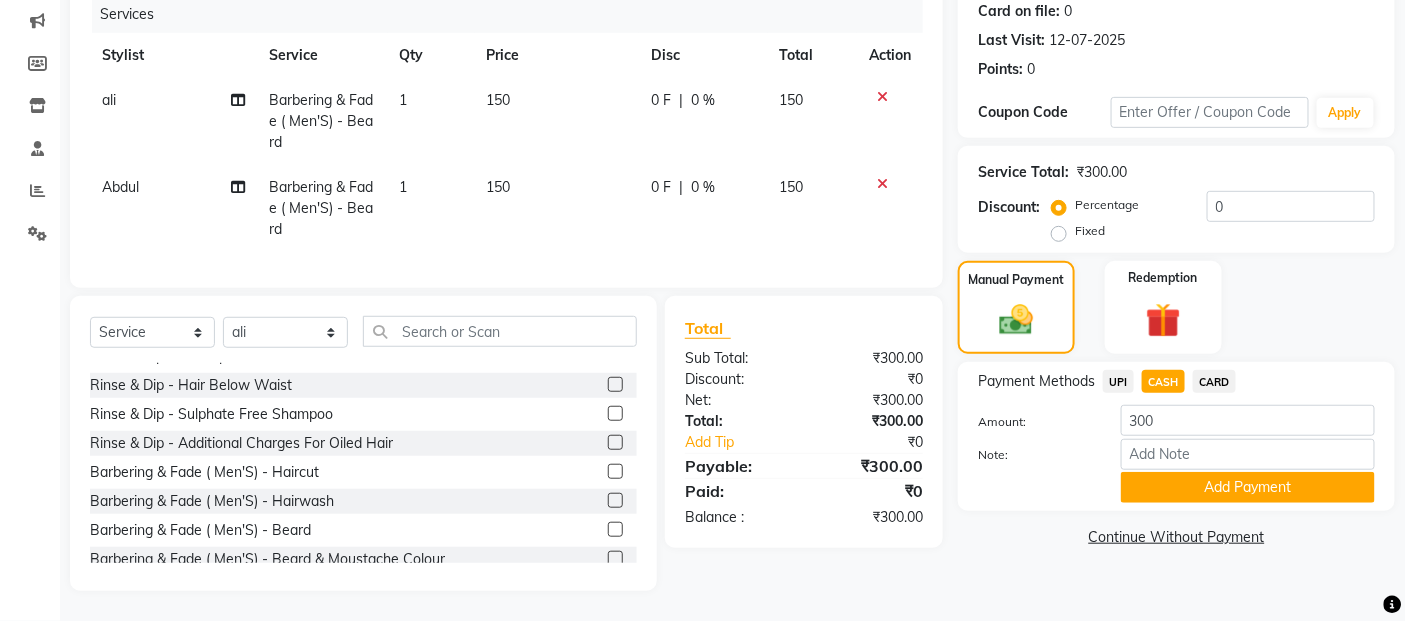 click on "Payment Methods  UPI   CASH   CARD  Amount: 300 Note: Add Payment" 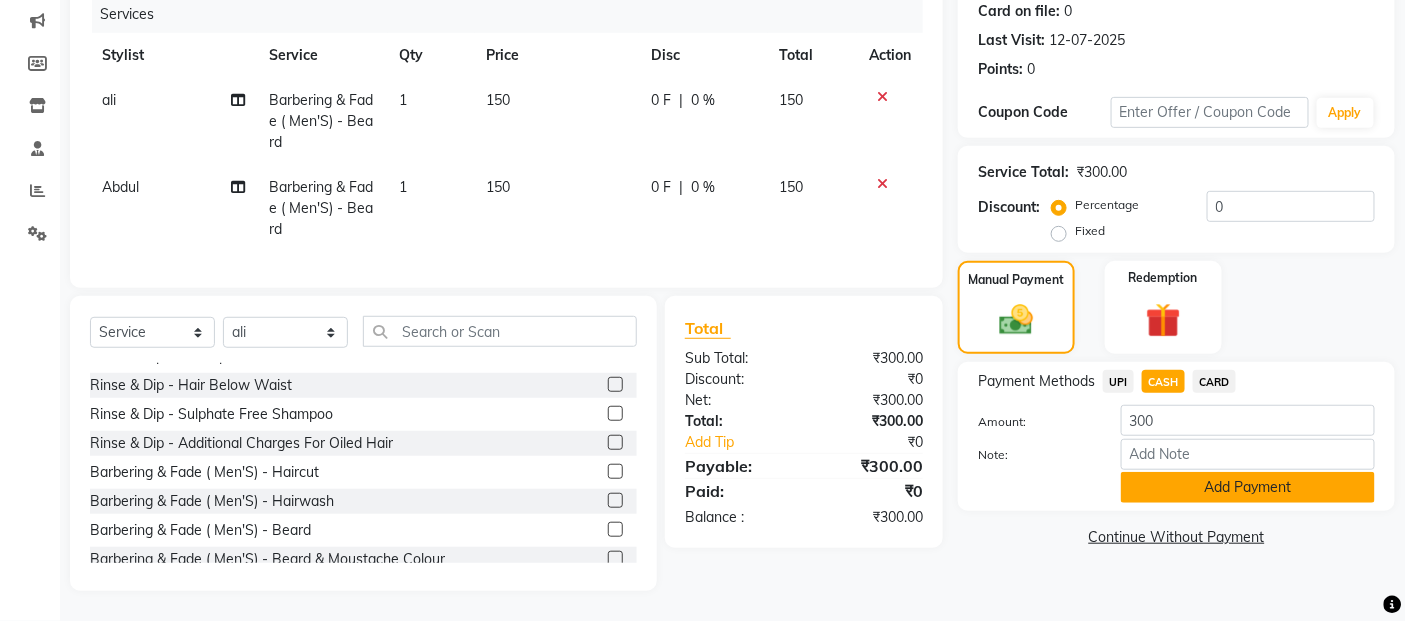 click on "Add Payment" 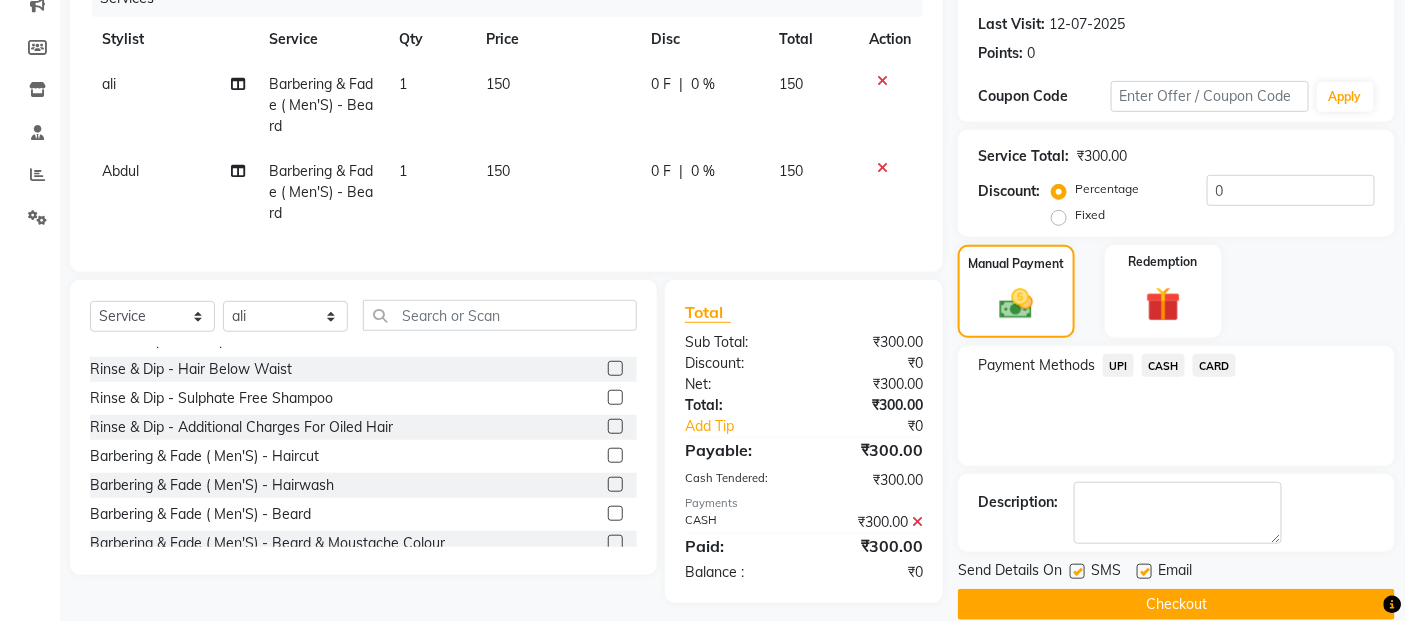 click on "Checkout" 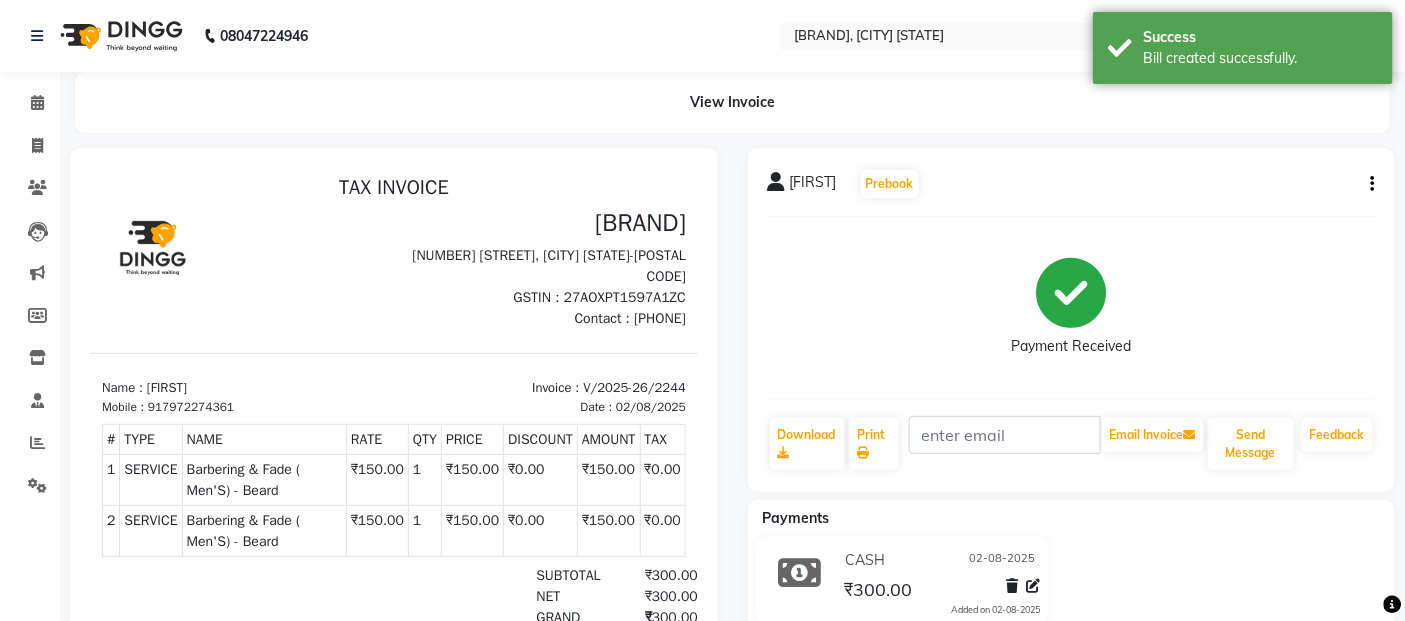 scroll, scrollTop: 0, scrollLeft: 0, axis: both 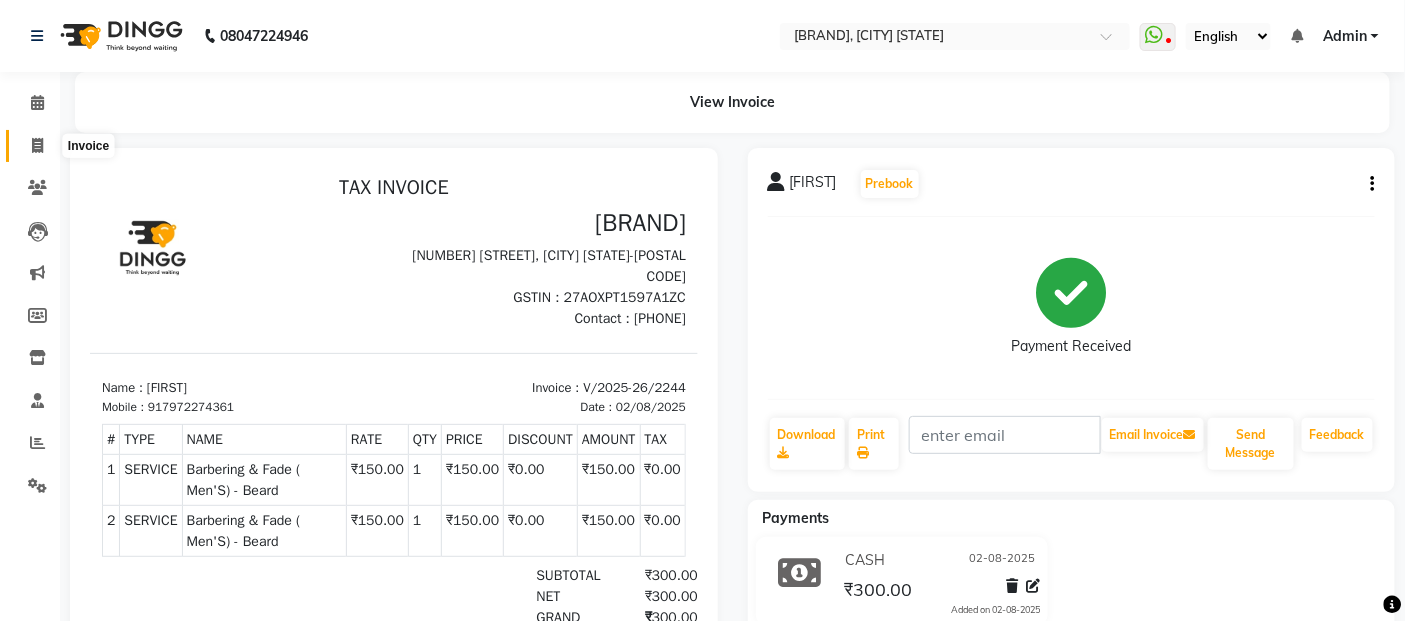 click 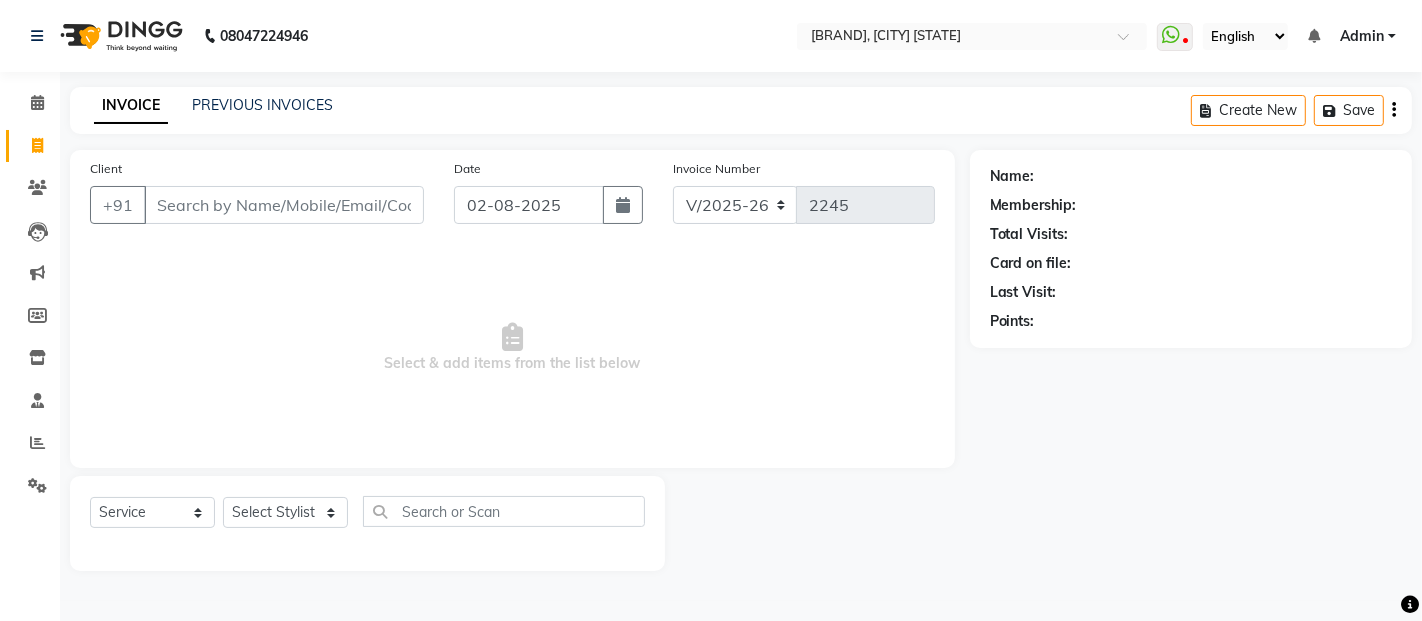 click on "Client" at bounding box center [284, 205] 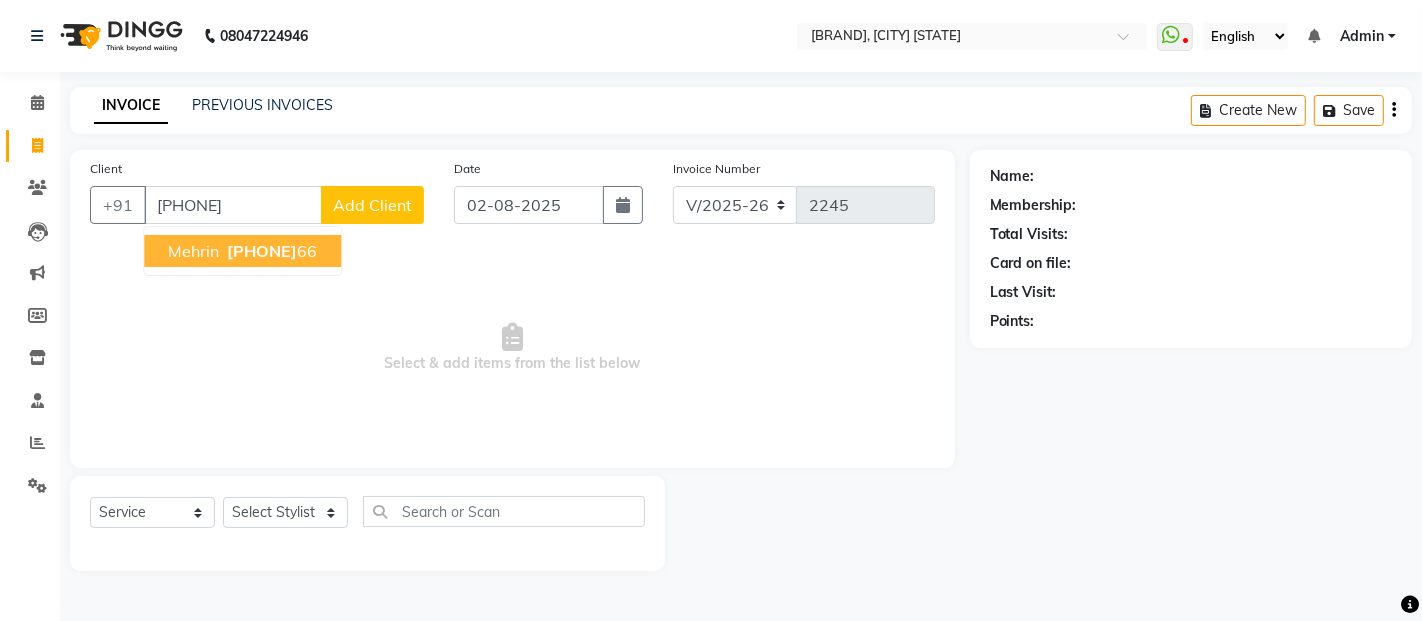 click on "mehrin" at bounding box center [193, 251] 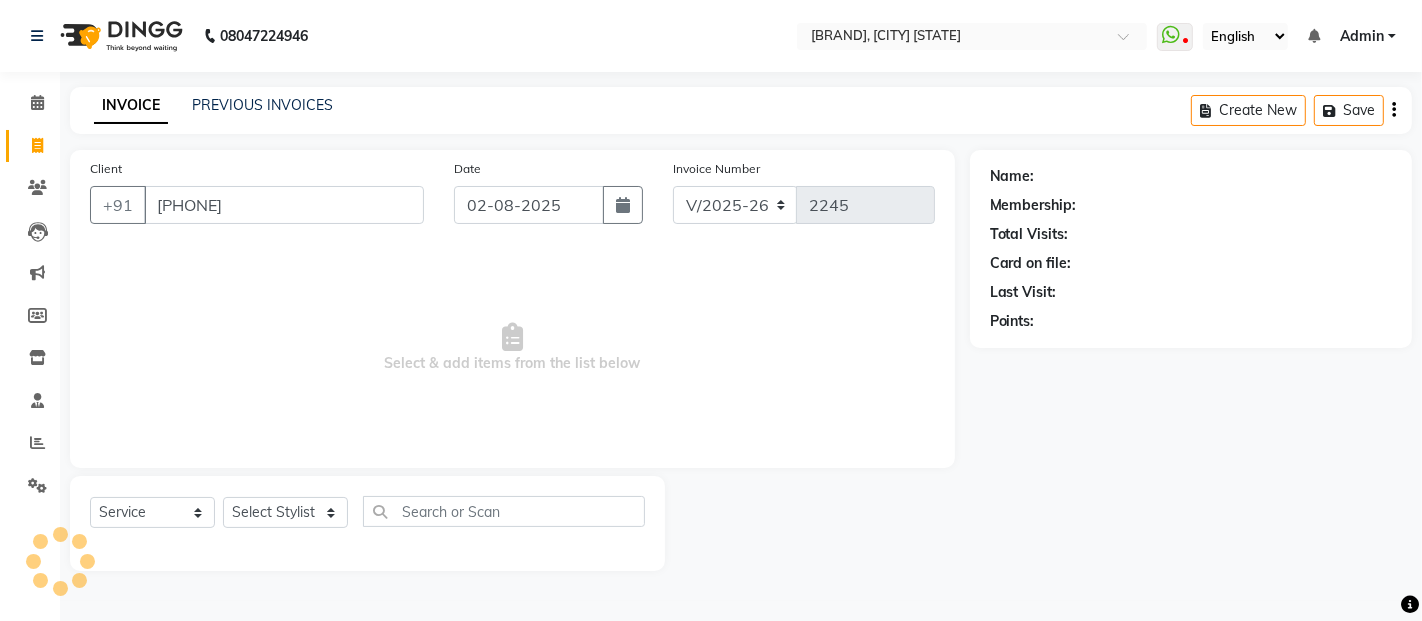 type on "[PHONE]" 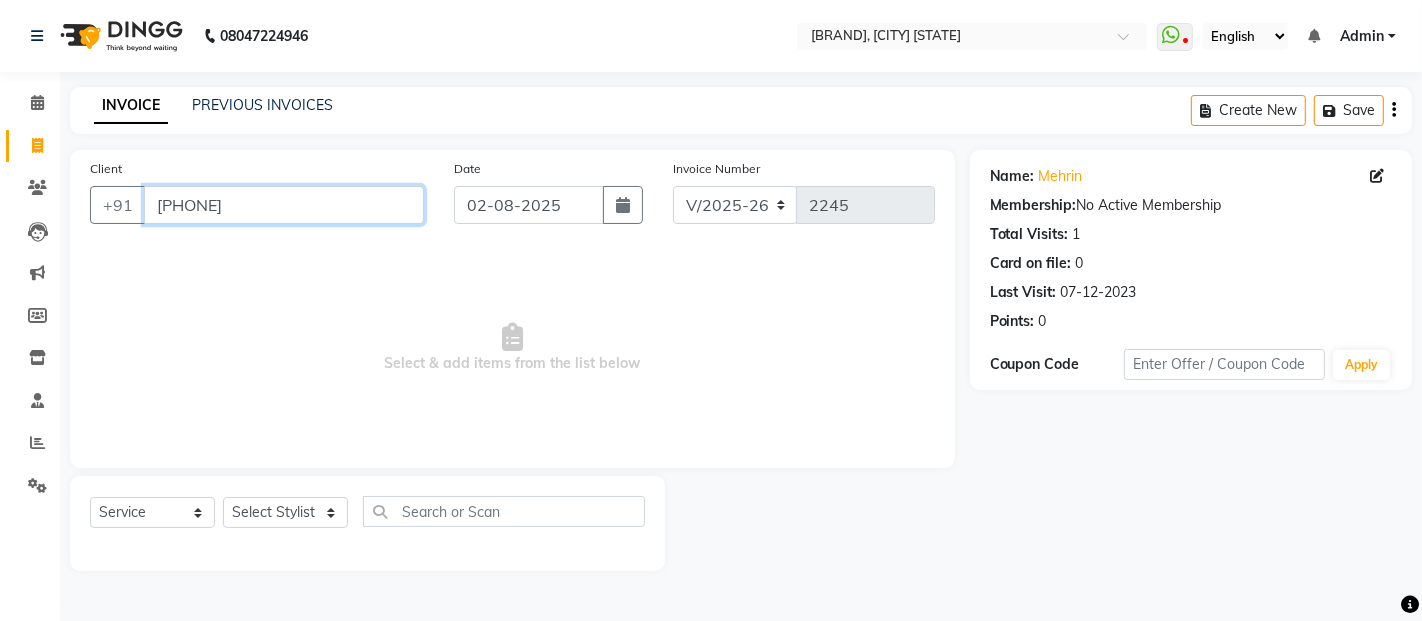 click on "[PHONE]" at bounding box center [284, 205] 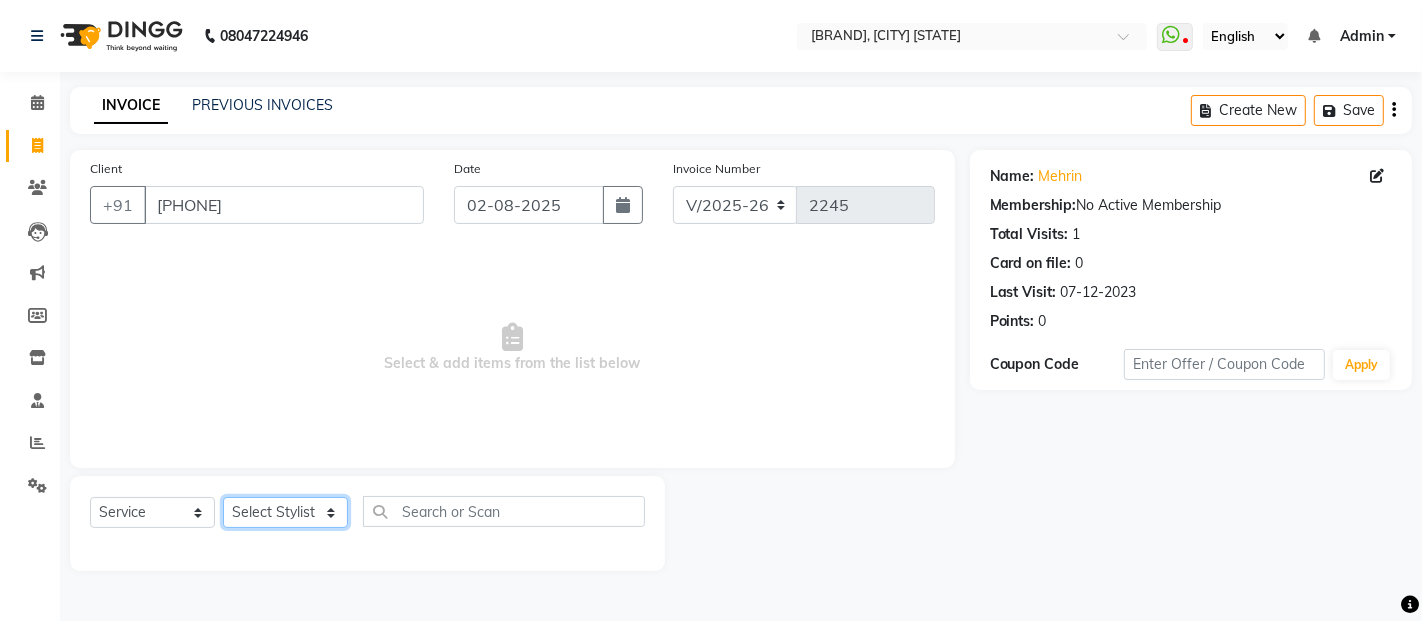 click on "Select Stylist [FIRST] [LAST] [FIRST] [LAST] [FIRST] [FIRST] [FIRST] [FIRST] [FIRST] [FIRST] [FIRST] [FIRST] [FIRST] [FIRST] [FIRST] [FIRST] [FIRST] [FIRST]" 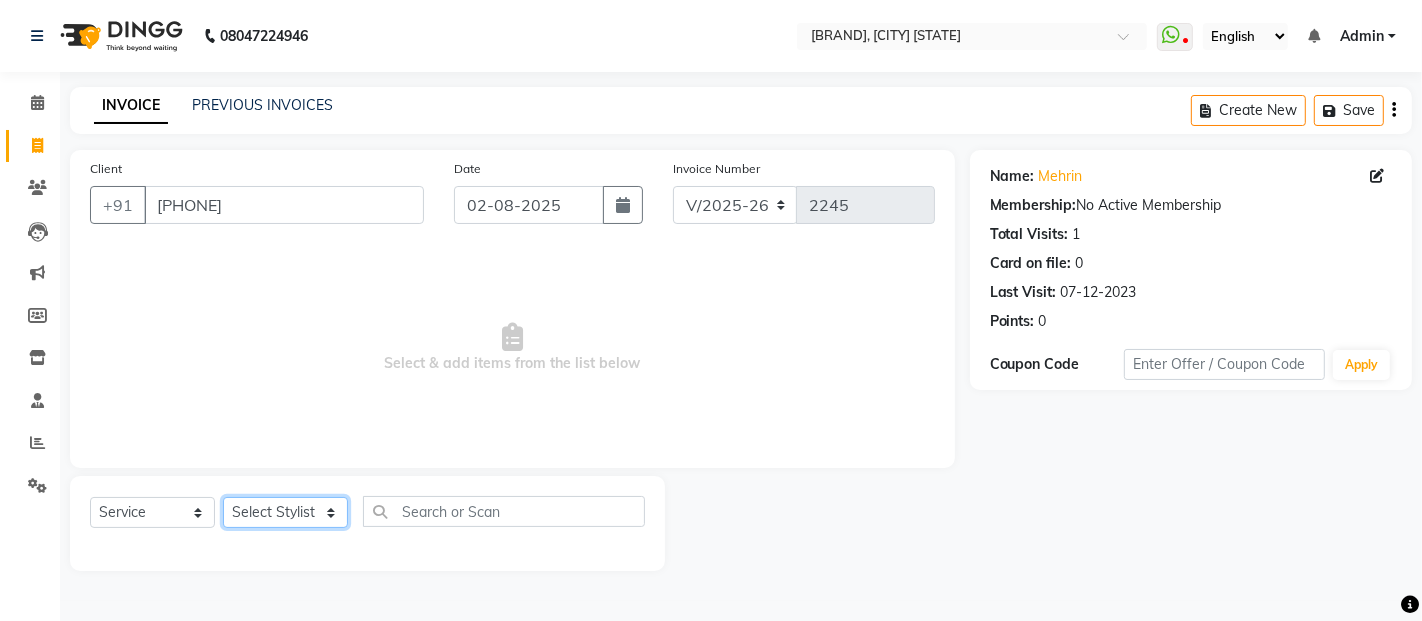 select on "62920" 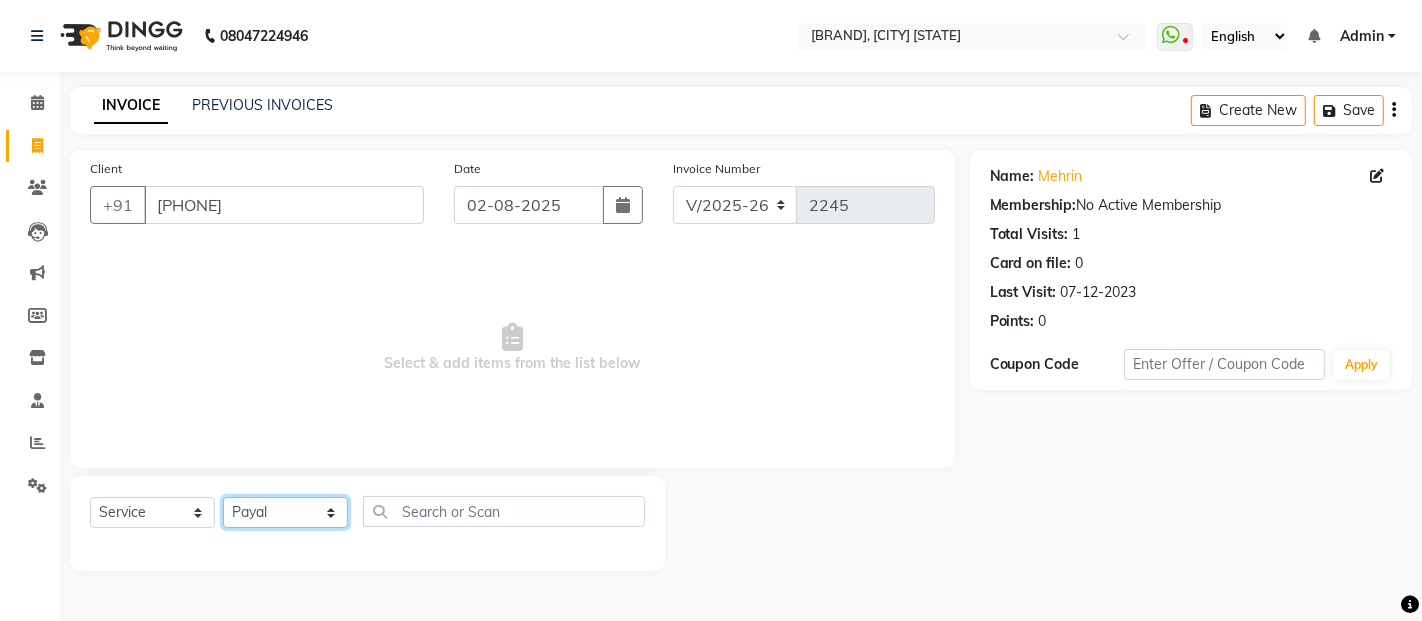 click on "Select Stylist [FIRST] [LAST] [FIRST] [LAST] [FIRST] [FIRST] [FIRST] [FIRST] [FIRST] [FIRST] [FIRST] [FIRST] [FIRST] [FIRST] [FIRST] [FIRST] [FIRST] [FIRST]" 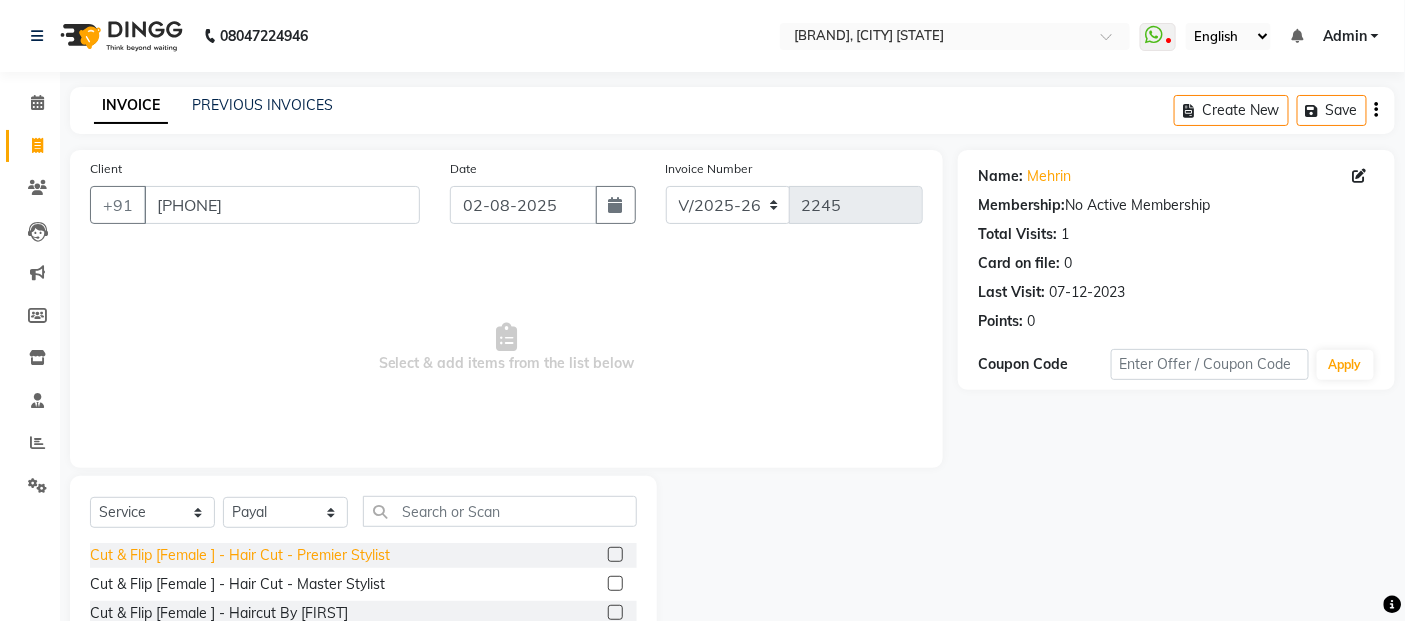 click on "Cut & Flip [Female ] - Hair Cut - Premier Stylist" 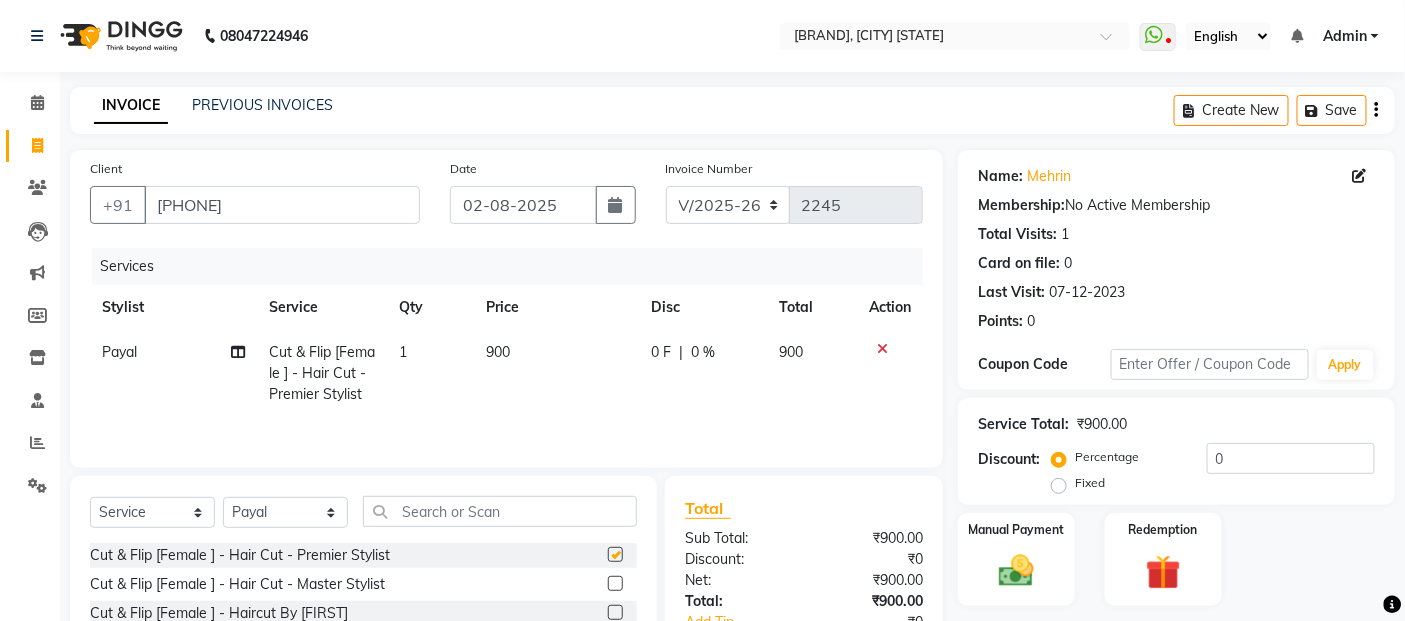 checkbox on "false" 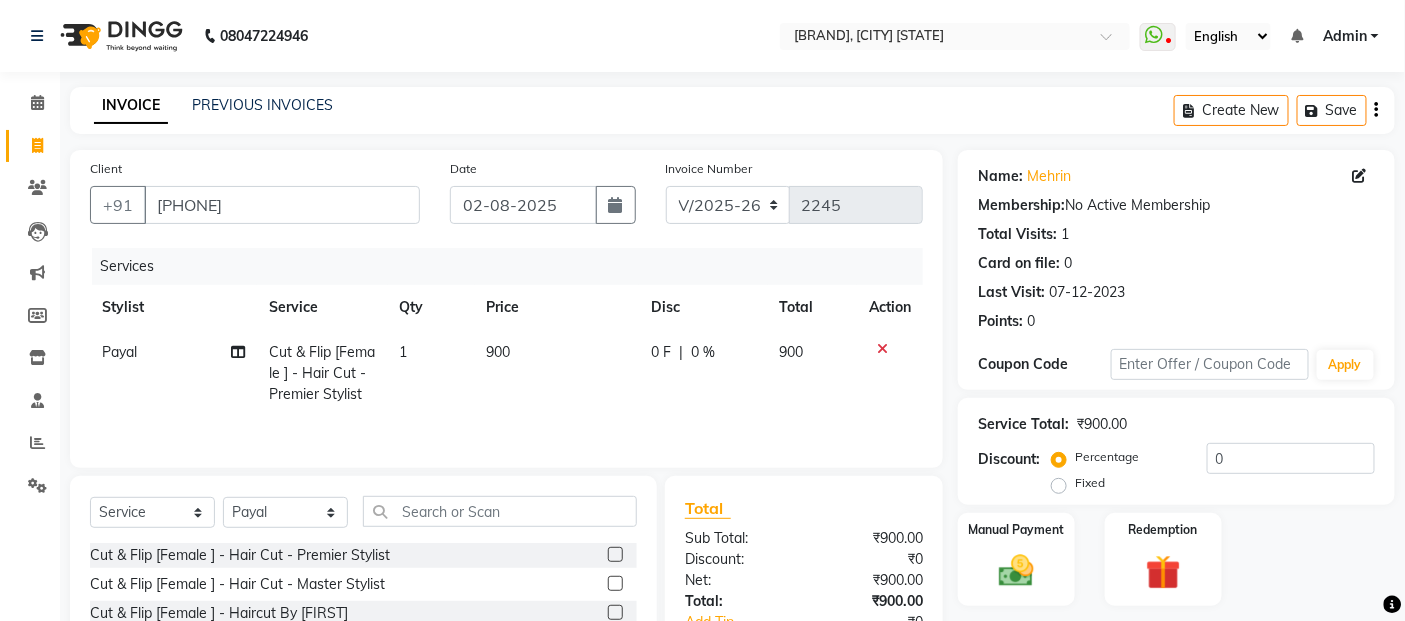 drag, startPoint x: 571, startPoint y: 363, endPoint x: 588, endPoint y: 358, distance: 17.720045 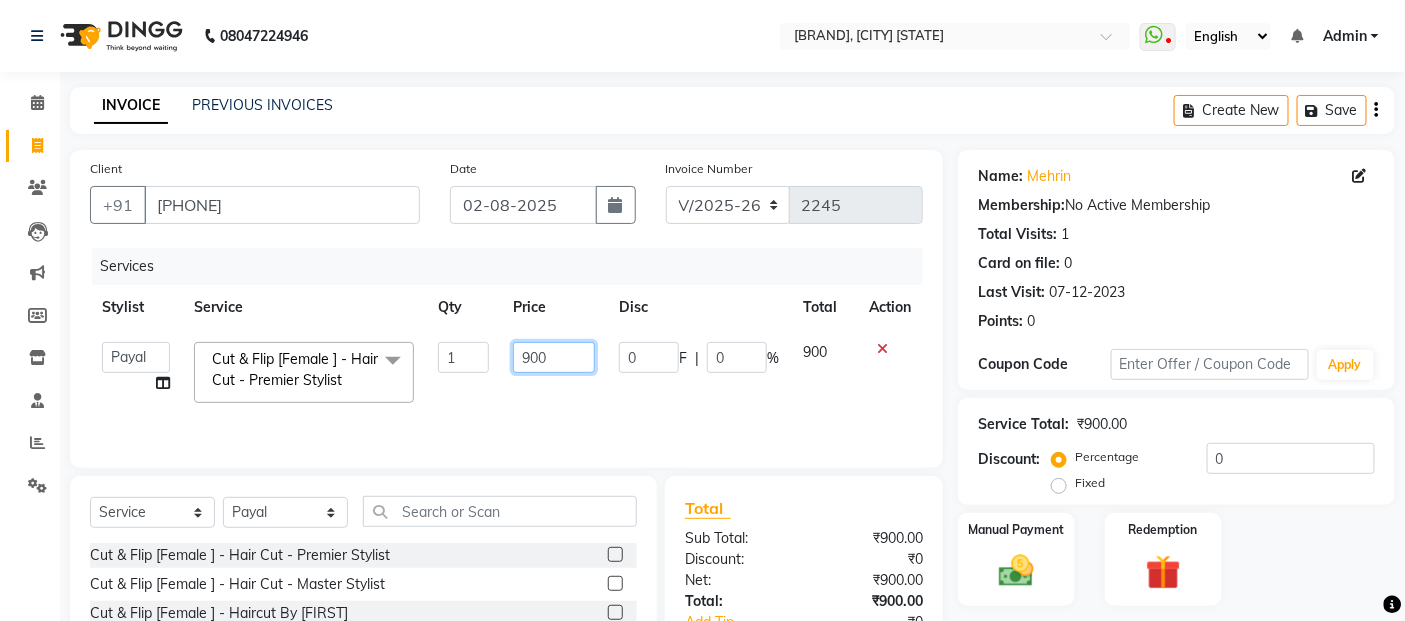 click on "900" 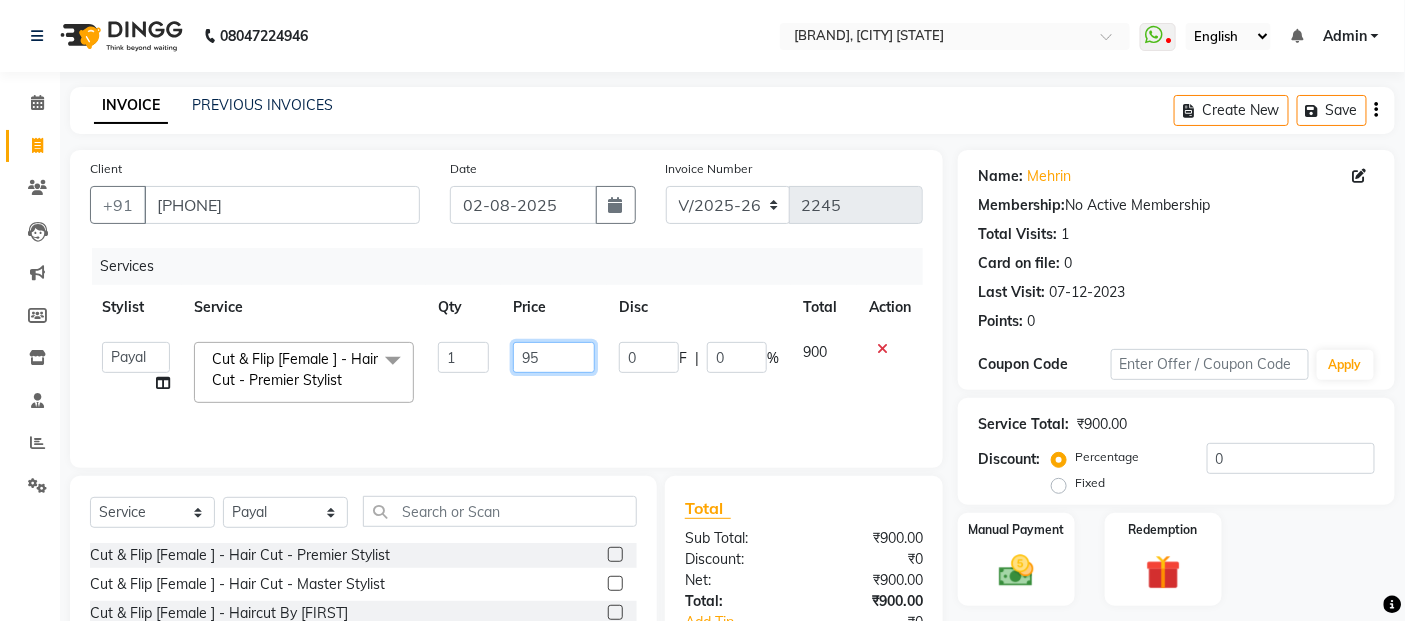 type on "950" 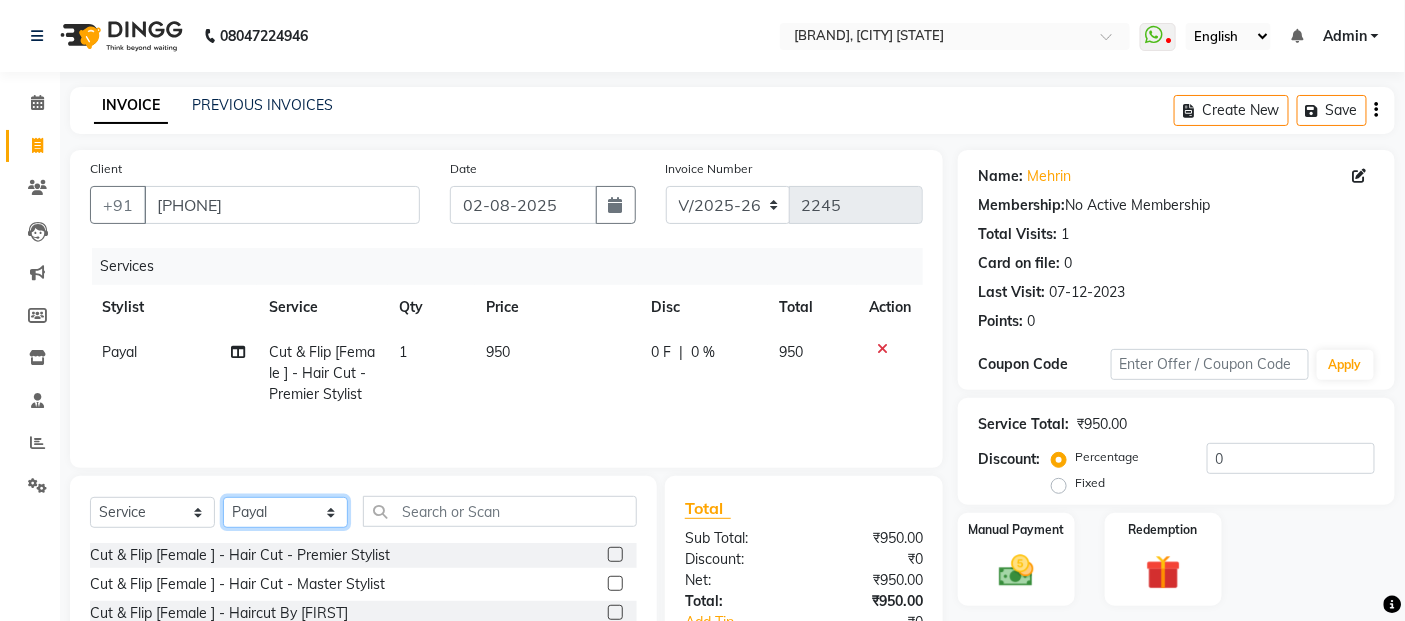 click on "Select Stylist [FIRST] [LAST] [FIRST] [LAST] [FIRST] [FIRST] [FIRST] [FIRST] [FIRST] [FIRST] [FIRST] [FIRST] [FIRST] [FIRST] [FIRST] [FIRST] [FIRST] [FIRST]" 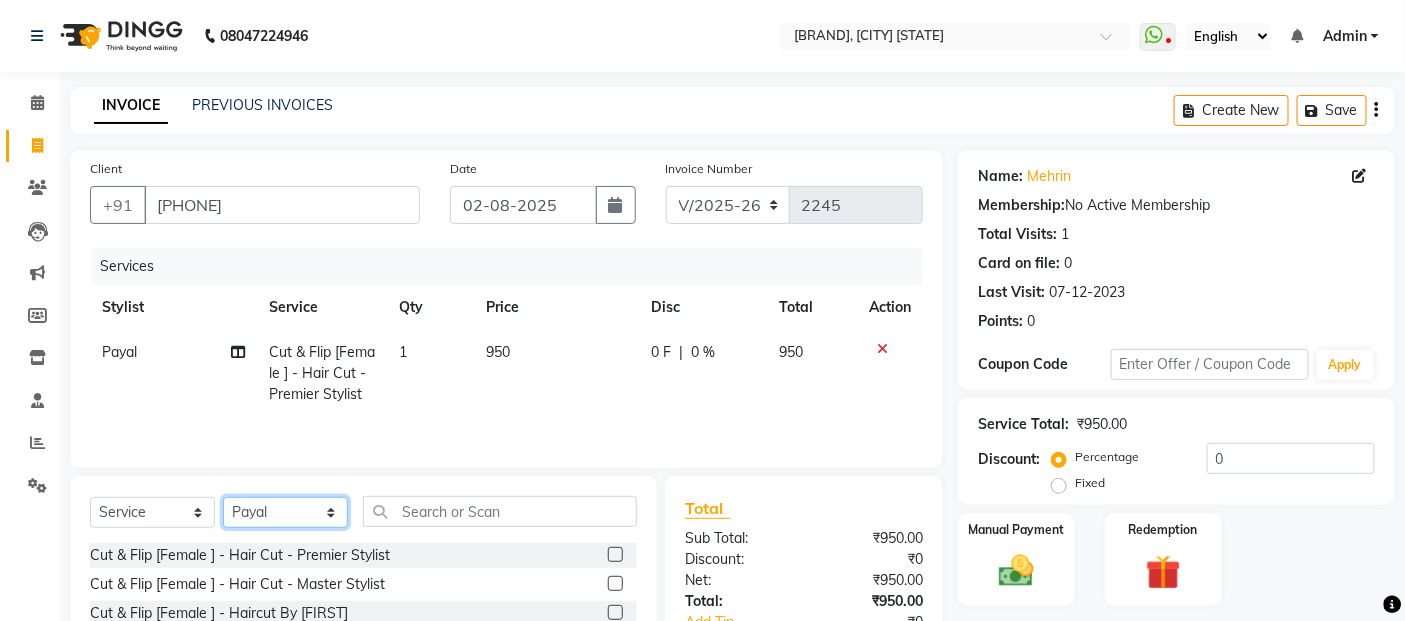 select on "32735" 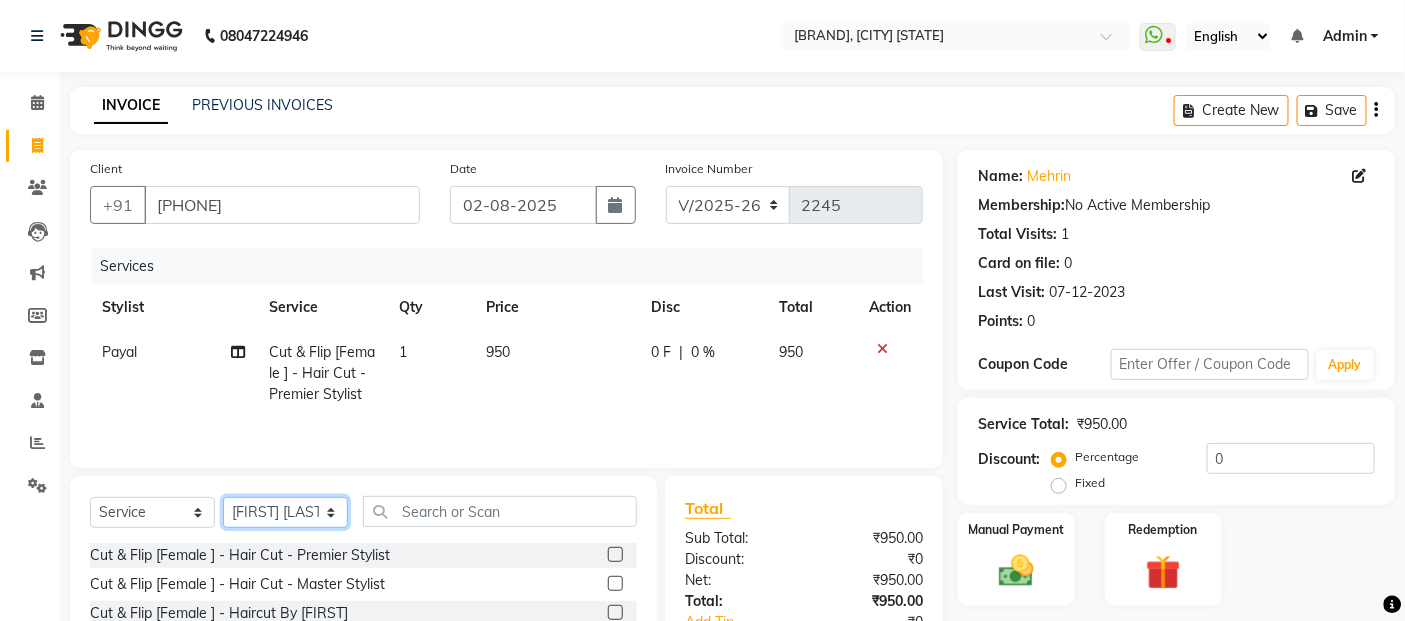 click on "Select Stylist [FIRST] [LAST] [FIRST] [LAST] [FIRST] [FIRST] [FIRST] [FIRST] [FIRST] [FIRST] [FIRST] [FIRST] [FIRST] [FIRST] [FIRST] [FIRST] [FIRST] [FIRST]" 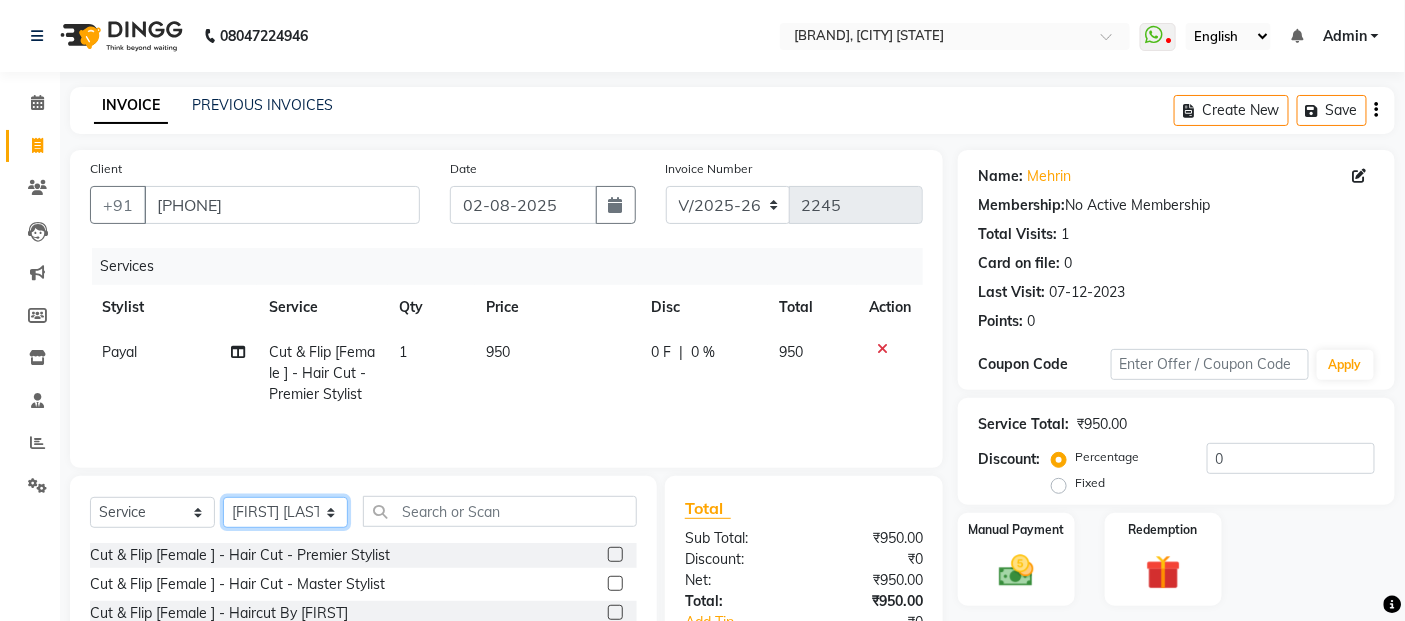 scroll, scrollTop: 182, scrollLeft: 0, axis: vertical 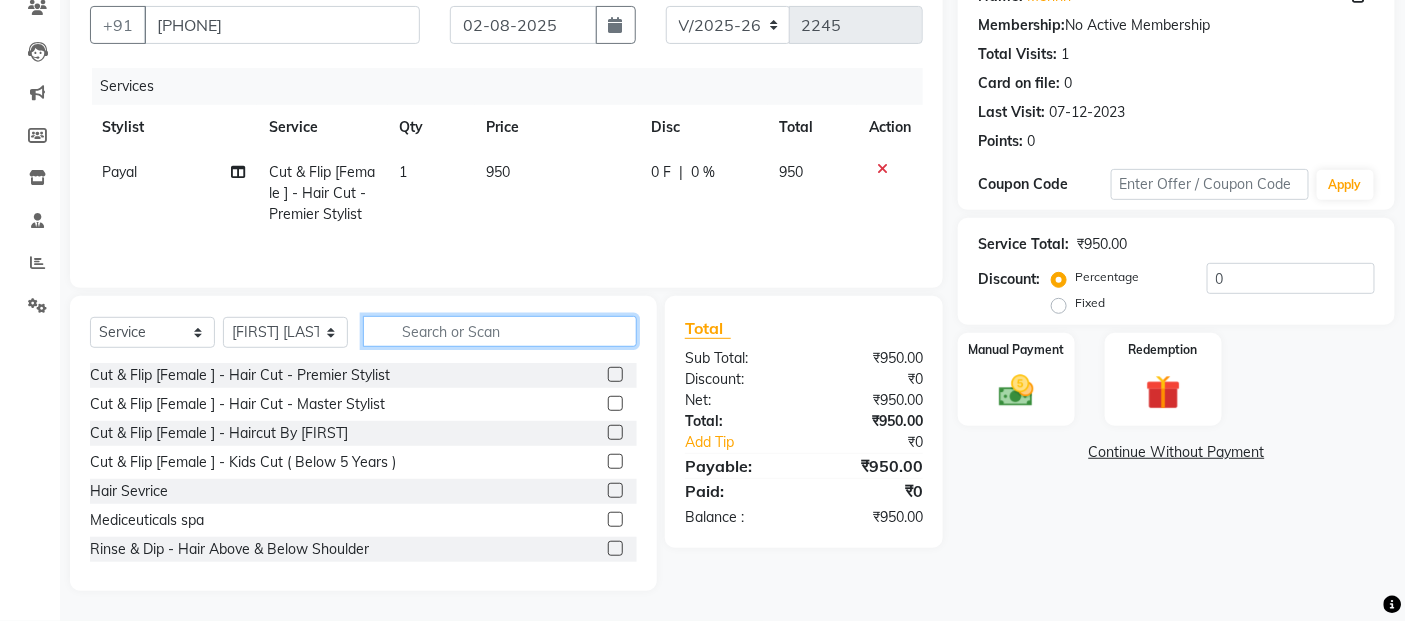 click 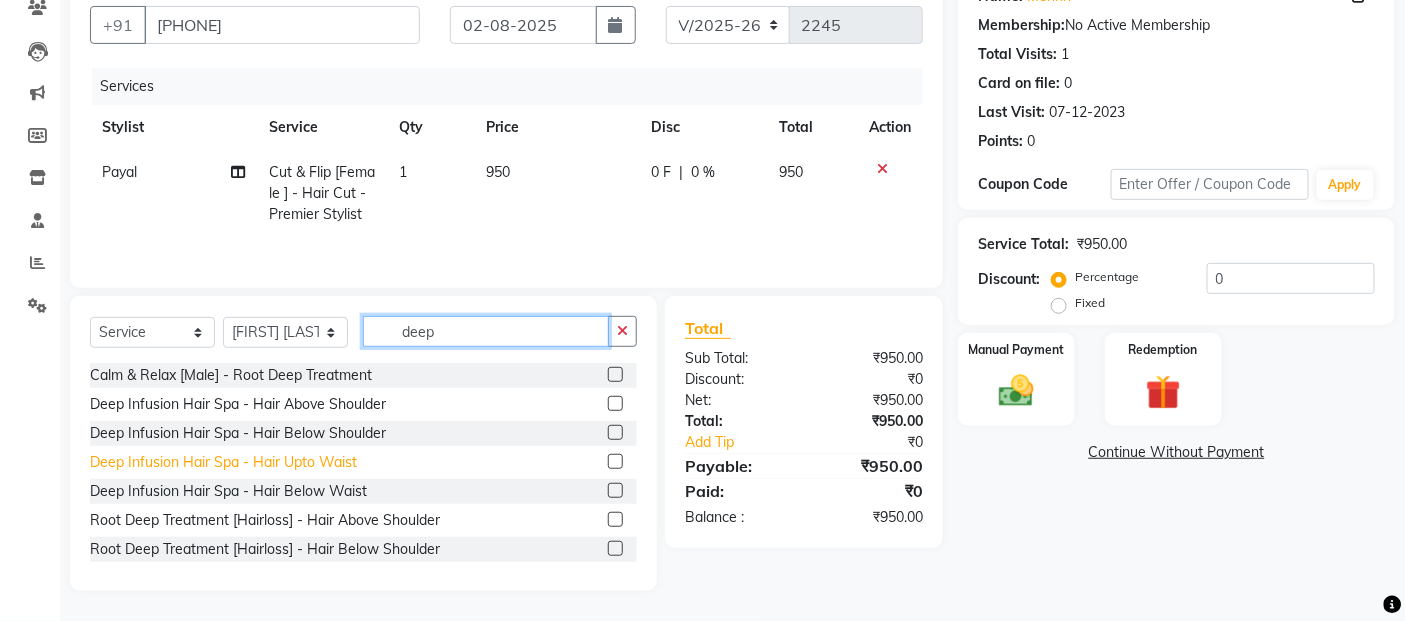 type on "deep" 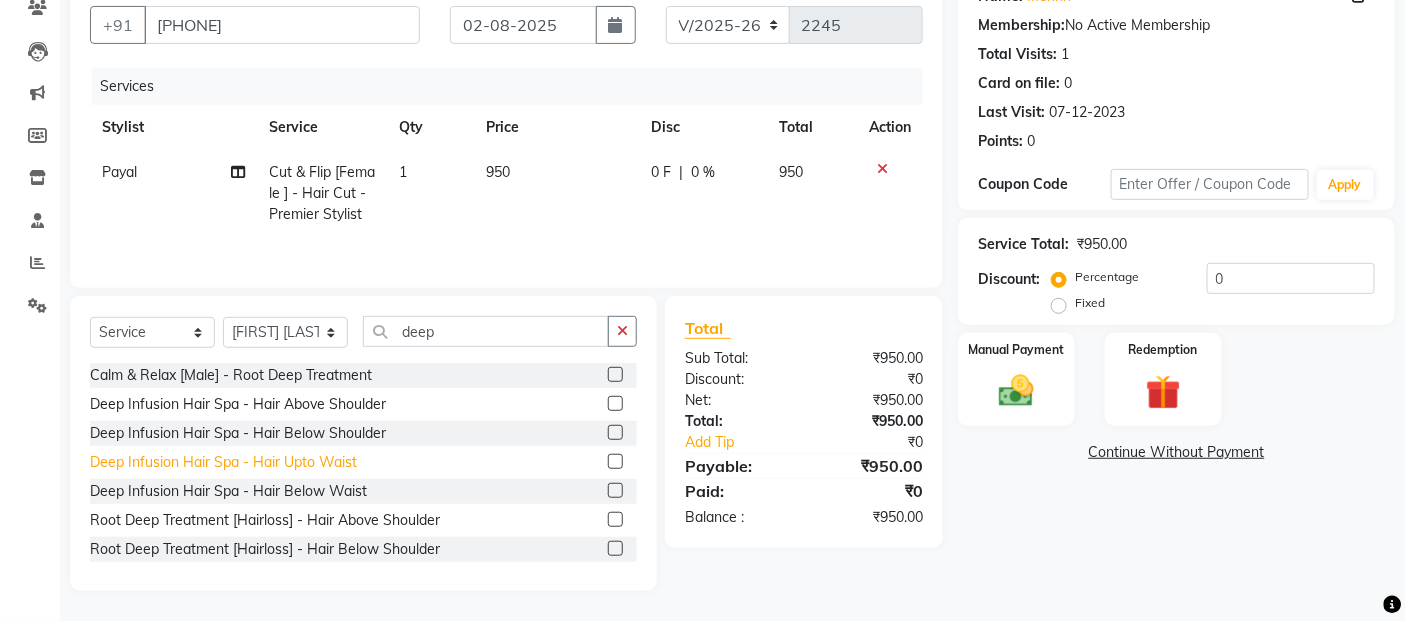 click on "Deep Infusion Hair Spa - Hair Upto Waist" 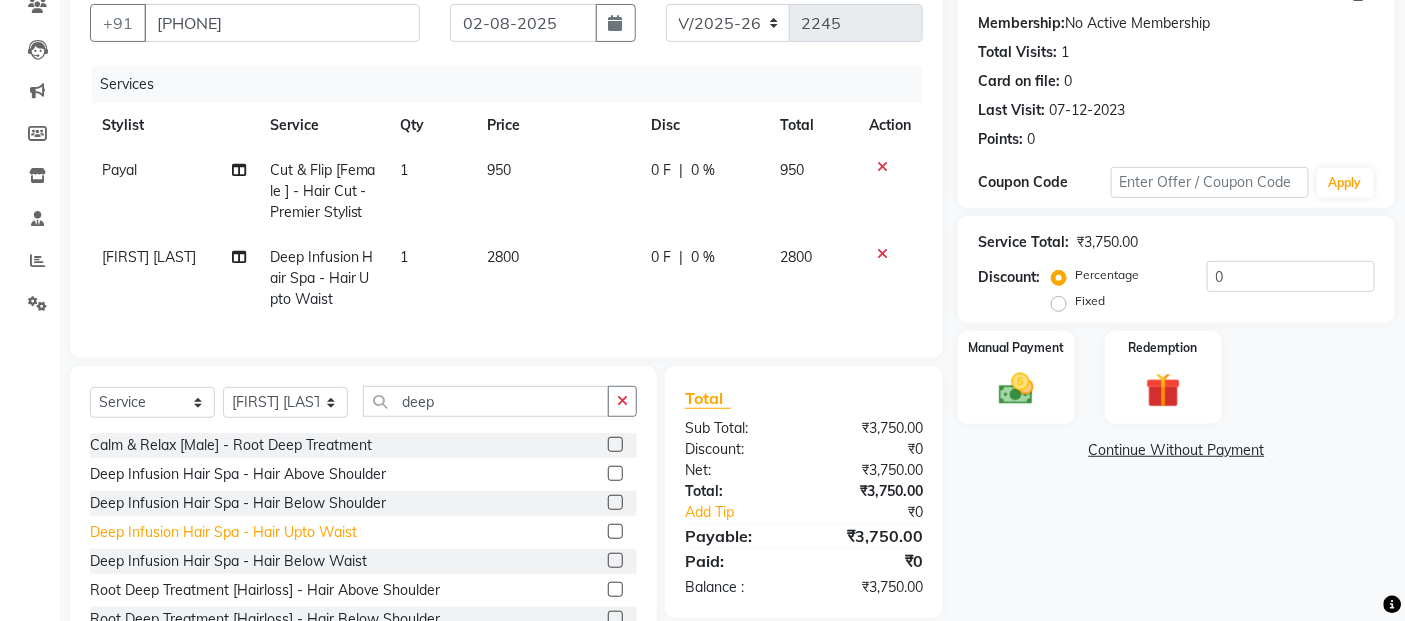 click on "Deep Infusion Hair Spa - Hair Upto Waist" 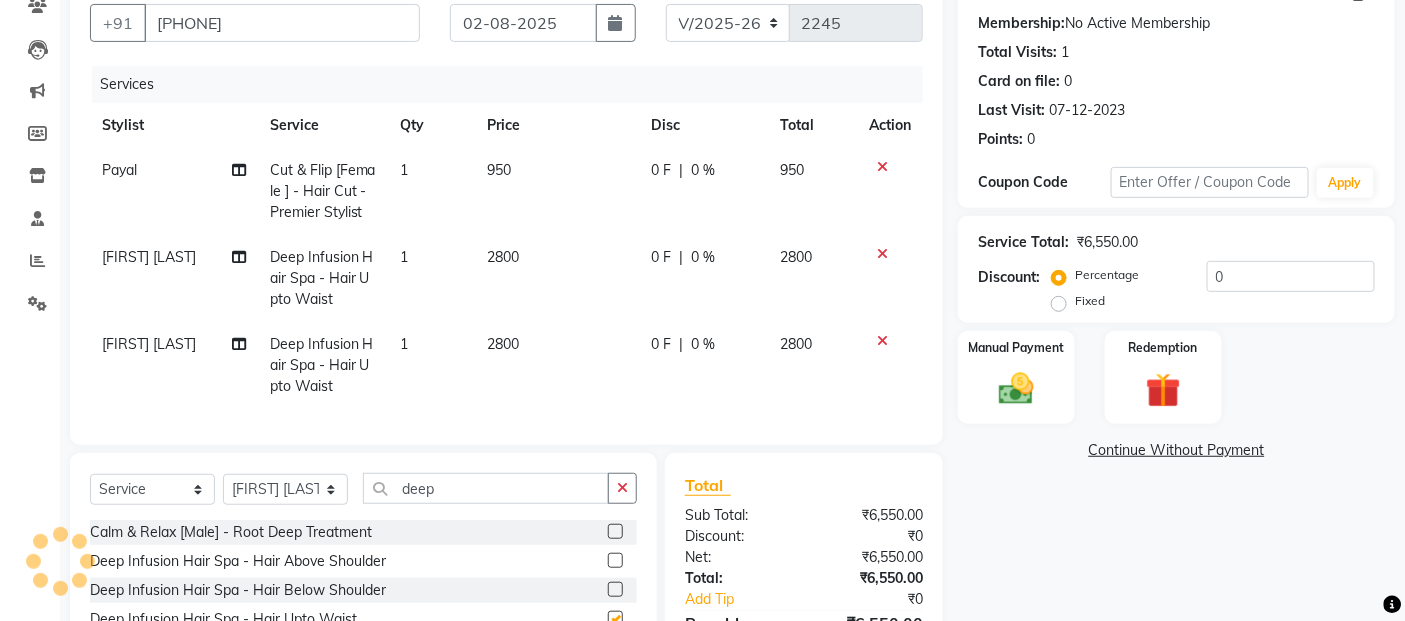 checkbox on "false" 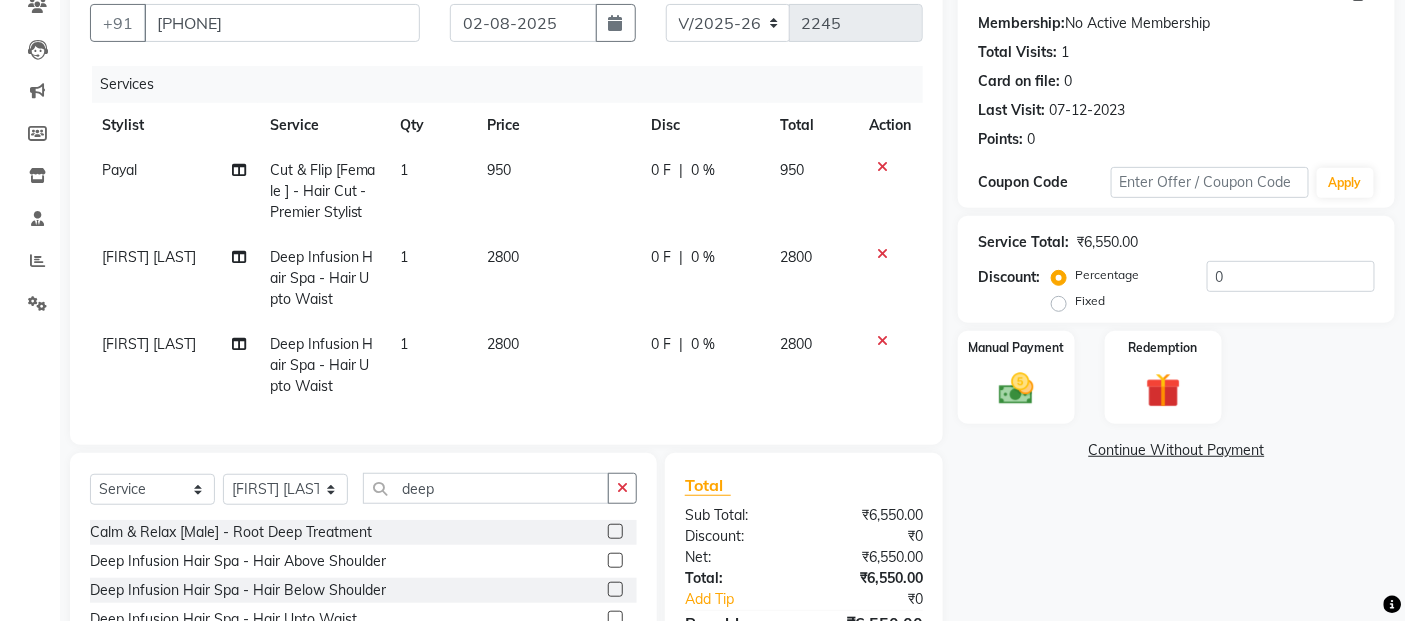 click on "2800" 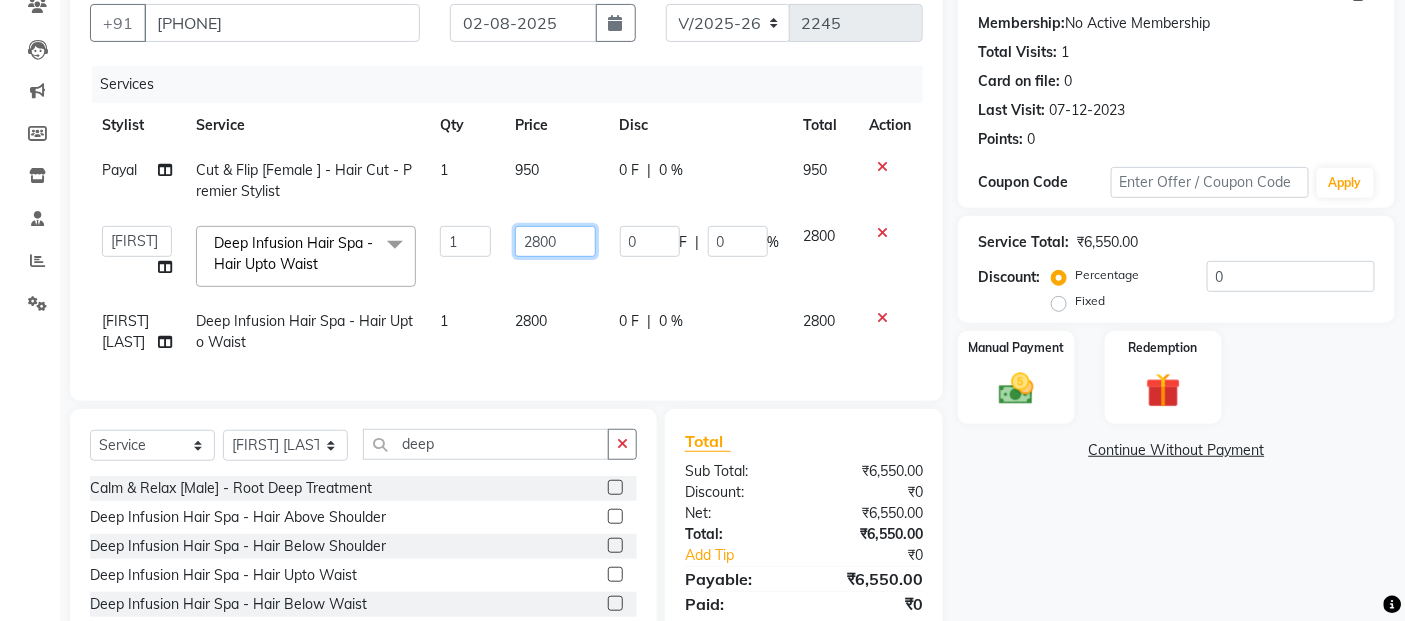 click on "2800" 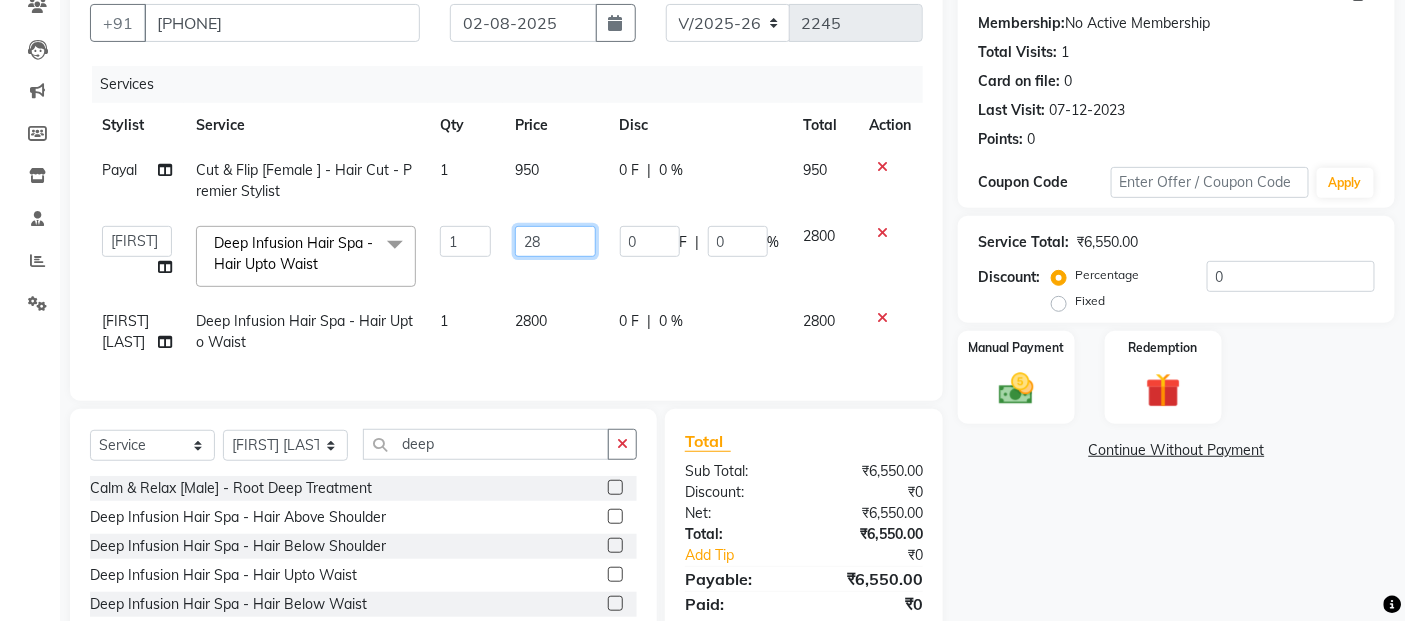 type on "2" 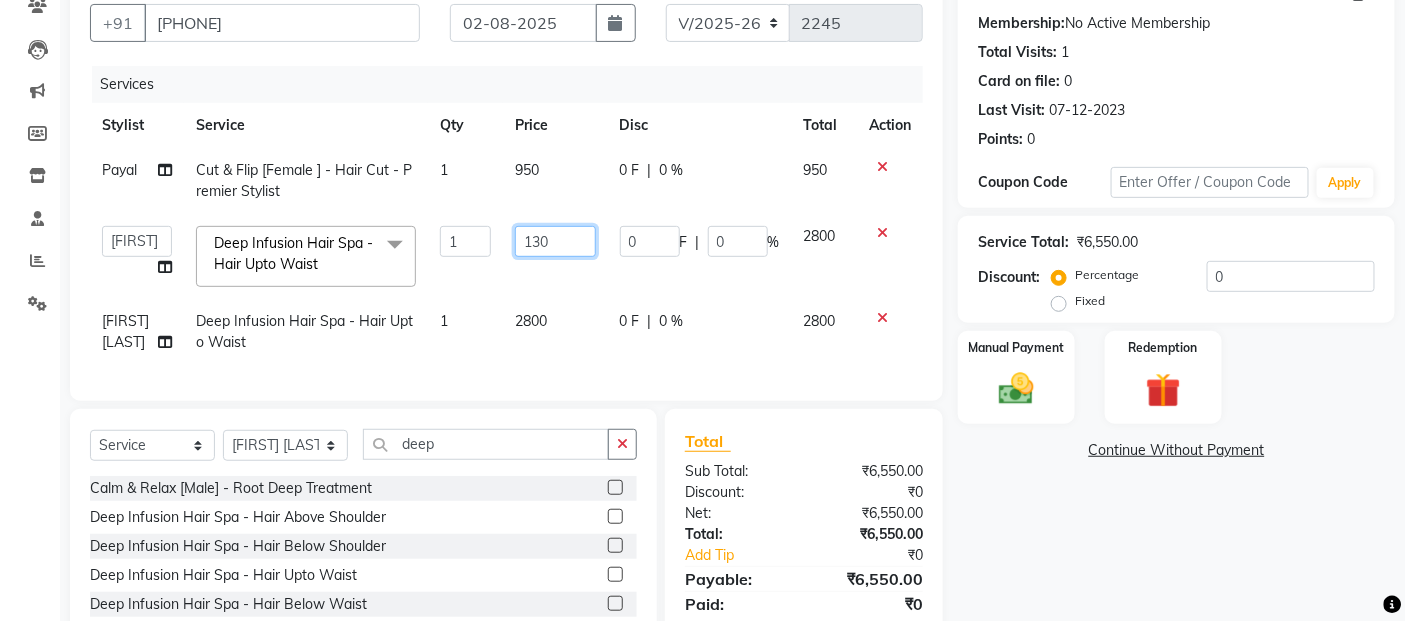 type on "1300" 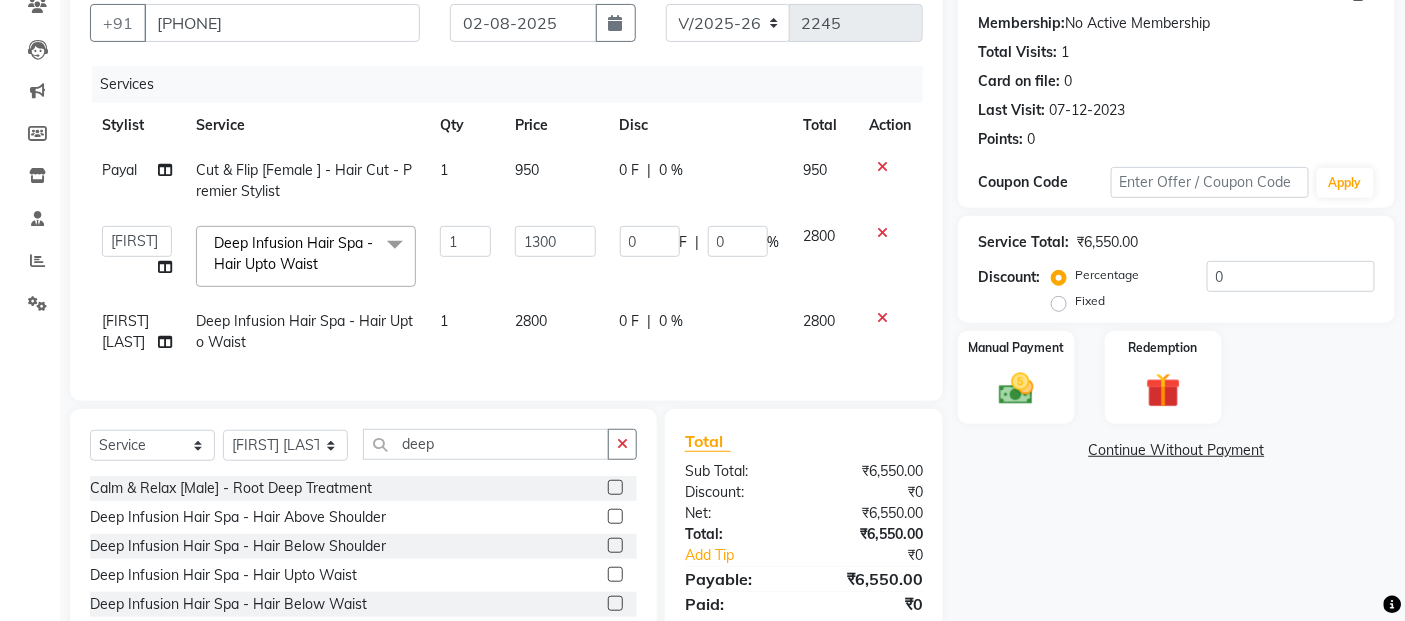click on "[FIRST] [LAST]" 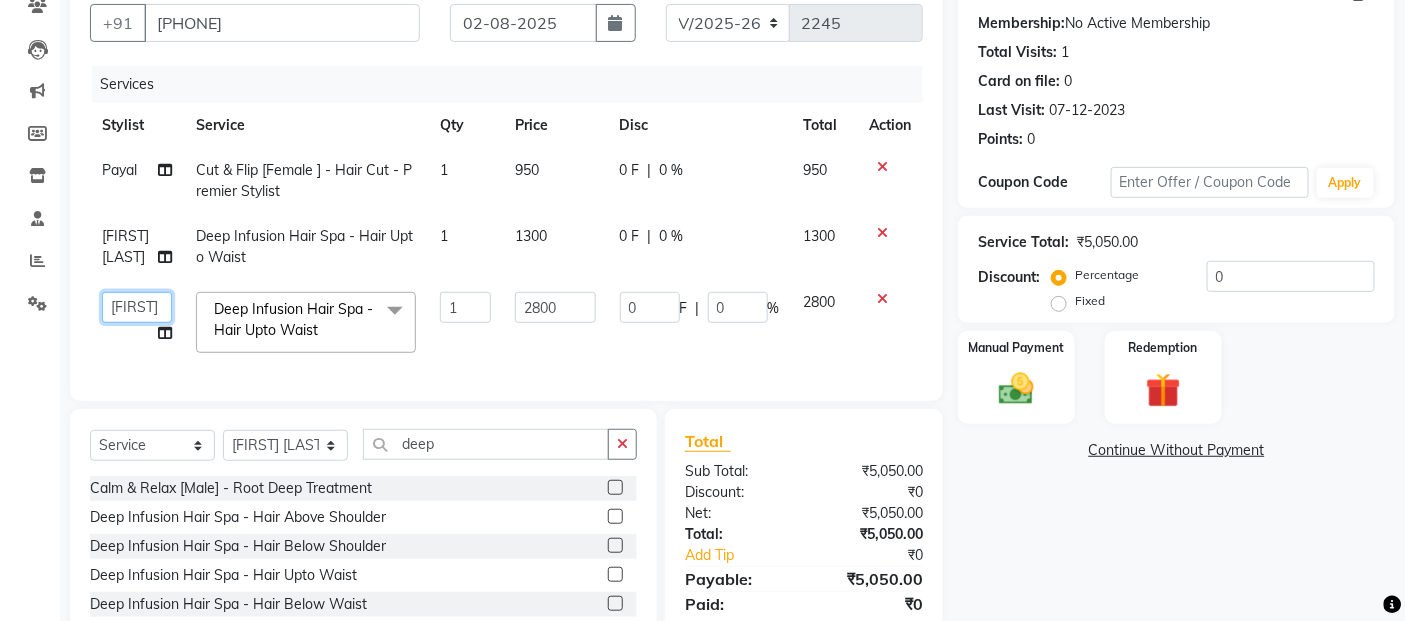 click on "Select Stylist [FIRST] [LAST] [FIRST] [LAST] [FIRST] [FIRST] [FIRST] [FIRST] [FIRST] [FIRST] [FIRST] [FIRST] [FIRST] [FIRST] [FIRST] [FIRST] [FIRST] [FIRST]" 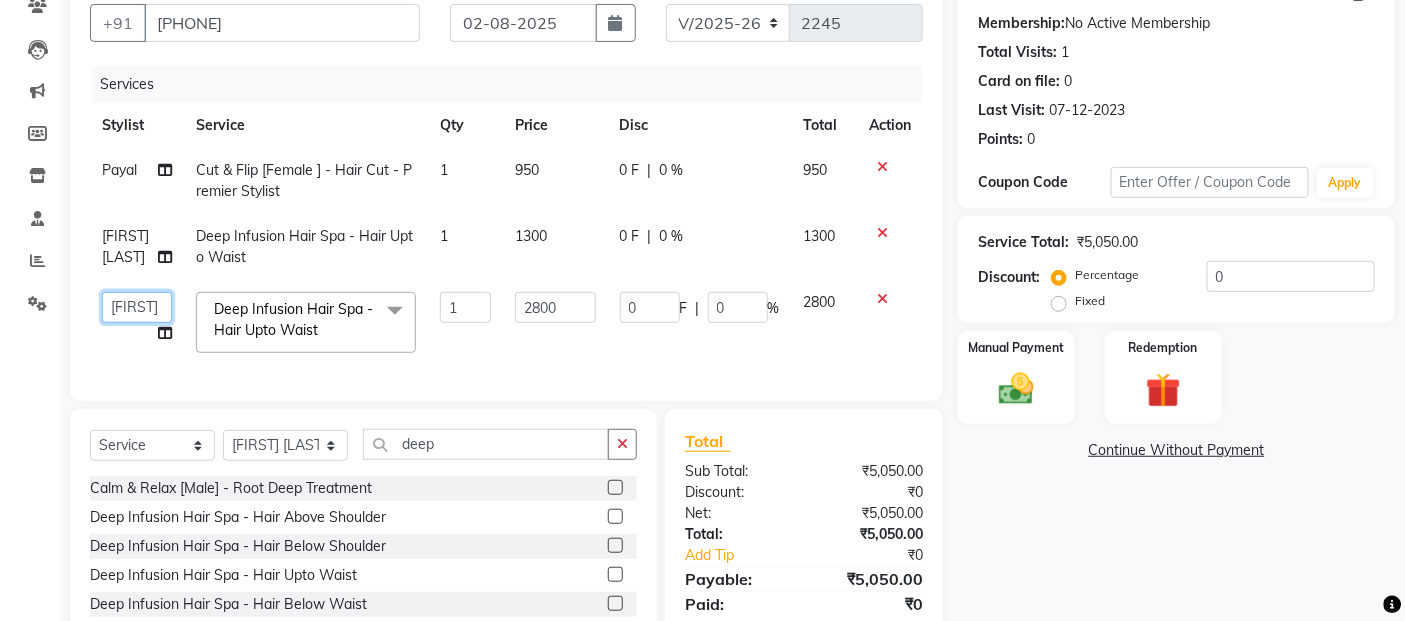 click on "Select Stylist [FIRST] [LAST] [FIRST] [LAST] [FIRST] [FIRST] [FIRST] [FIRST] [FIRST] [FIRST] [FIRST] [FIRST] [FIRST] [FIRST] [FIRST] [FIRST] [FIRST] [FIRST]" 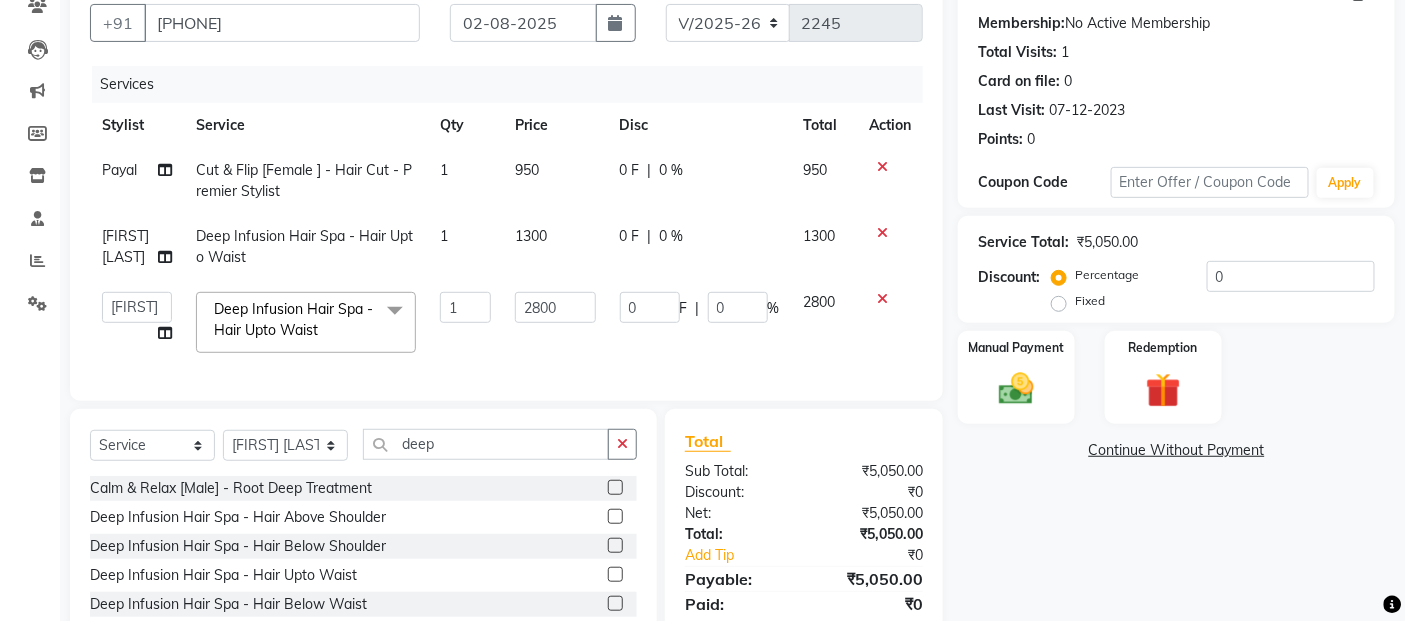 select on "32734" 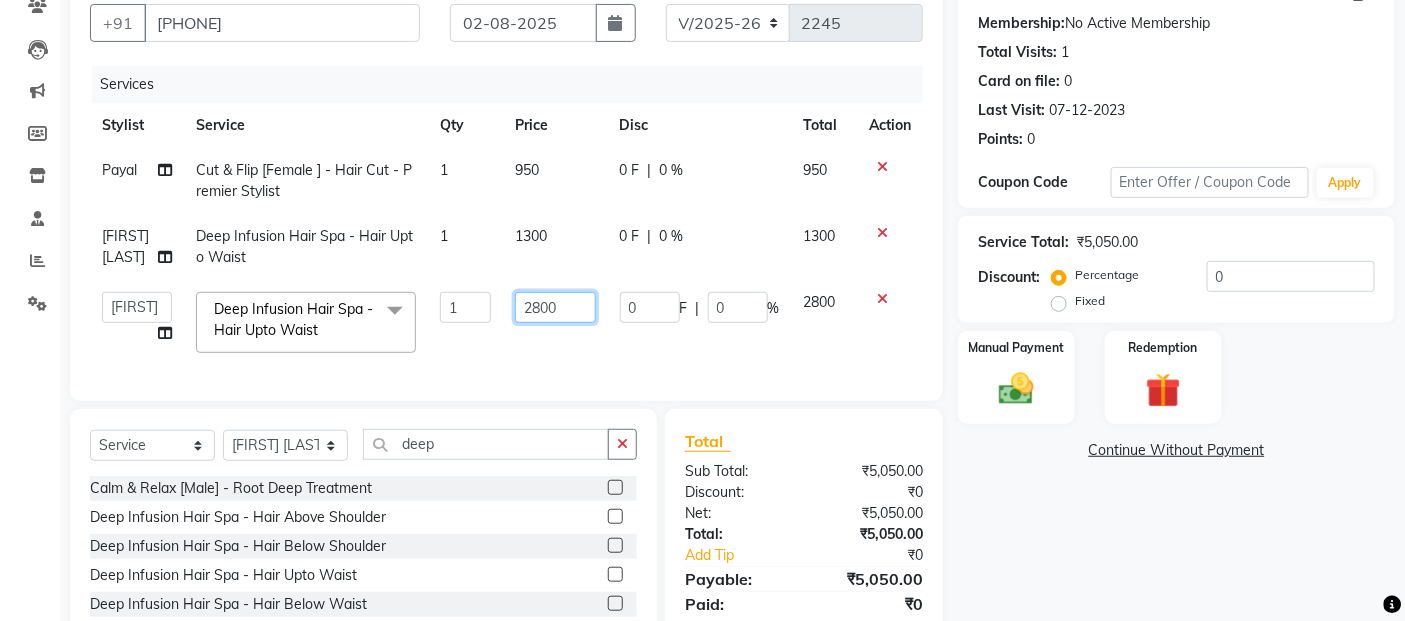 click on "2800" 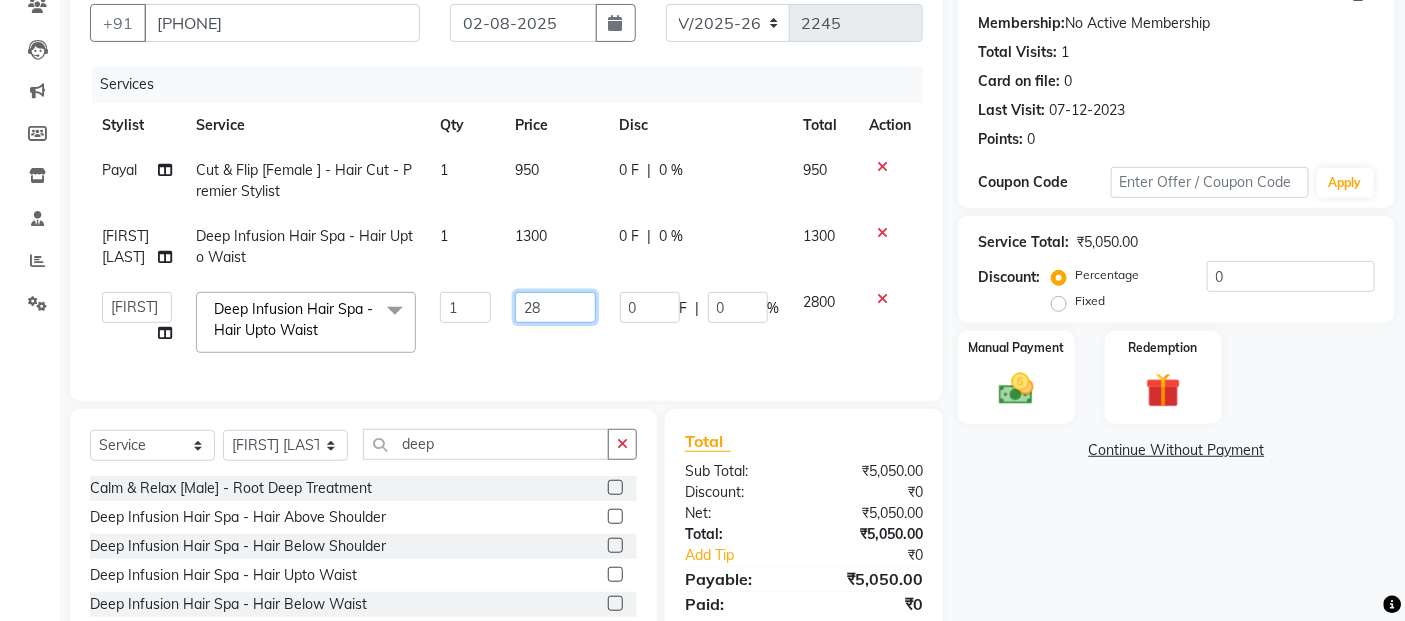 type on "2" 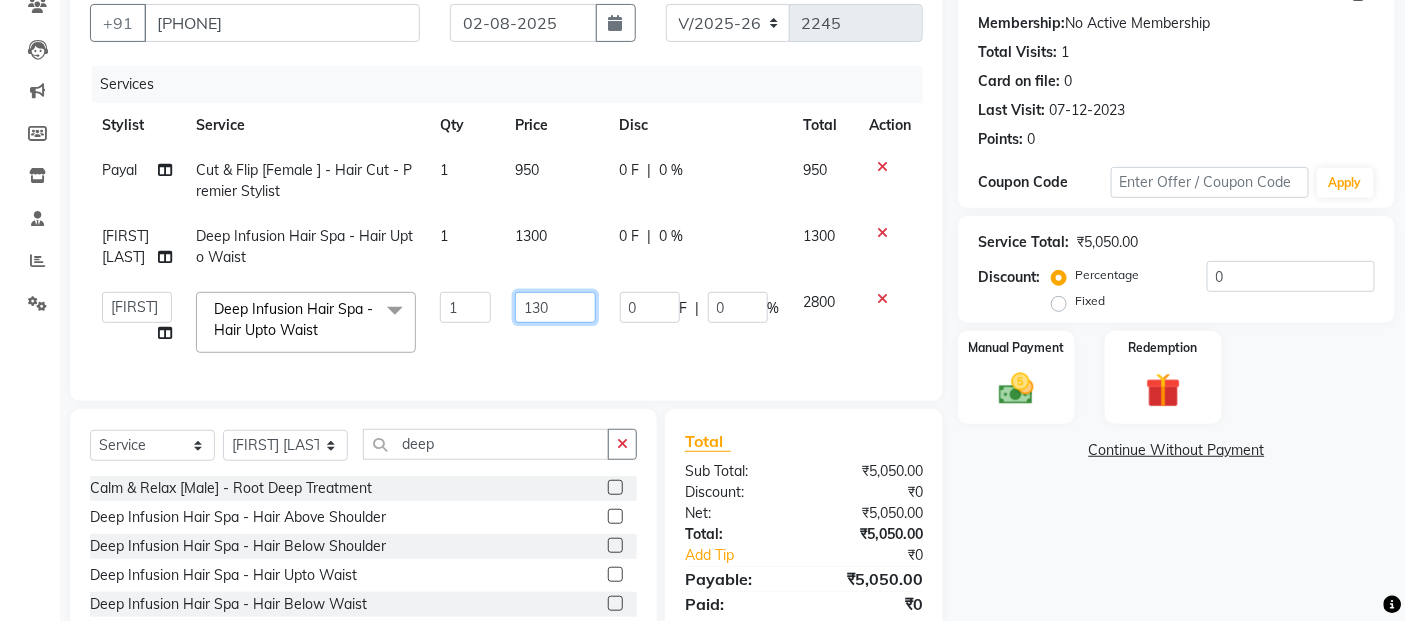 type on "1300" 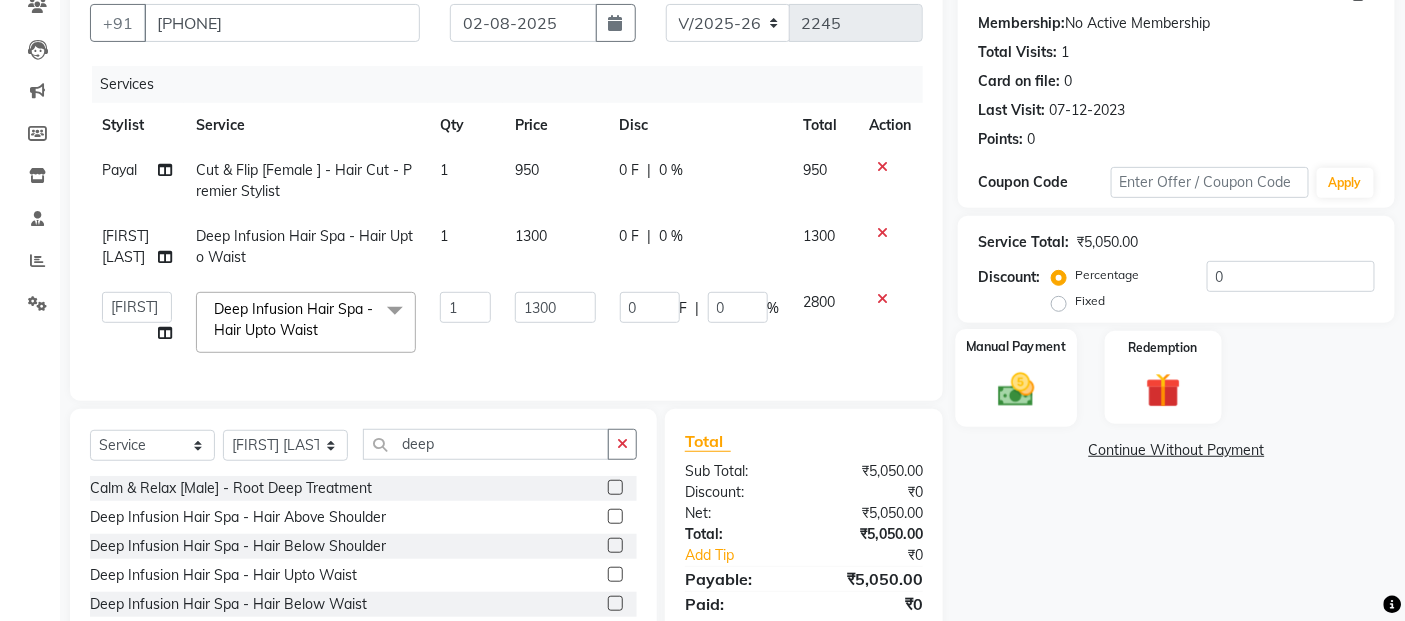 click 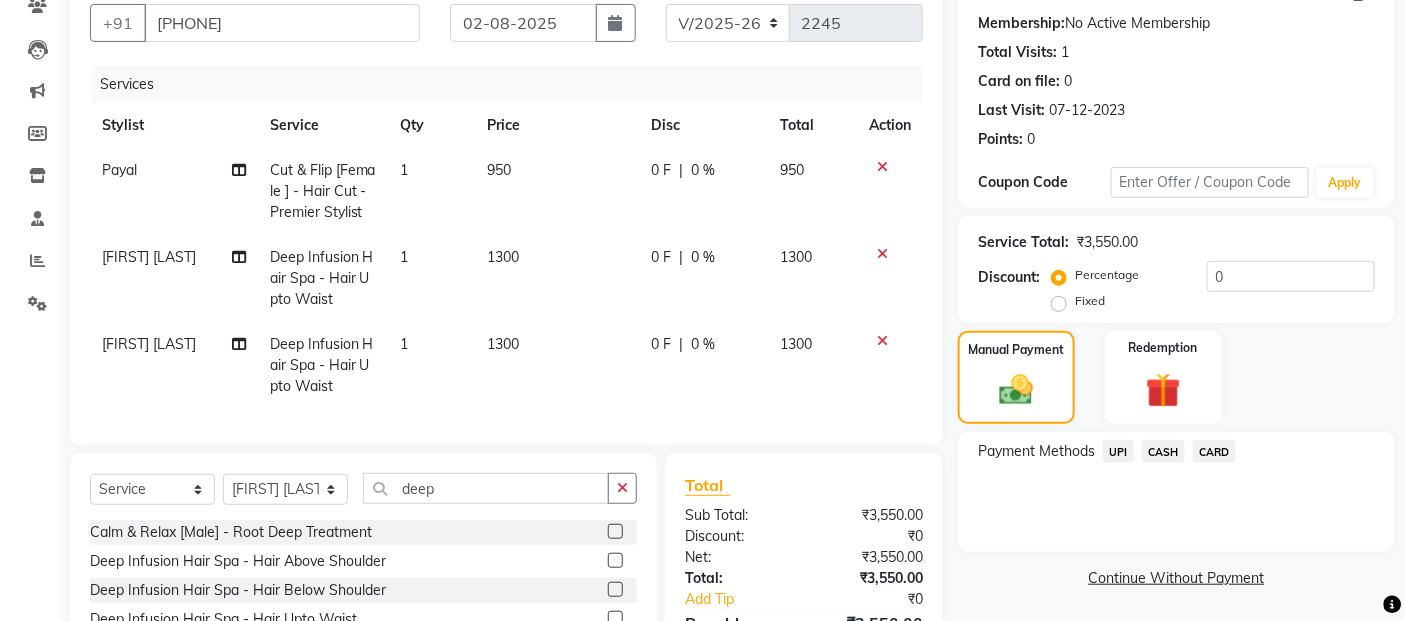 click on "UPI" 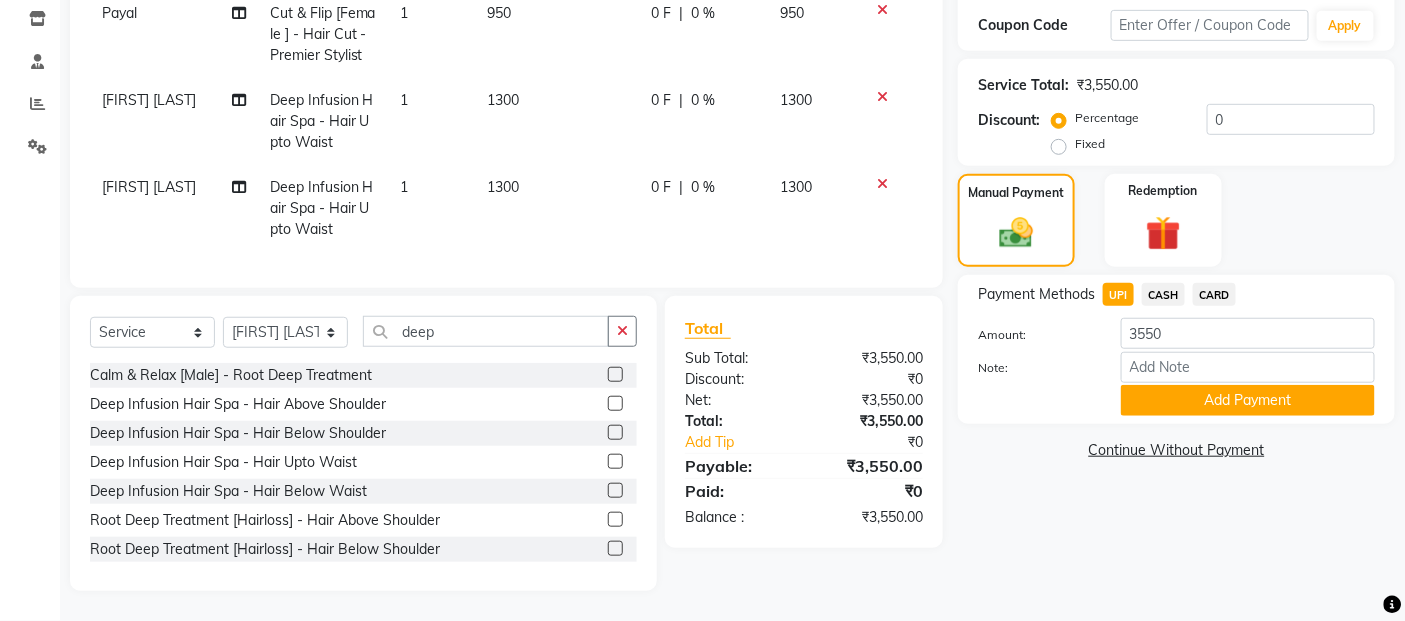 scroll, scrollTop: 355, scrollLeft: 0, axis: vertical 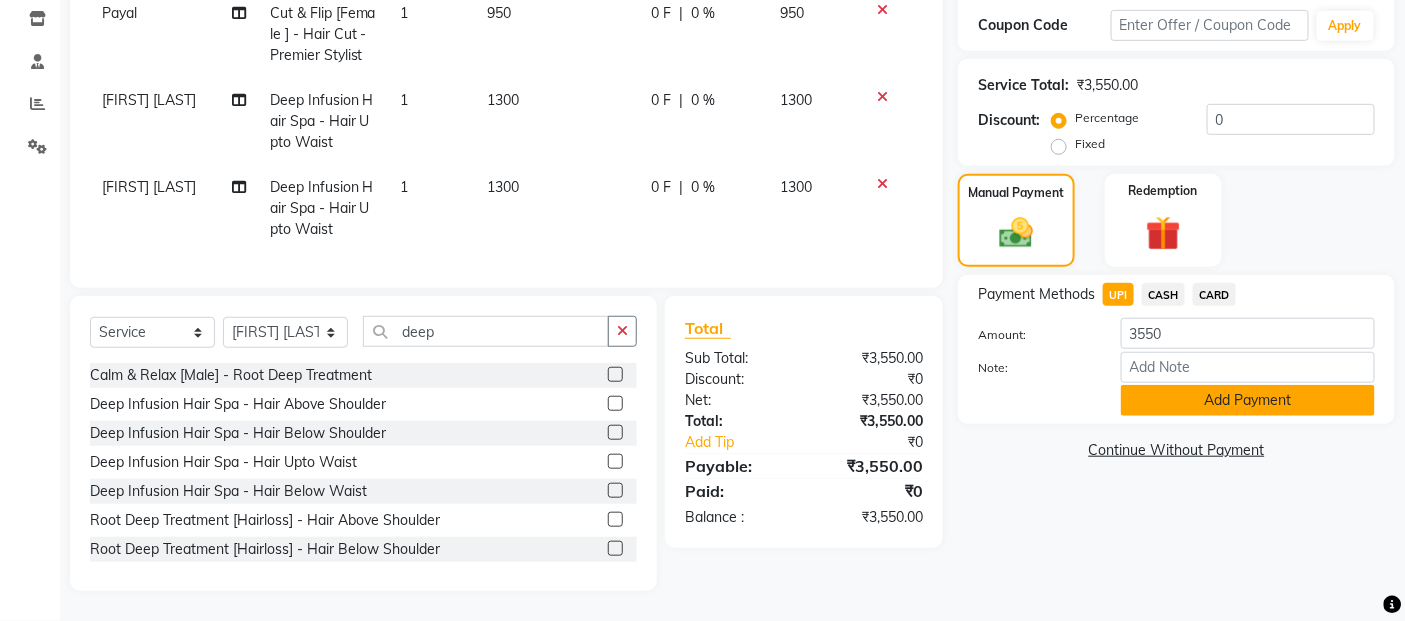 click on "Add Payment" 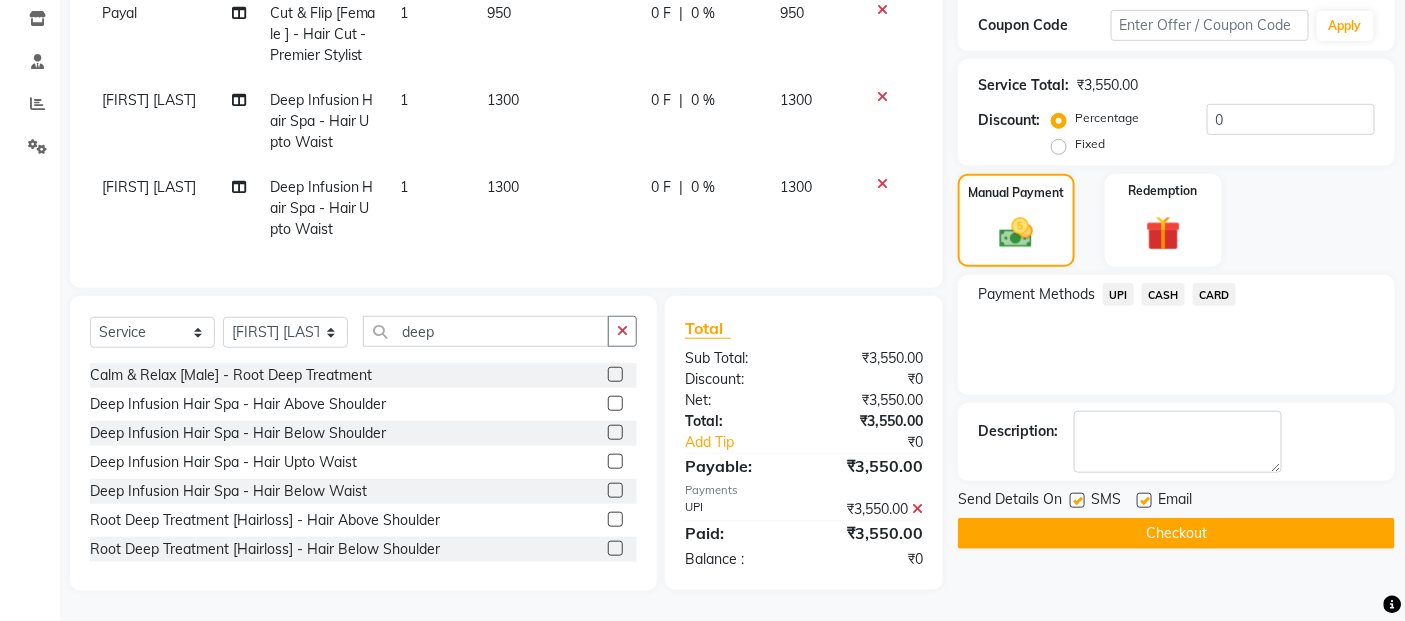 click 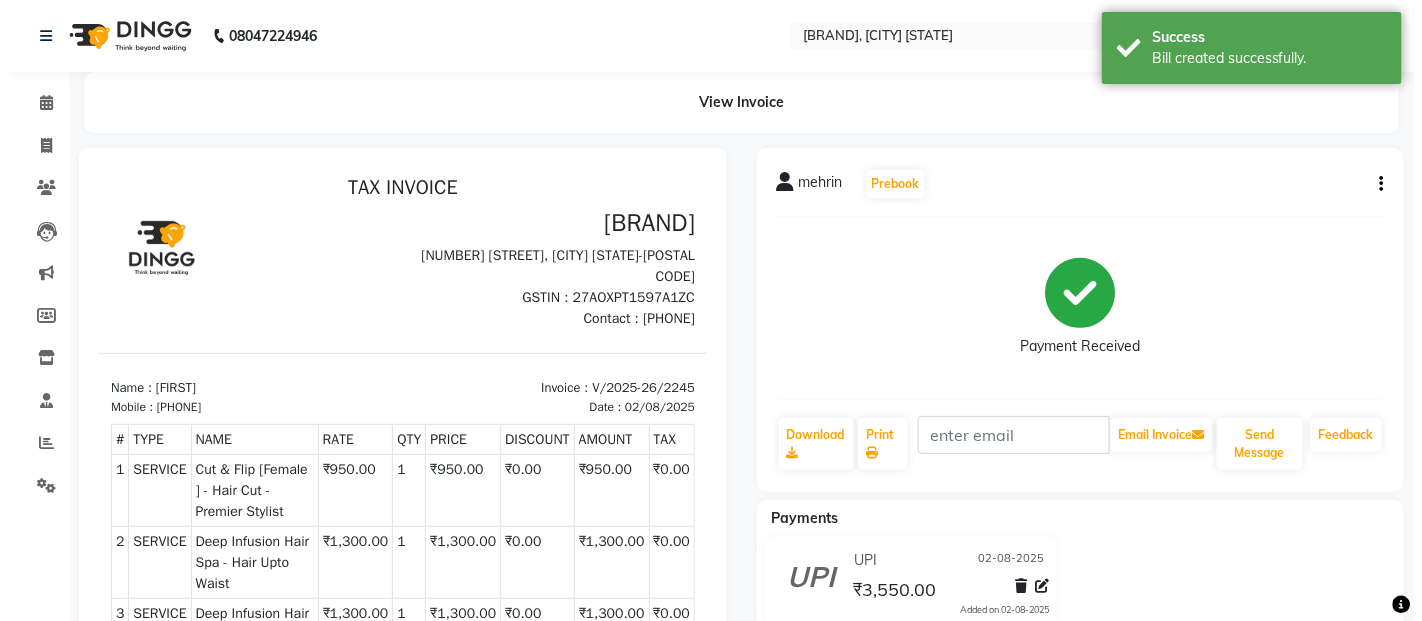 scroll, scrollTop: 0, scrollLeft: 0, axis: both 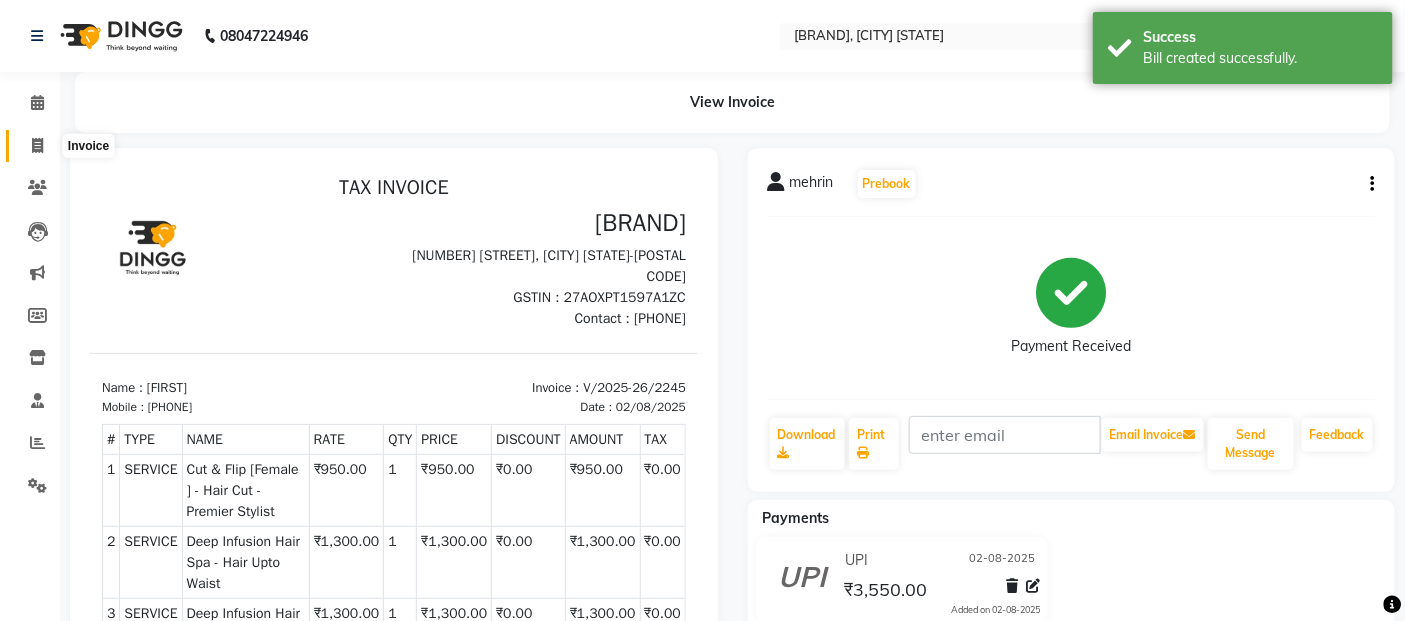 click 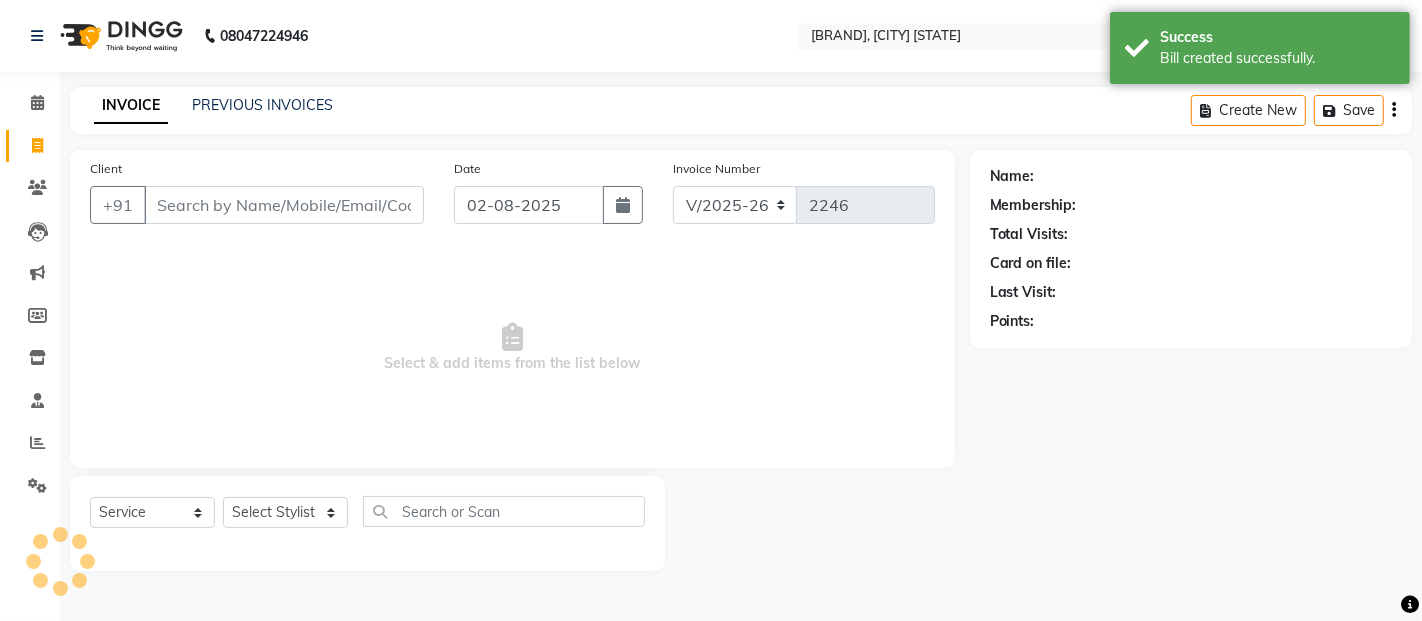 click on "Client" at bounding box center [284, 205] 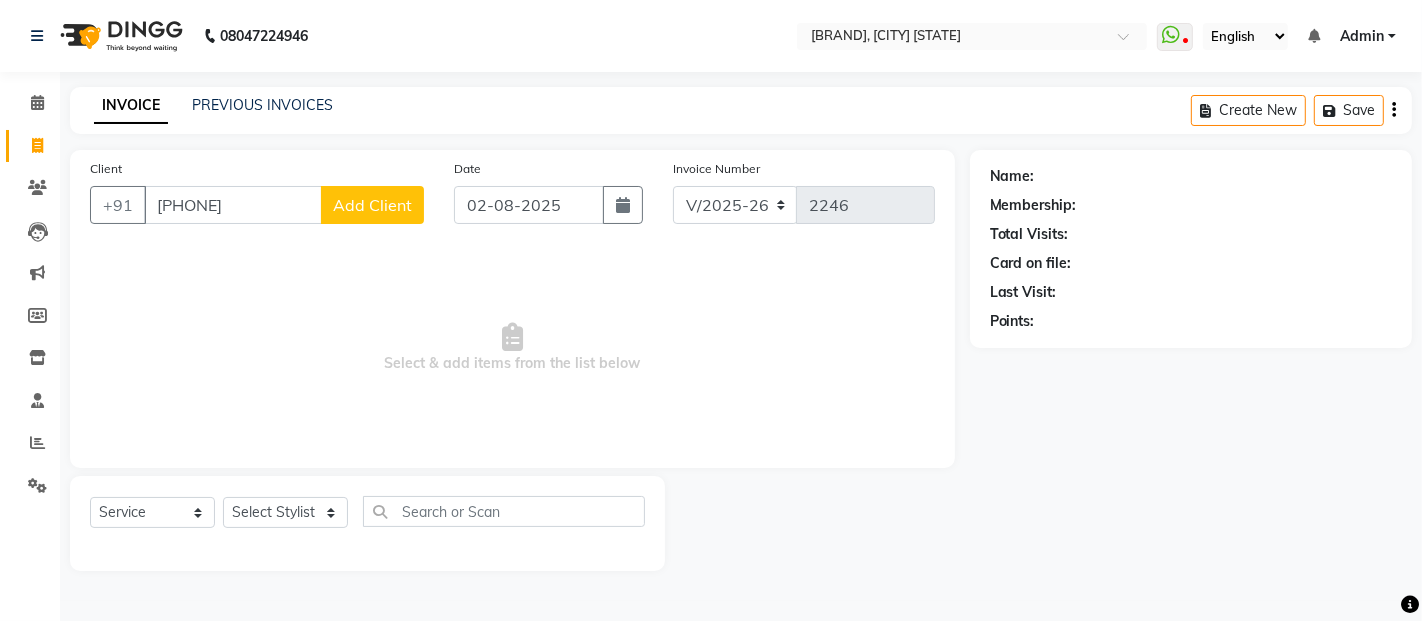 type on "[PHONE]" 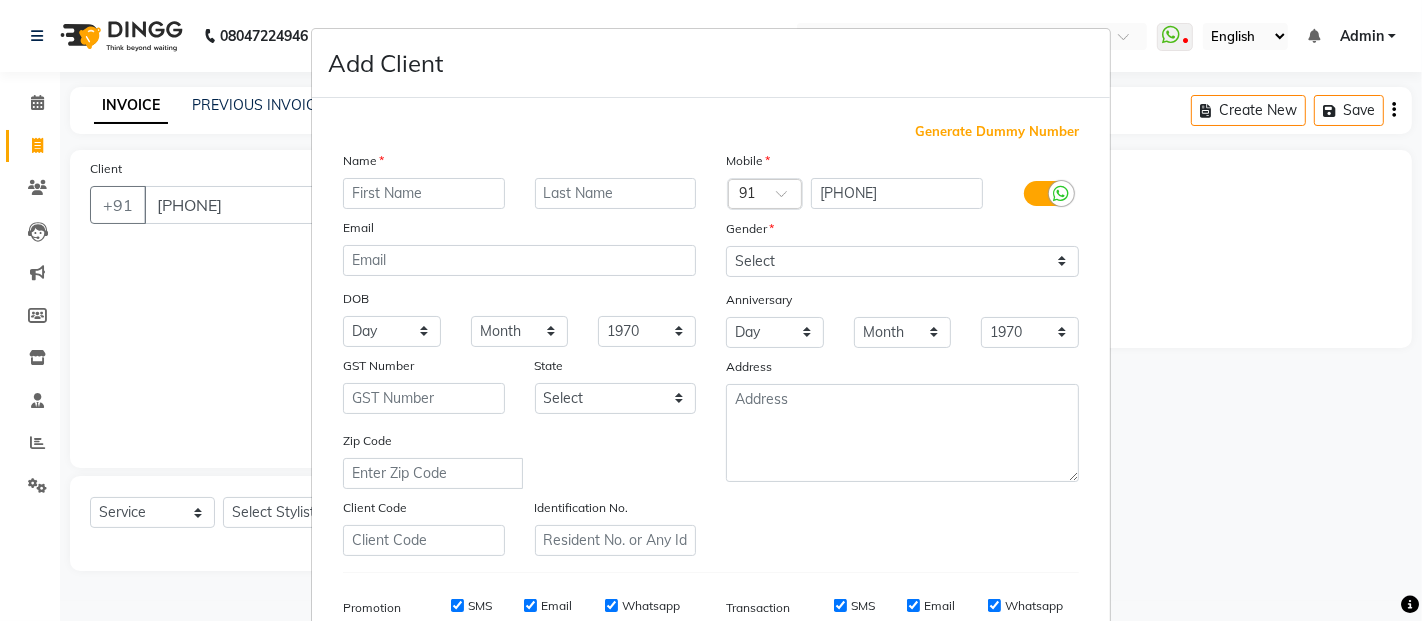 click at bounding box center [424, 193] 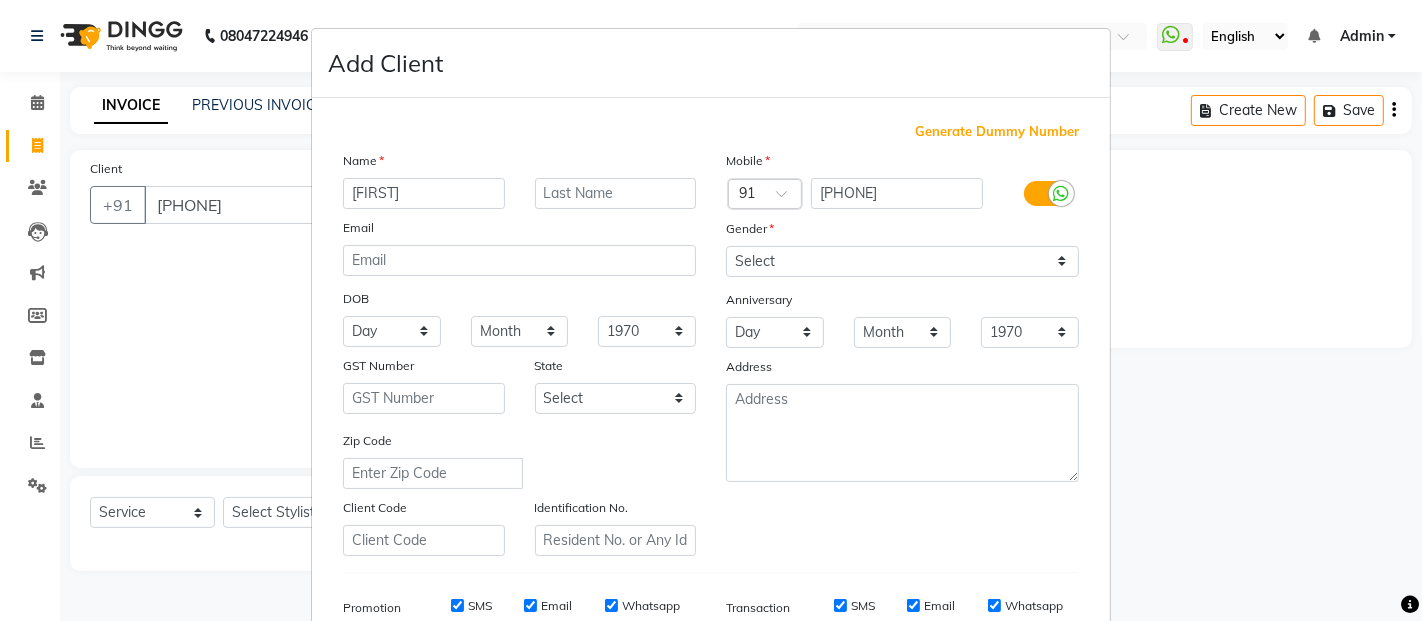 type on "[FIRST]" 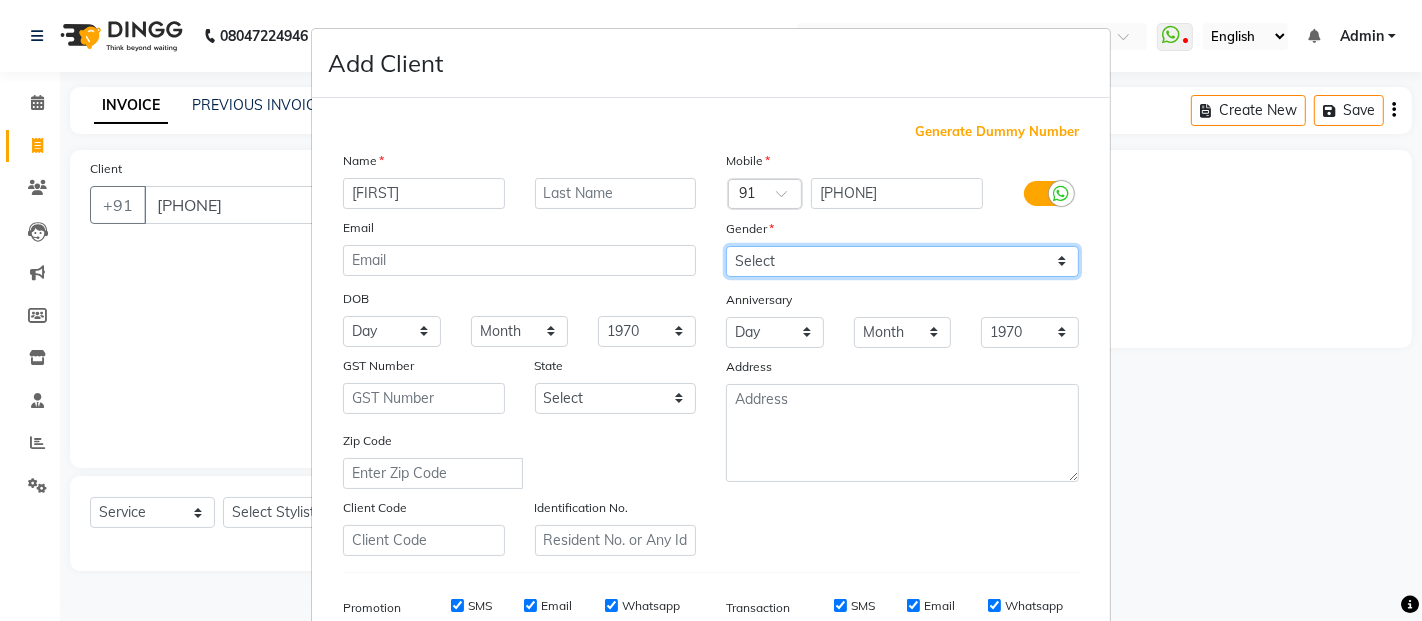 click on "Select Male Female Other Prefer Not To Say" at bounding box center (902, 261) 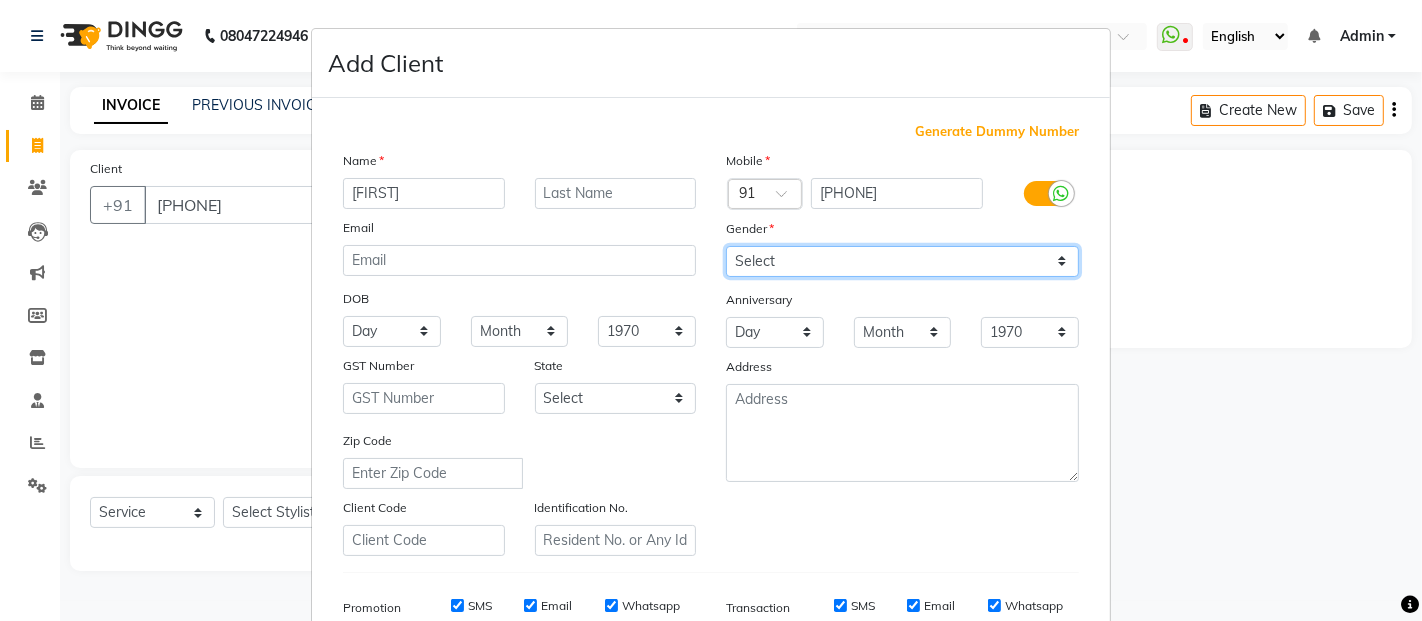 select on "female" 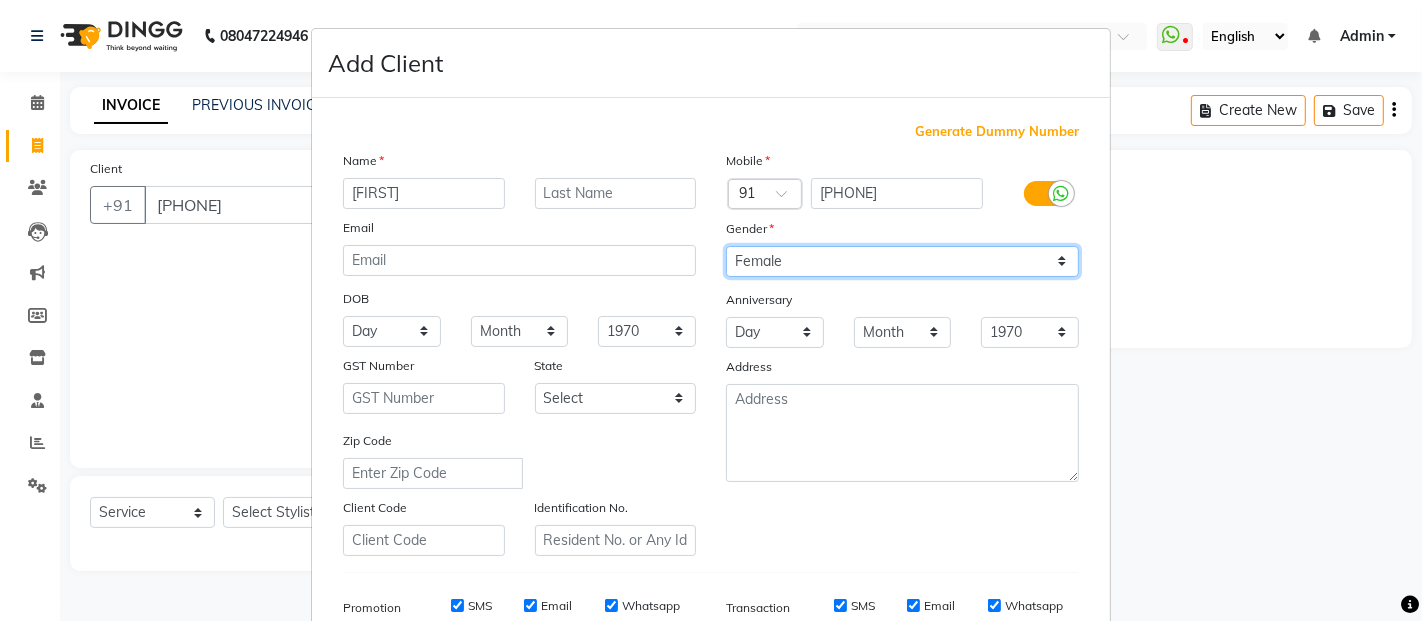 click on "Select Male Female Other Prefer Not To Say" at bounding box center [902, 261] 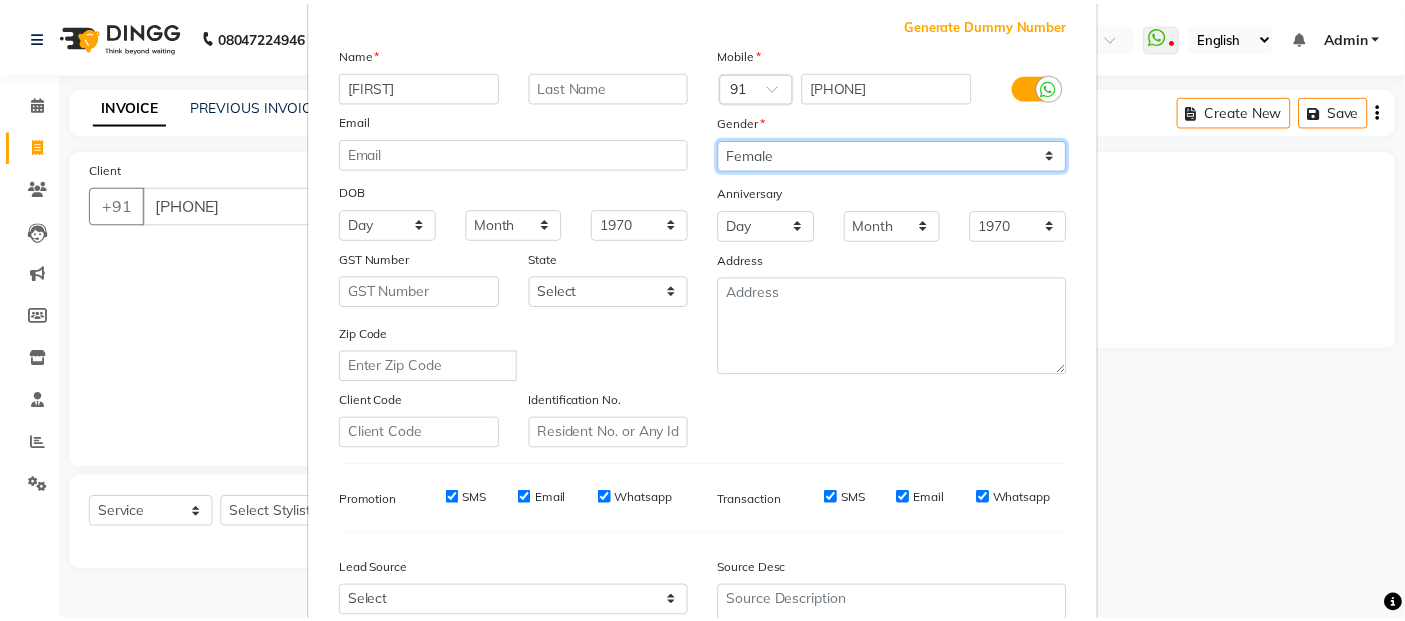 scroll, scrollTop: 303, scrollLeft: 0, axis: vertical 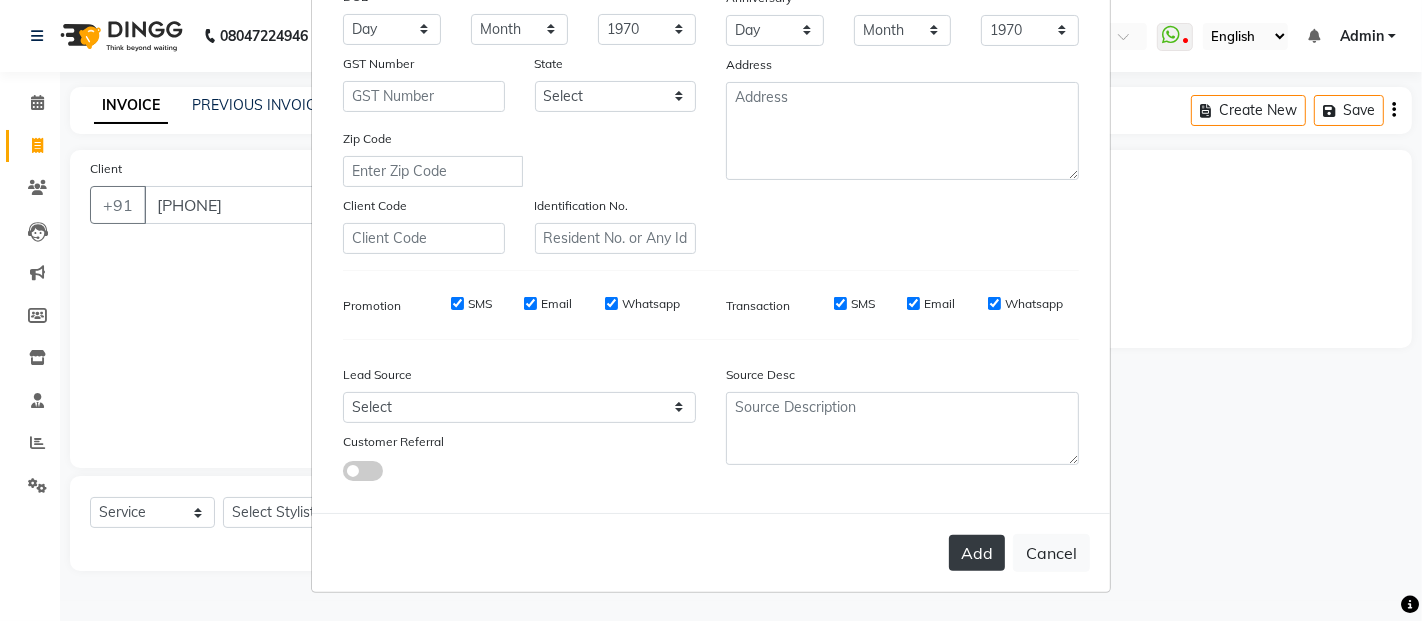 click on "Add" at bounding box center (977, 553) 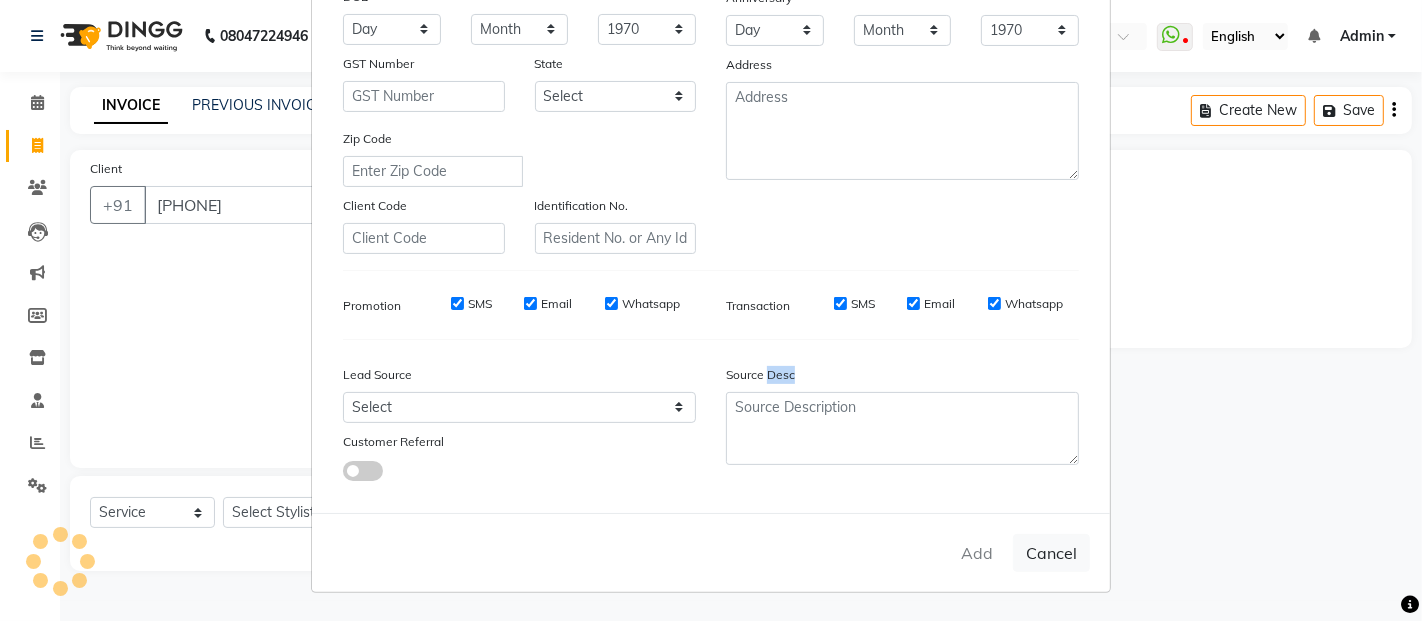 click on "Add   Cancel" at bounding box center (711, 552) 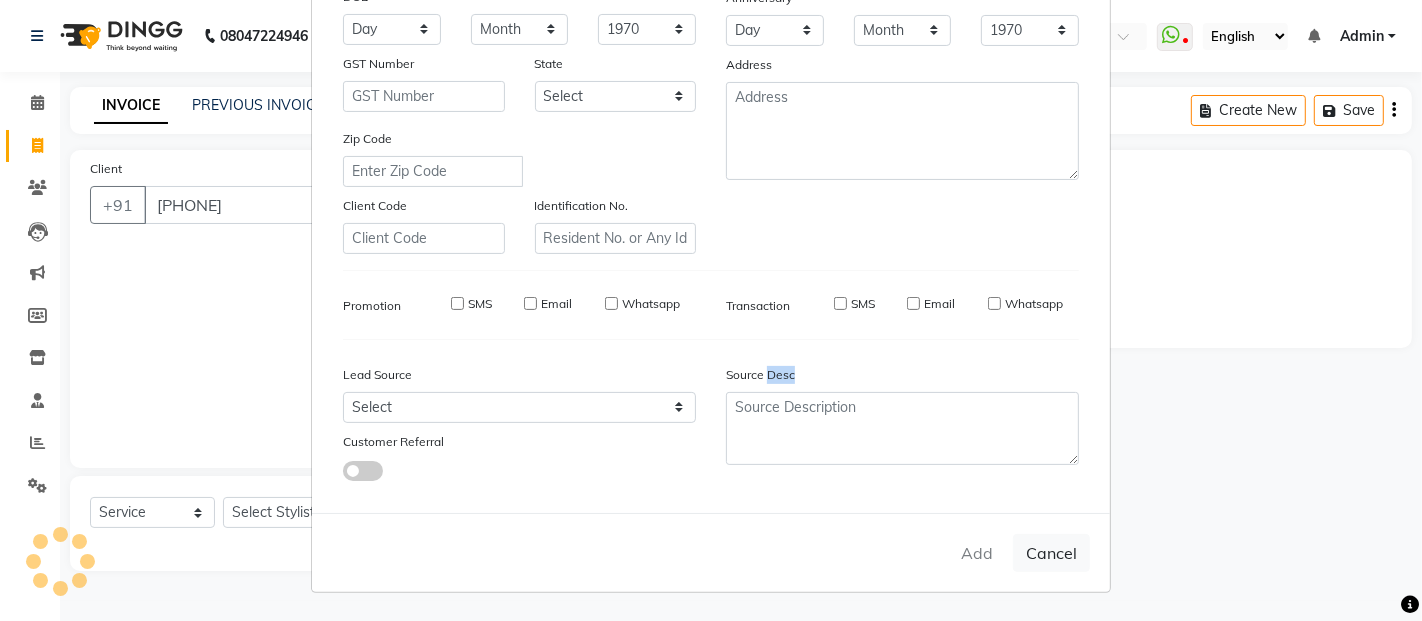 type 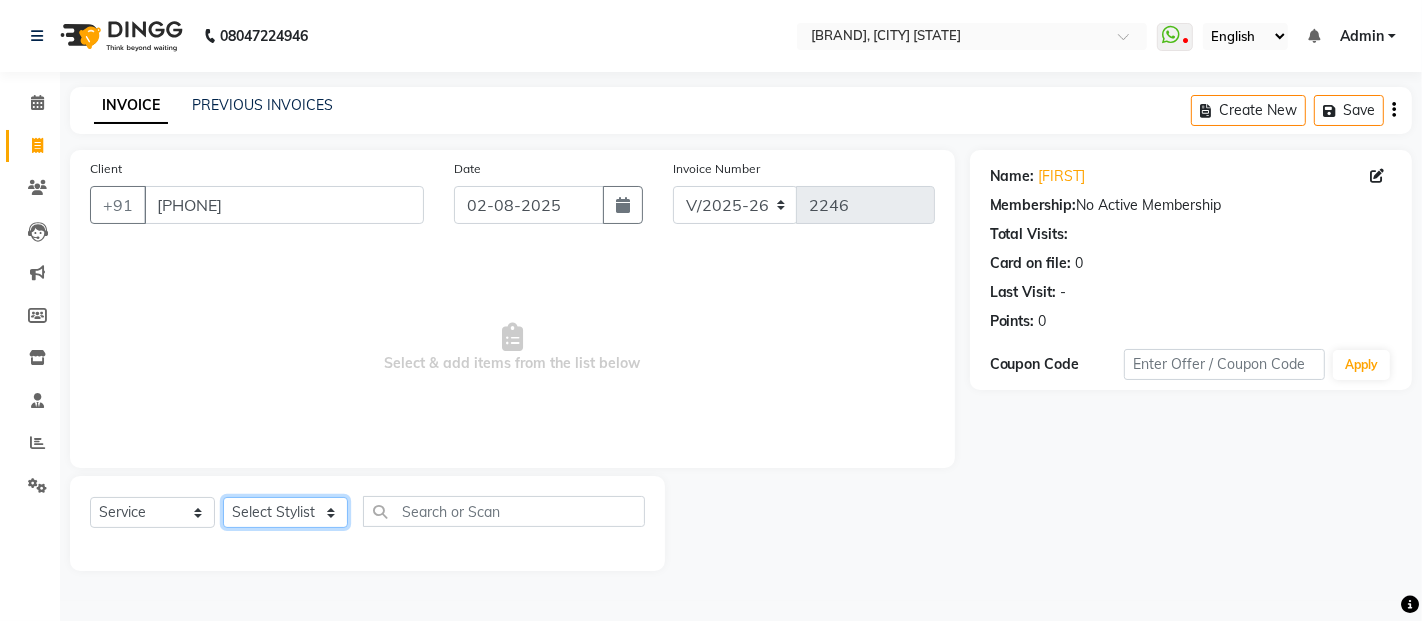 click on "Select Stylist [FIRST] [LAST] [FIRST] [LAST] [FIRST] [FIRST] [FIRST] [FIRST] [FIRST] [FIRST] [FIRST] [FIRST] [FIRST] [FIRST] [FIRST] [FIRST] [FIRST] [FIRST]" 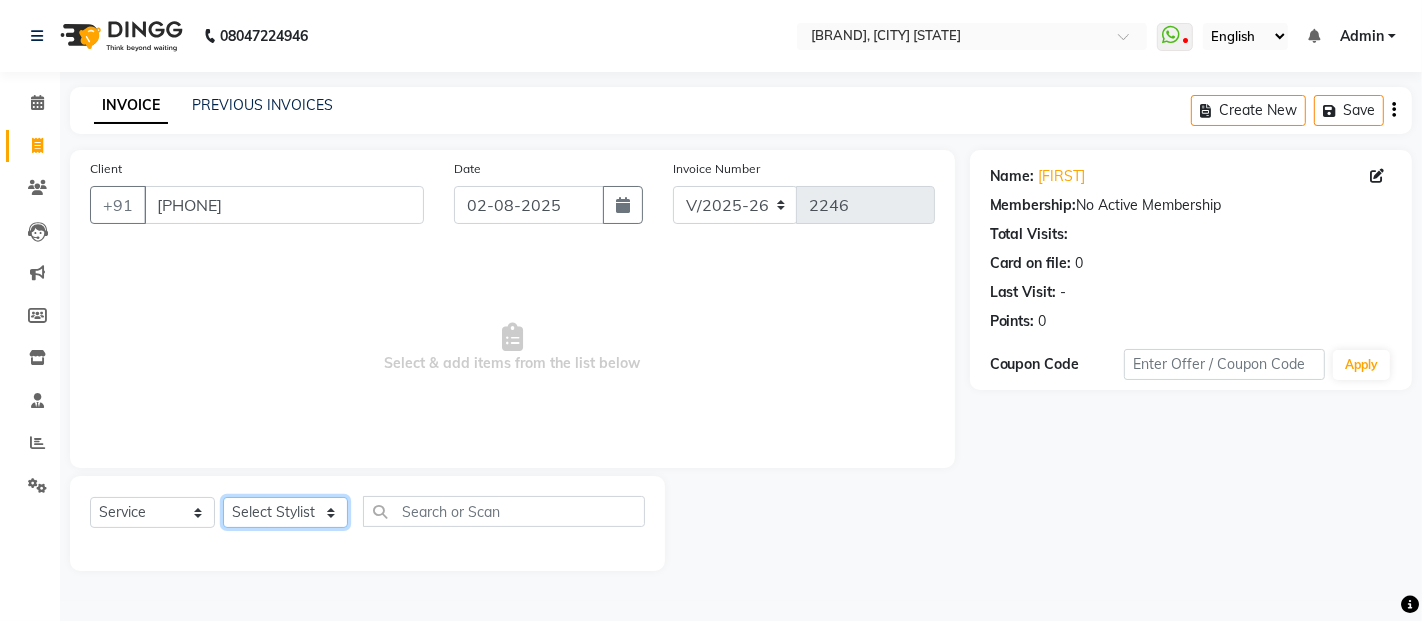 select on "46161" 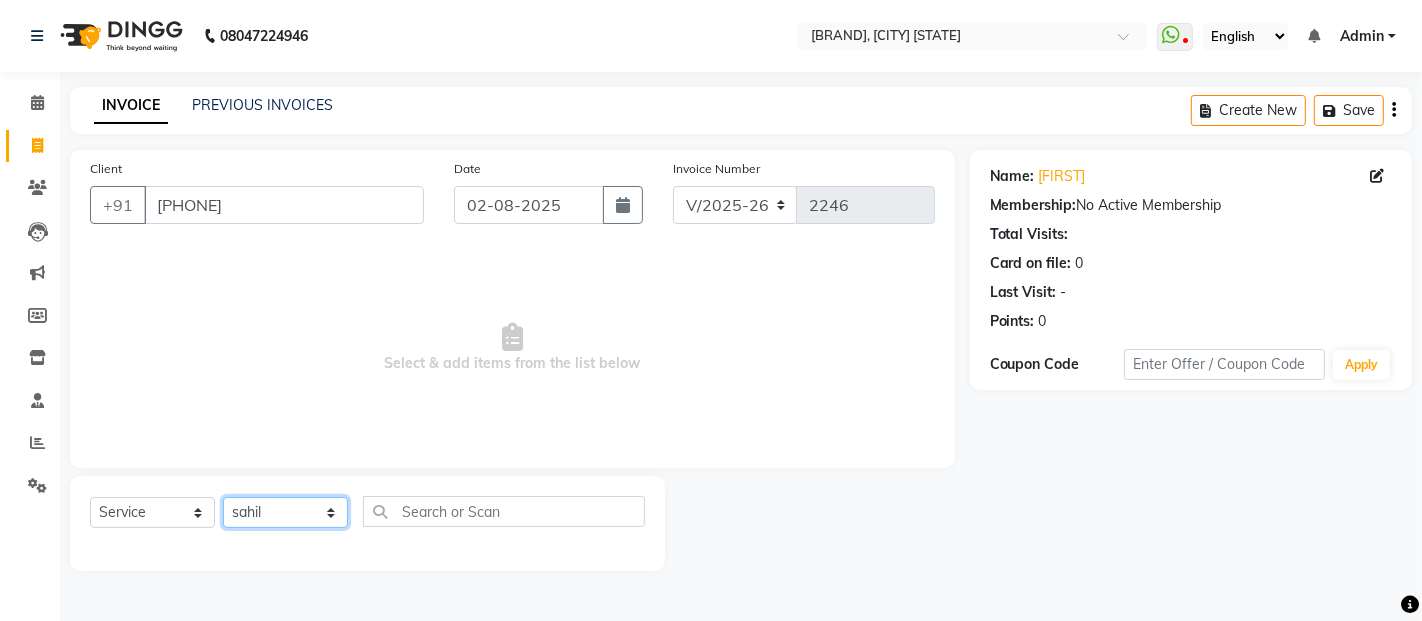 click on "Select Stylist [FIRST] [LAST] [FIRST] [LAST] [FIRST] [FIRST] [FIRST] [FIRST] [FIRST] [FIRST] [FIRST] [FIRST] [FIRST] [FIRST] [FIRST] [FIRST] [FIRST] [FIRST]" 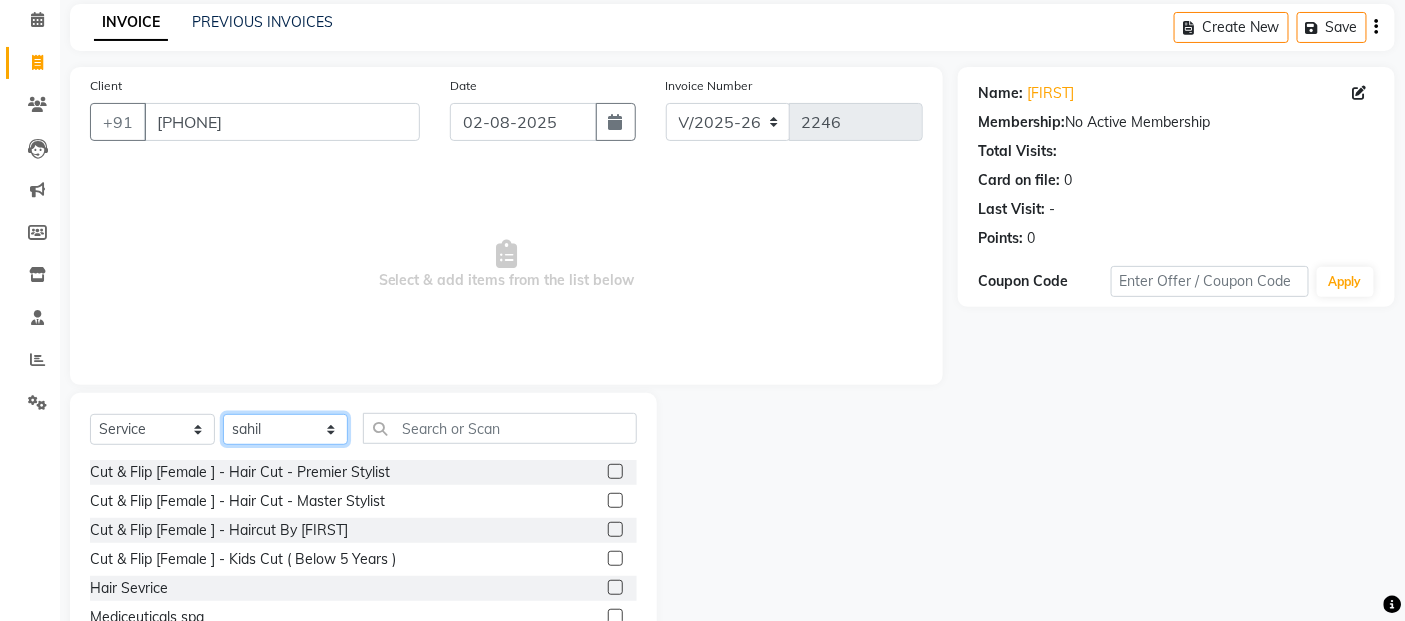 scroll, scrollTop: 180, scrollLeft: 0, axis: vertical 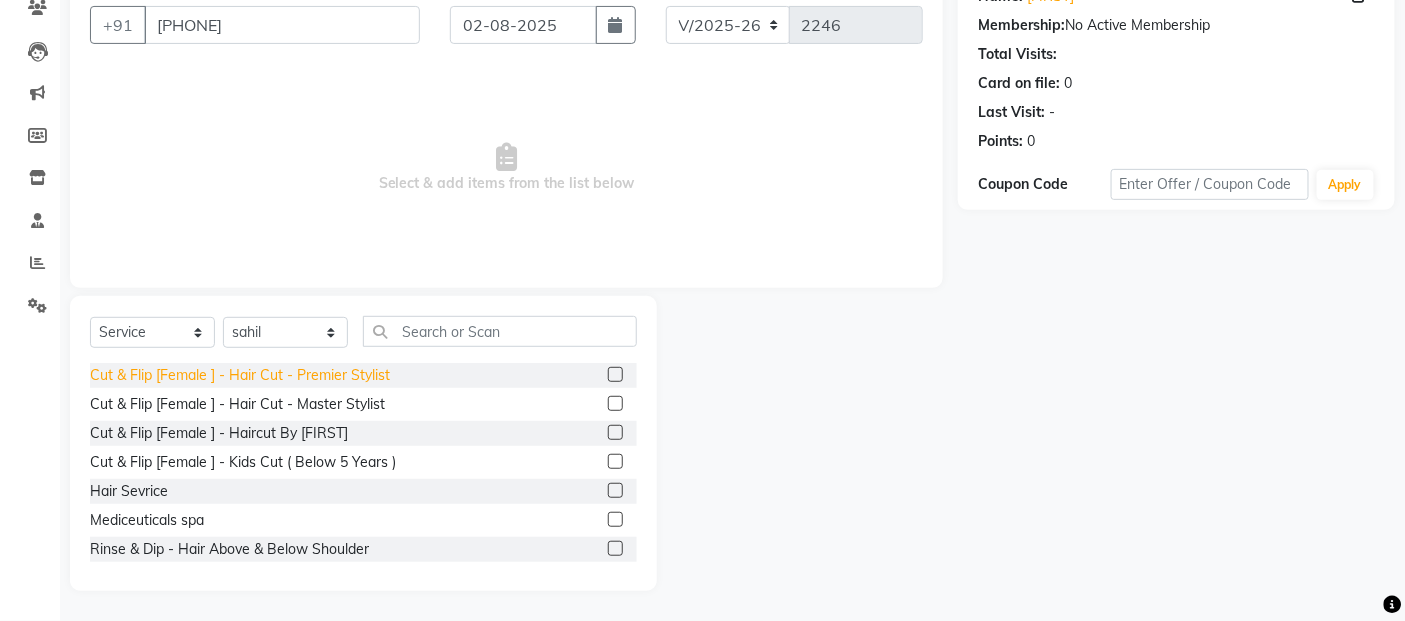 click on "Cut & Flip [Female ] - Hair Cut - Premier Stylist" 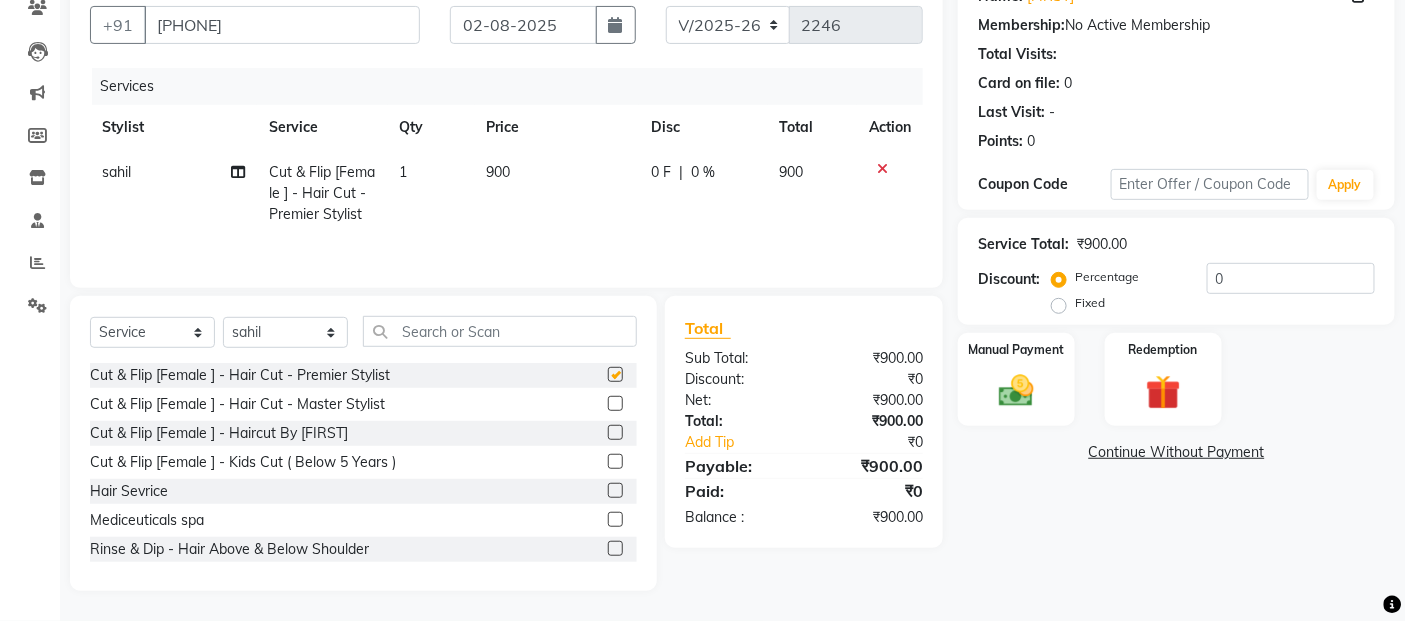 checkbox on "false" 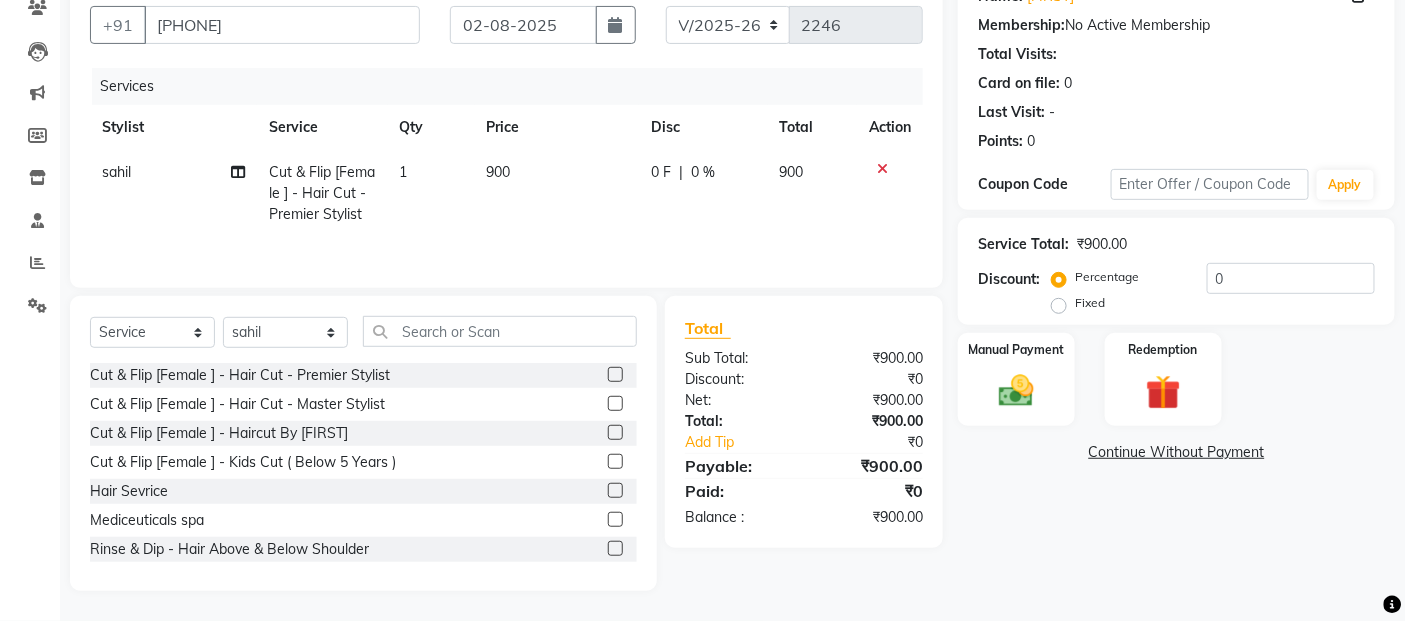 drag, startPoint x: 526, startPoint y: 186, endPoint x: 541, endPoint y: 183, distance: 15.297058 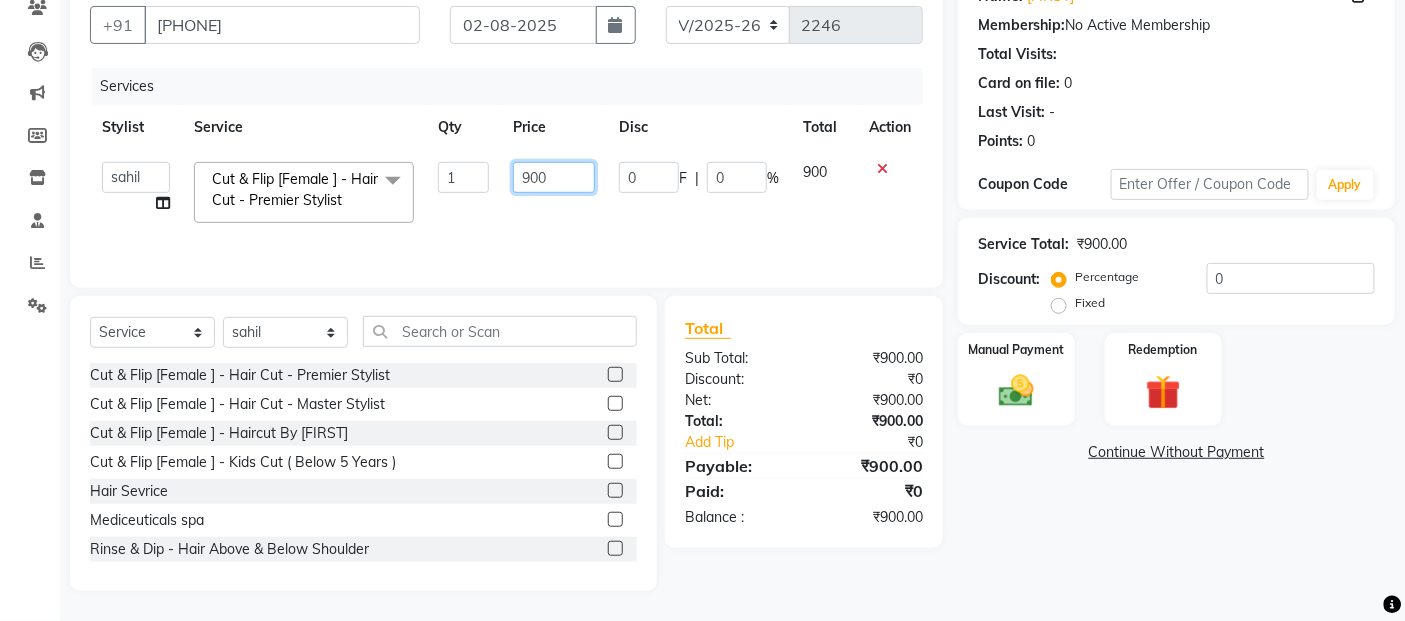 click on "900" 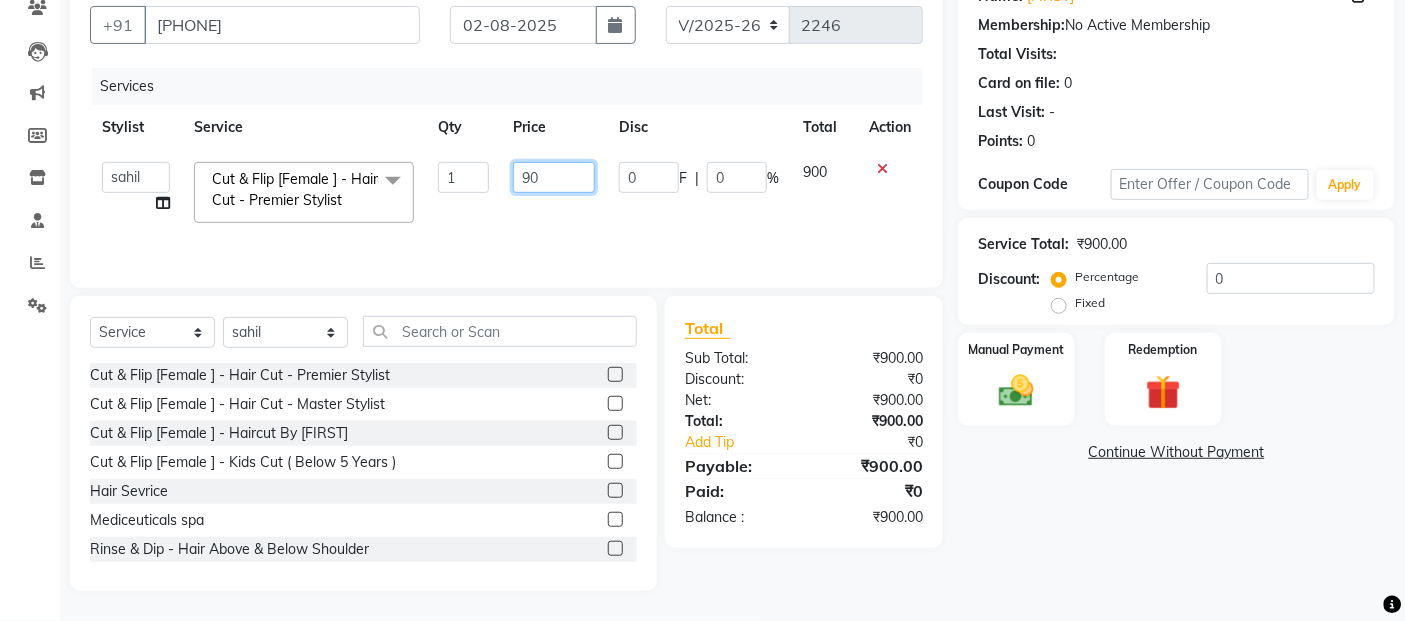 type on "9" 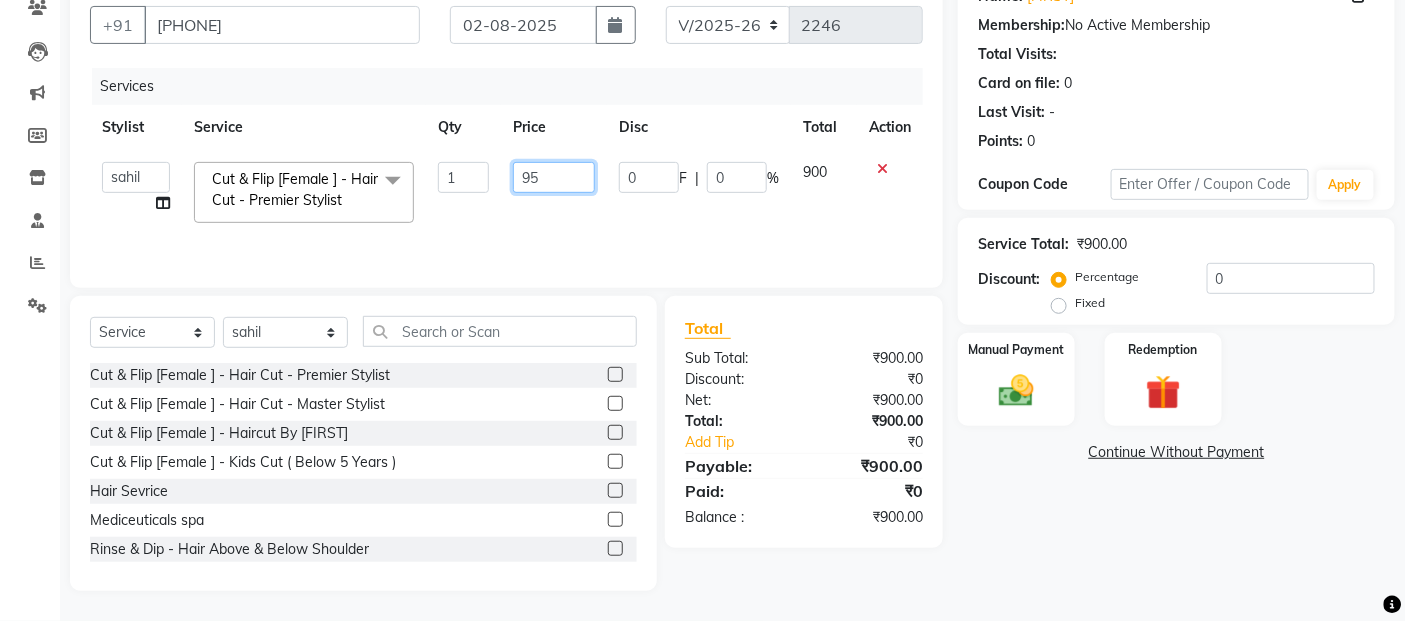 type on "950" 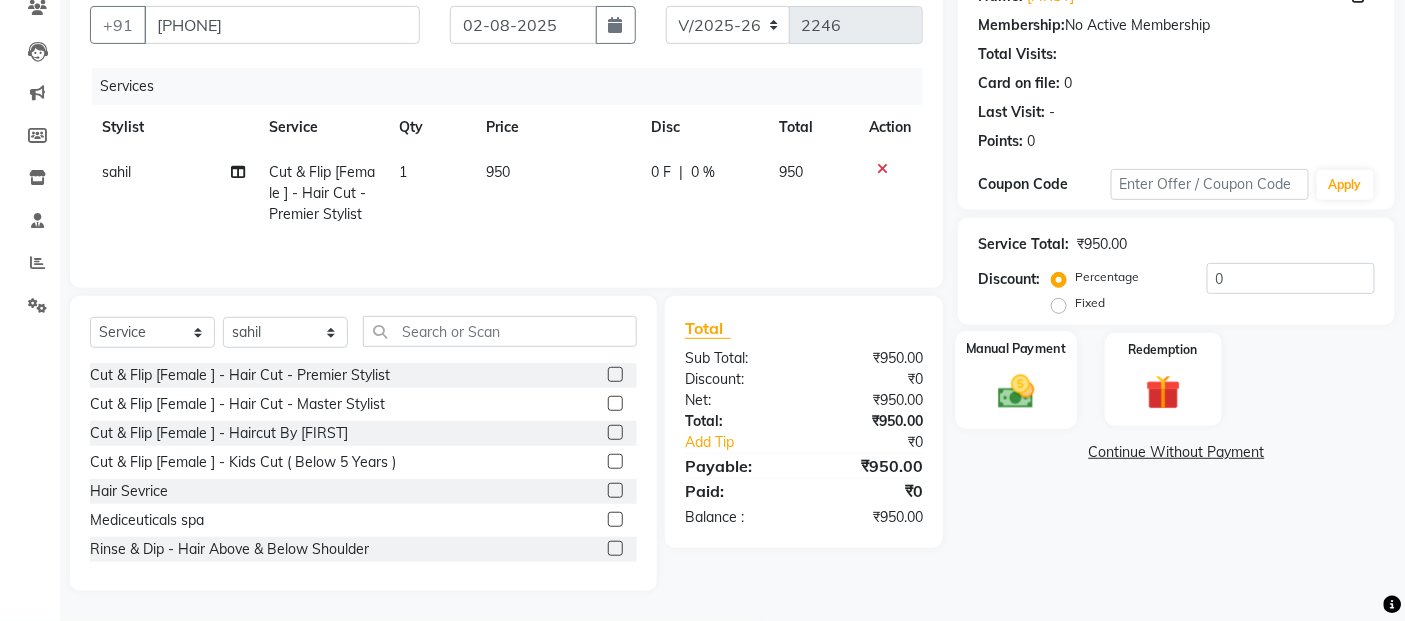 click on "Manual Payment" 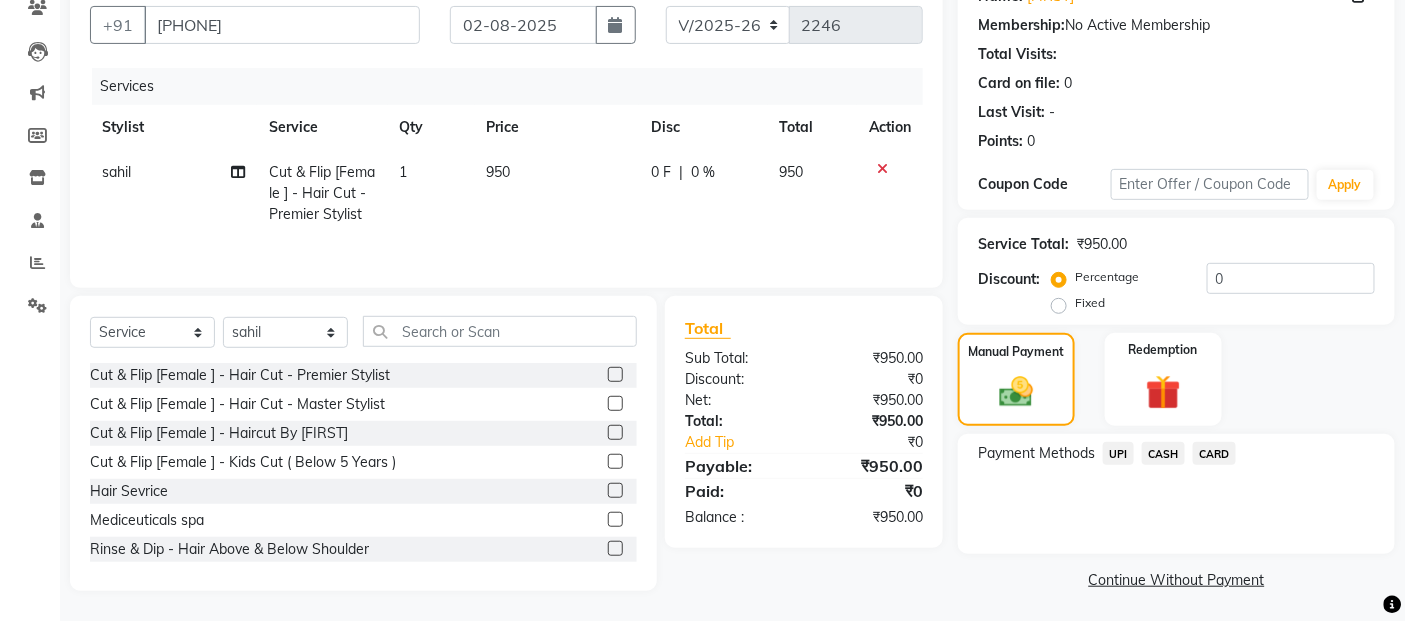 click on "CARD" 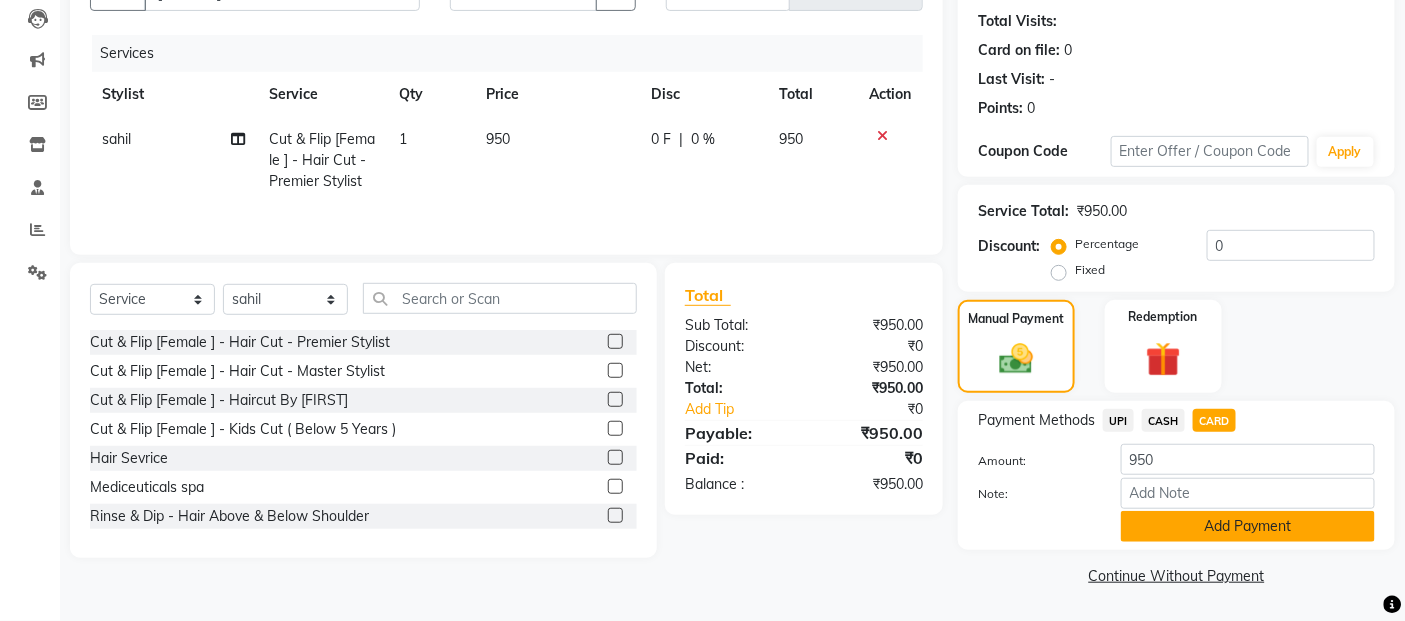 click on "Add Payment" 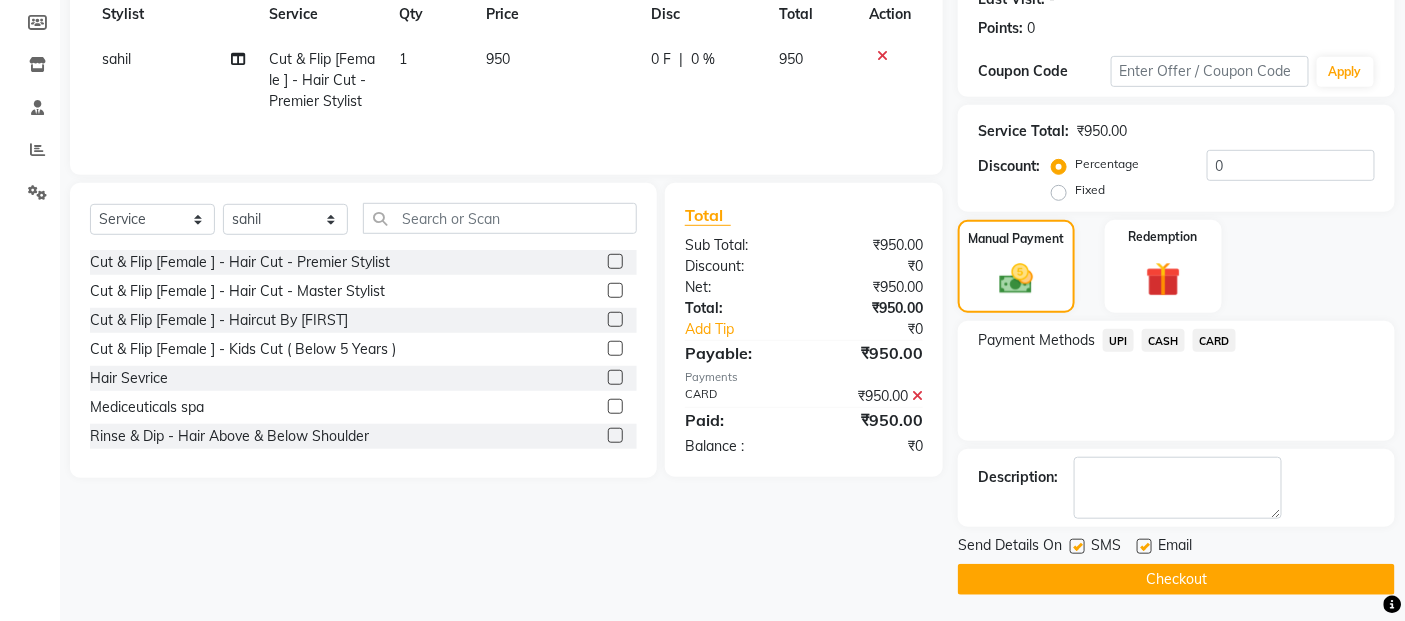 scroll, scrollTop: 297, scrollLeft: 0, axis: vertical 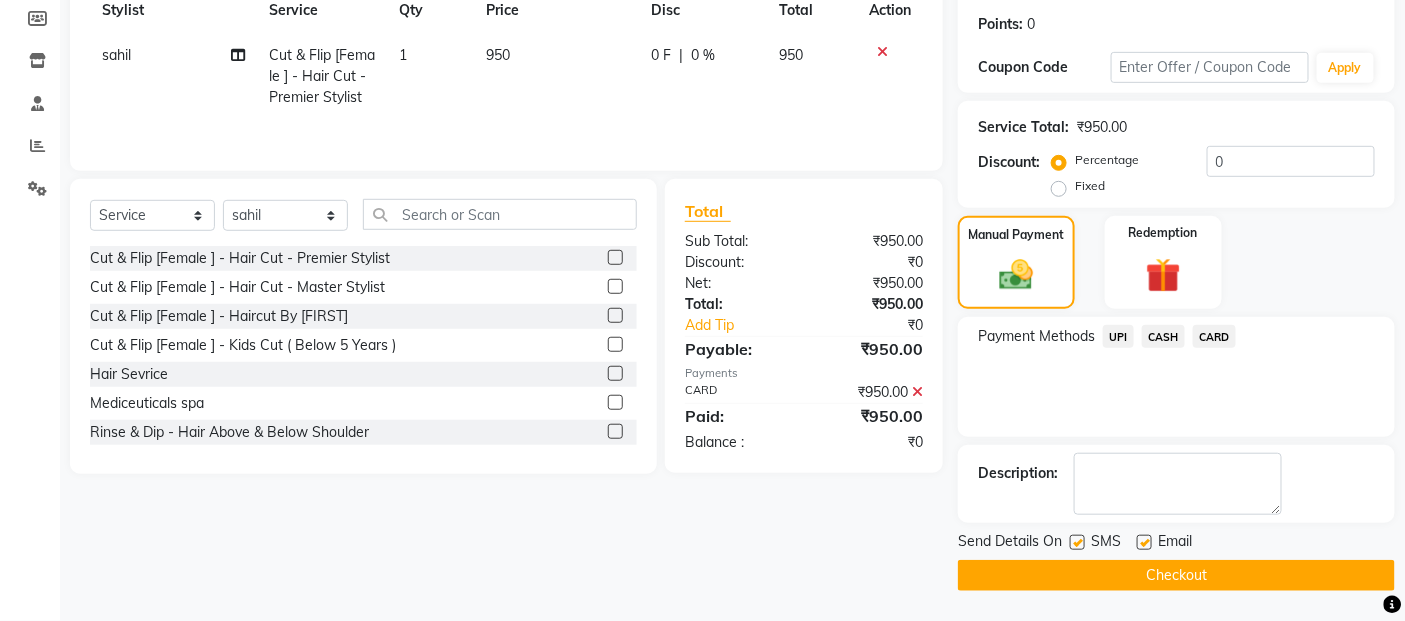 click on "Checkout" 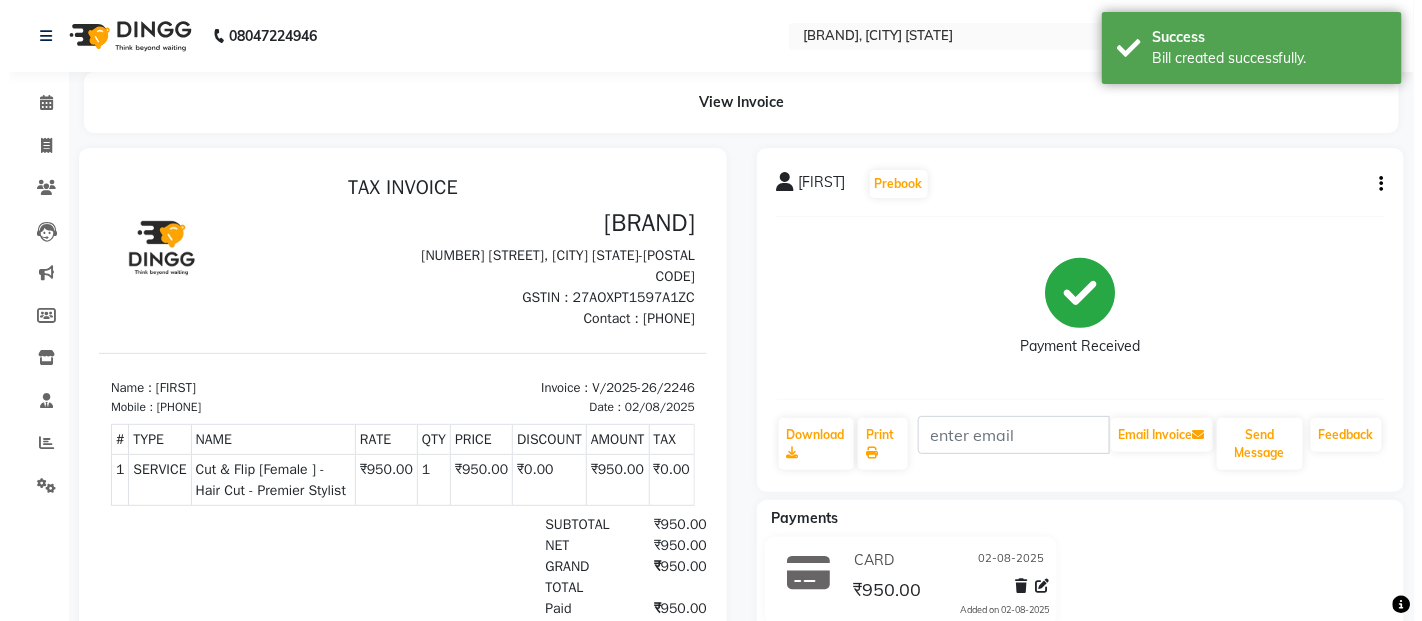 scroll, scrollTop: 0, scrollLeft: 0, axis: both 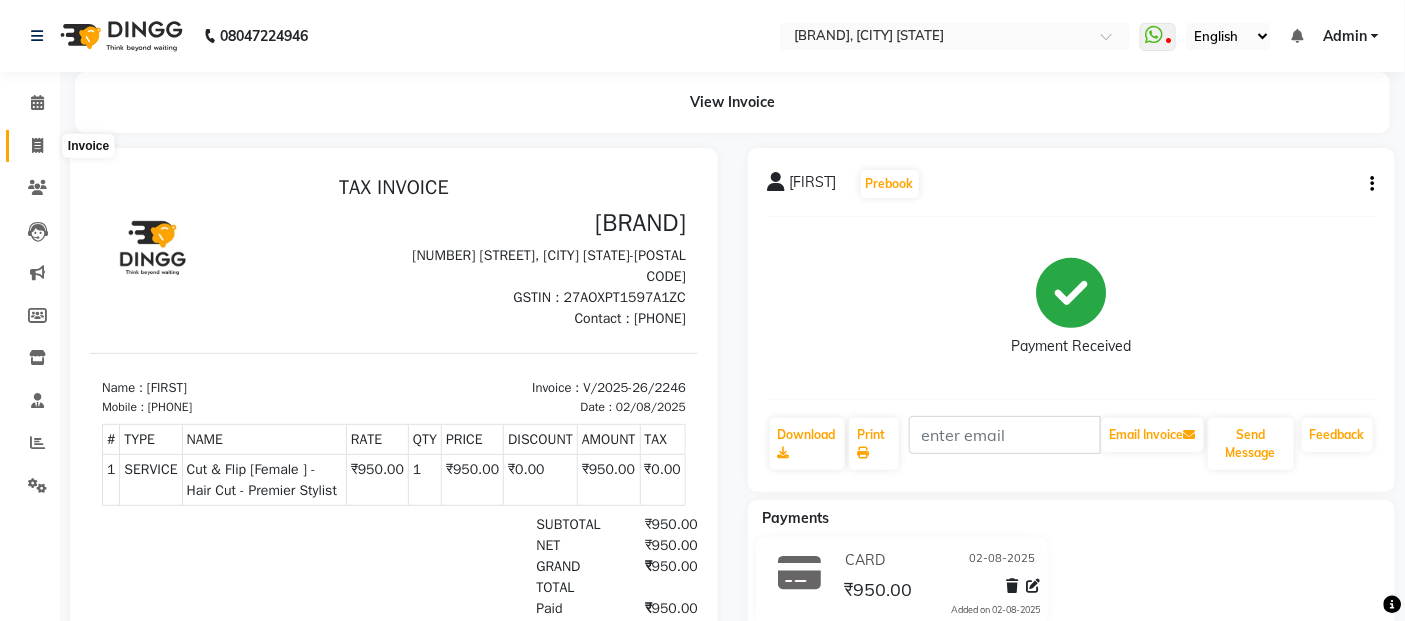 click 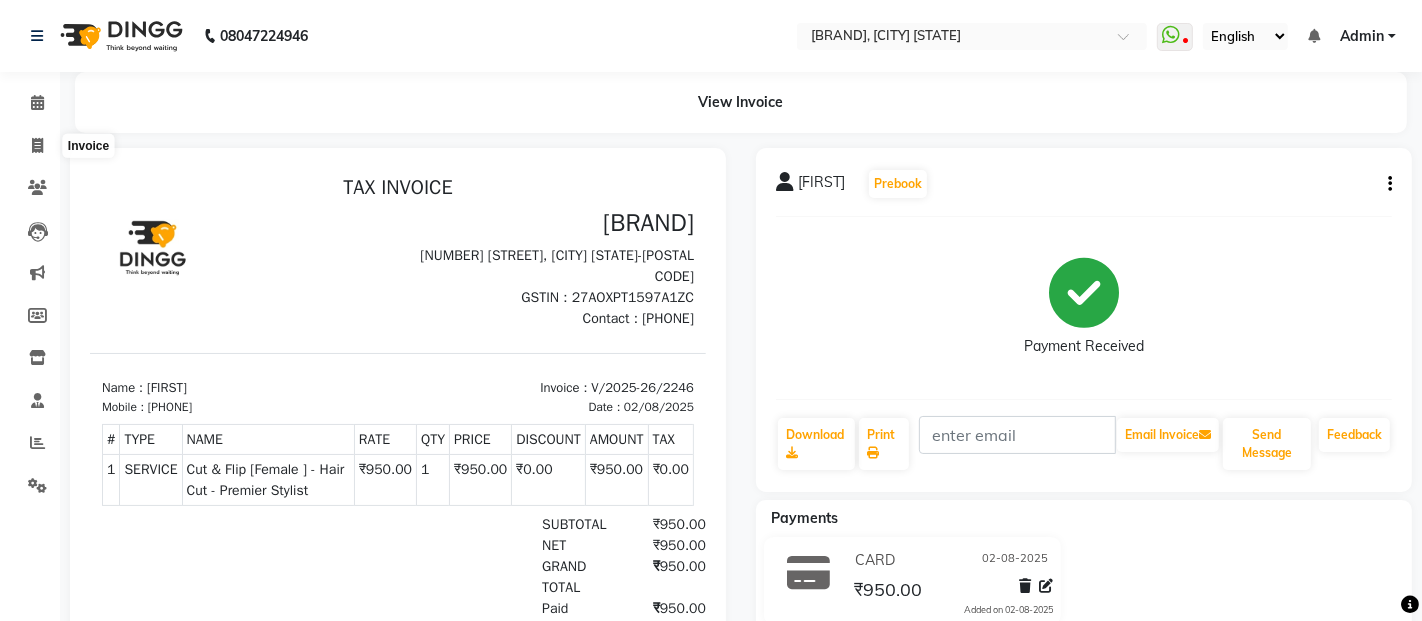 select on "5150" 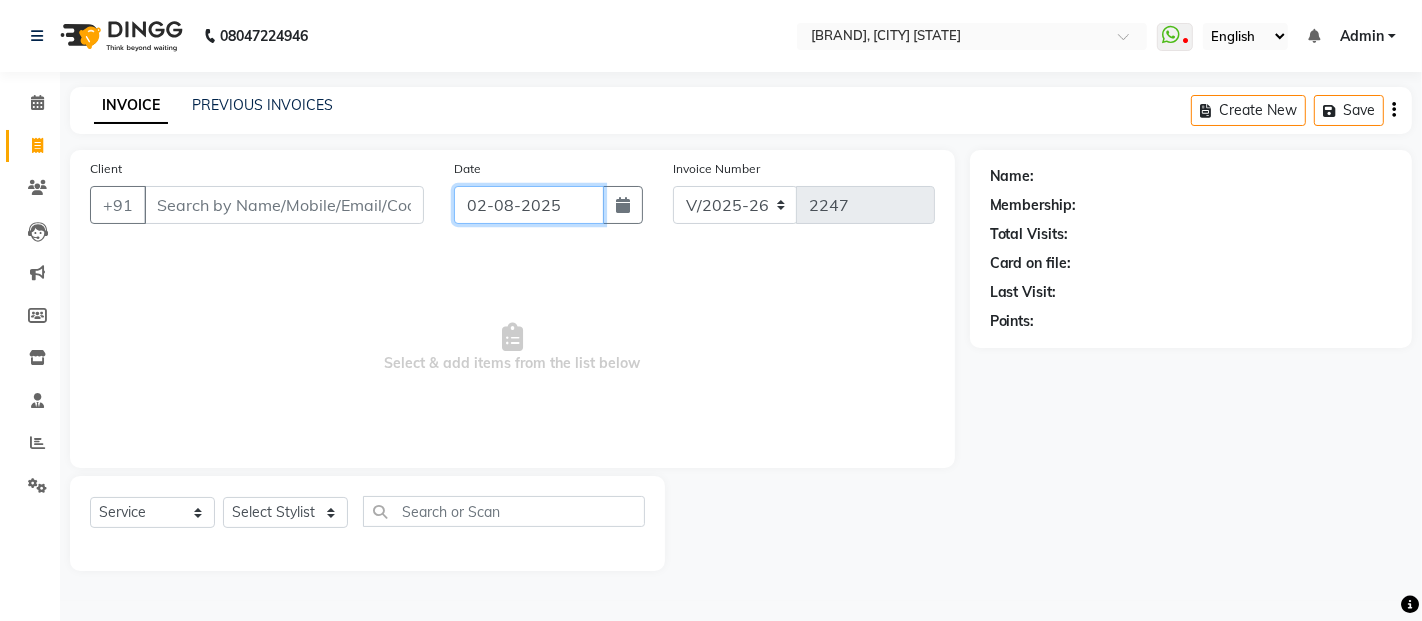 click on "02-08-2025" 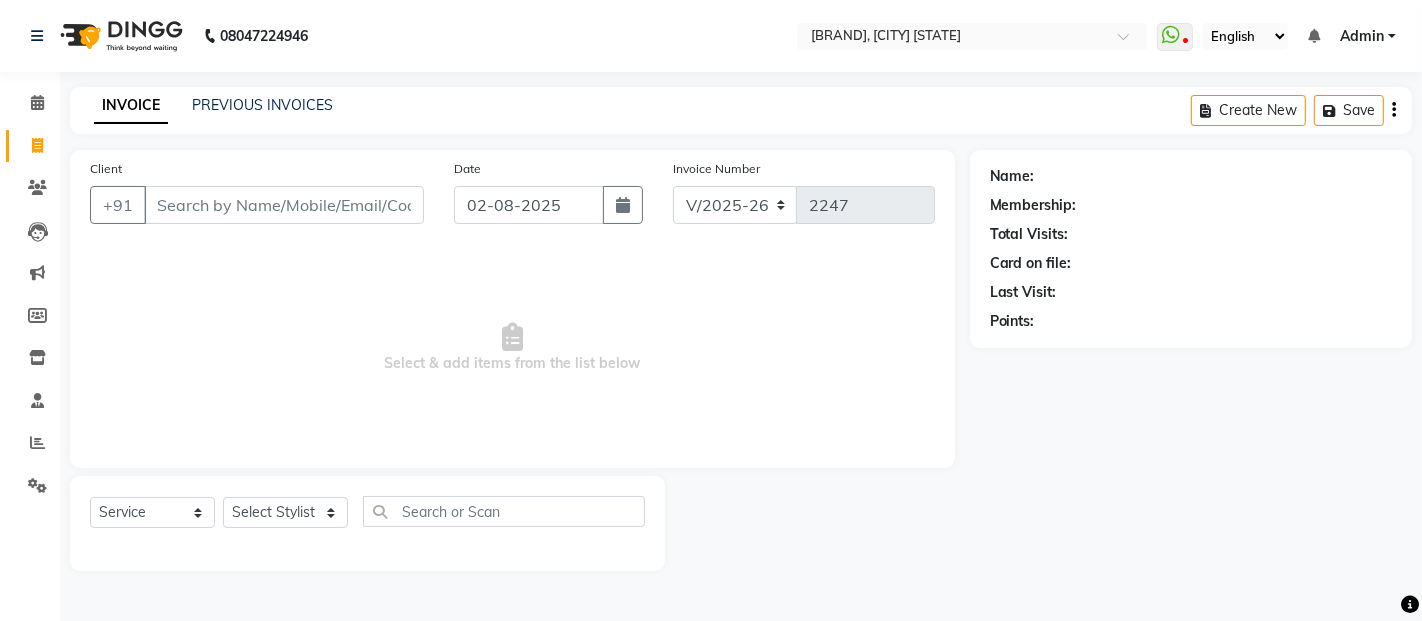 select on "8" 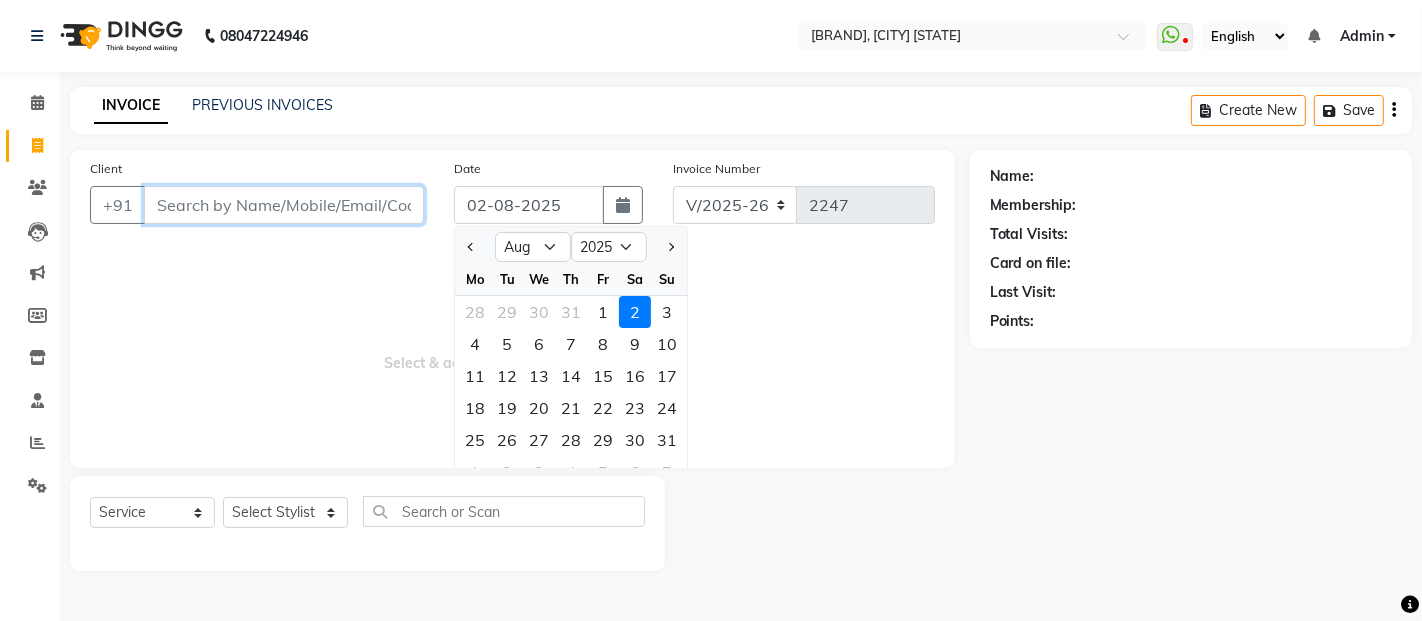 click on "Client" at bounding box center (284, 205) 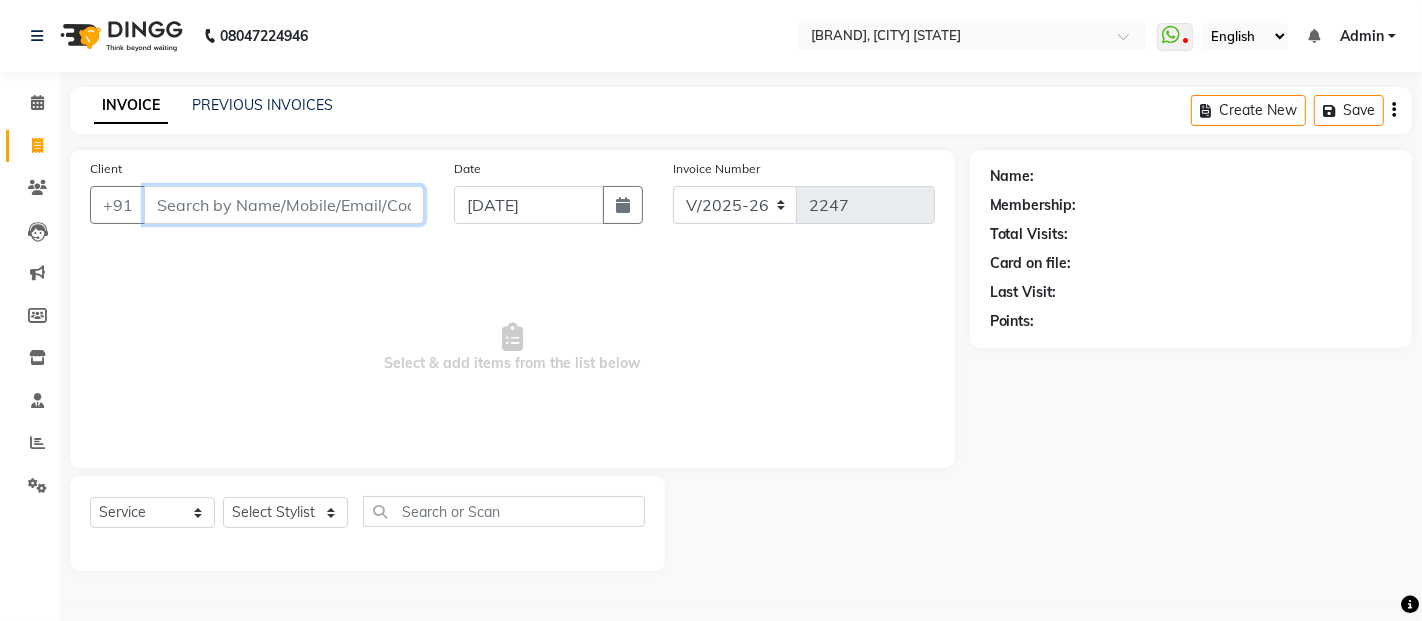 type on "02-08-2025" 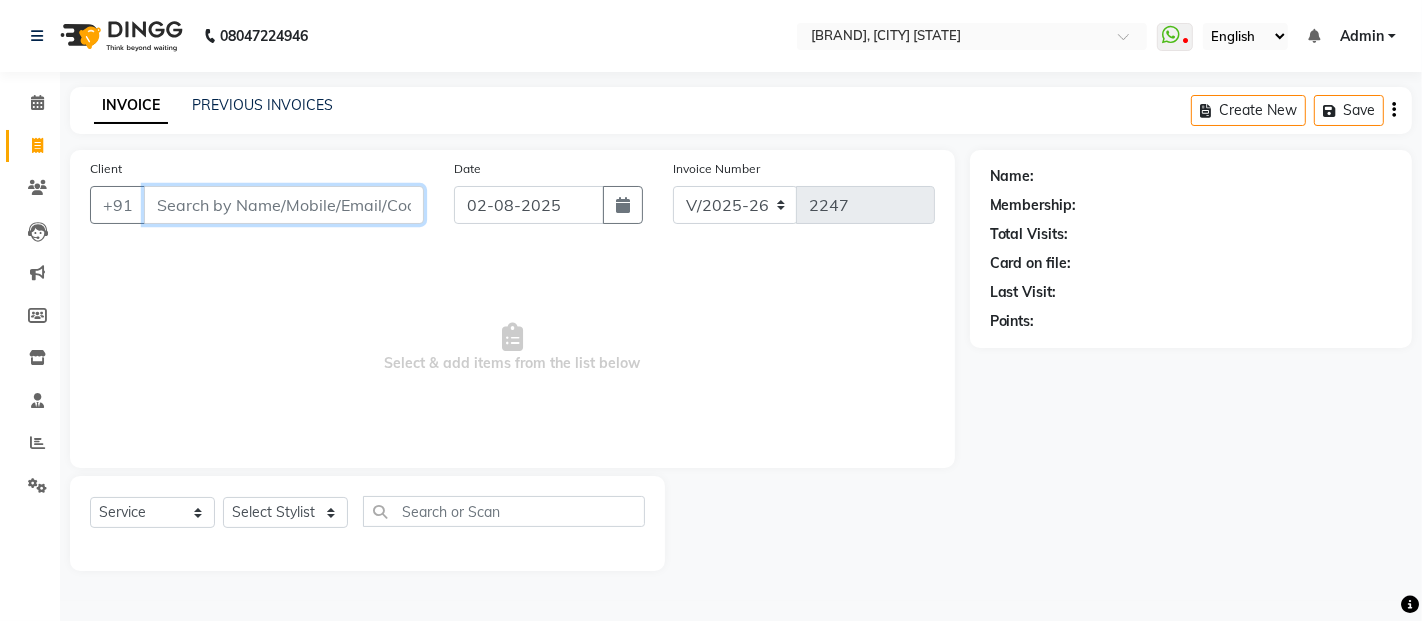 click on "Client" at bounding box center (284, 205) 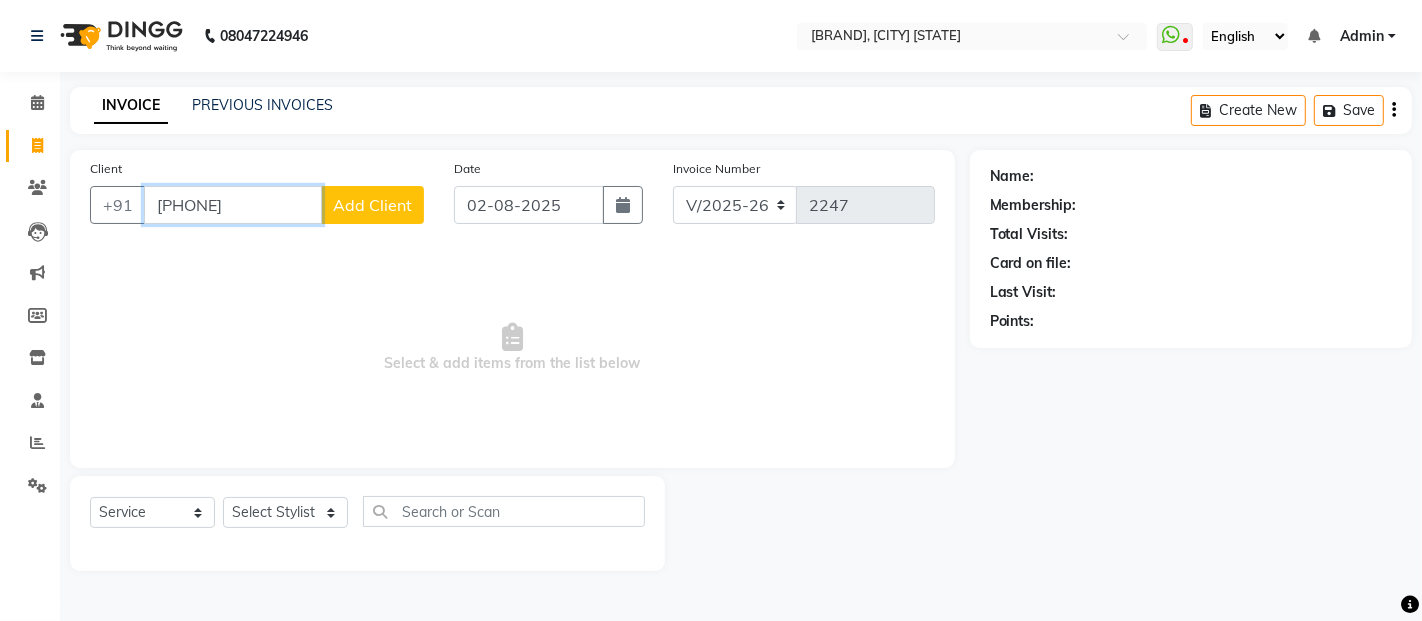 type on "[PHONE]" 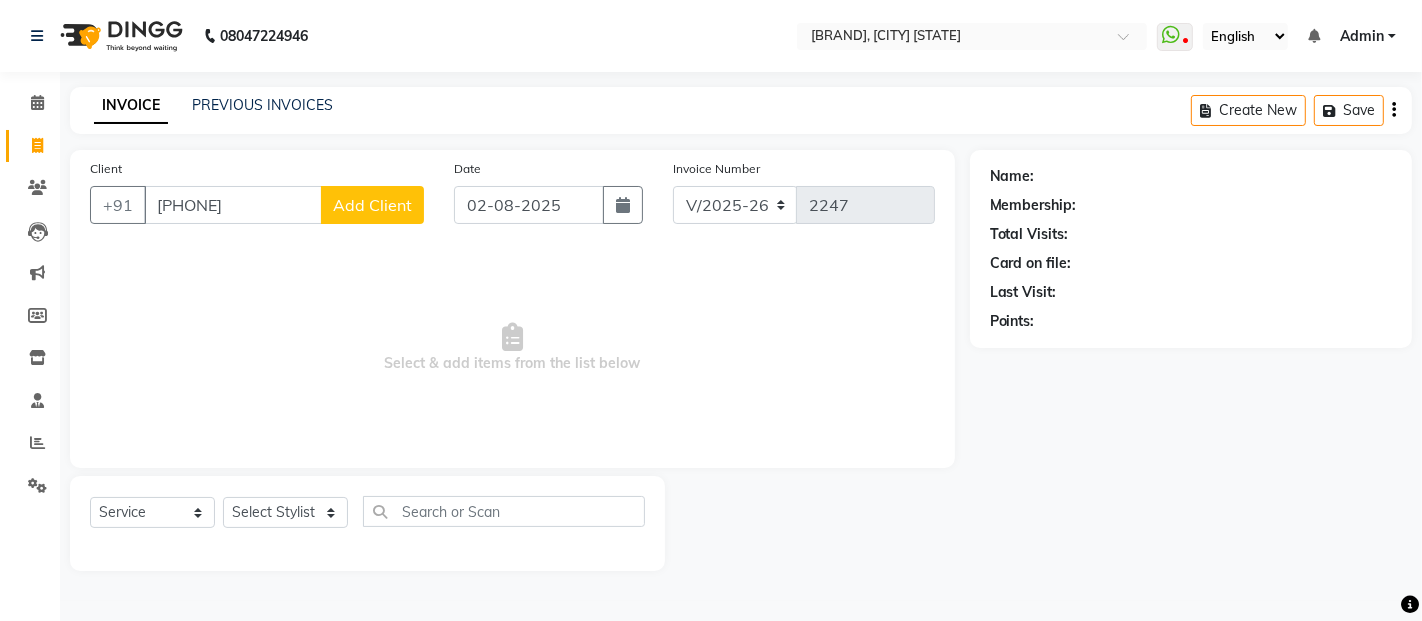 click on "Add Client" 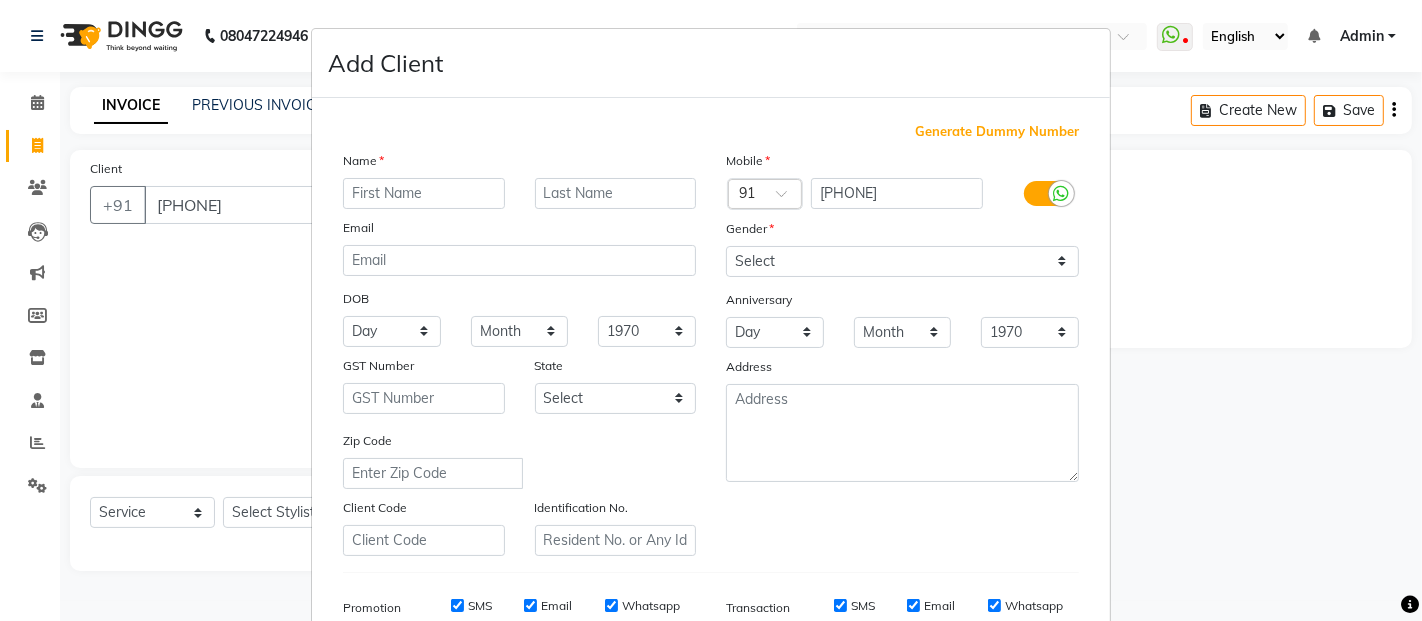 click at bounding box center [424, 193] 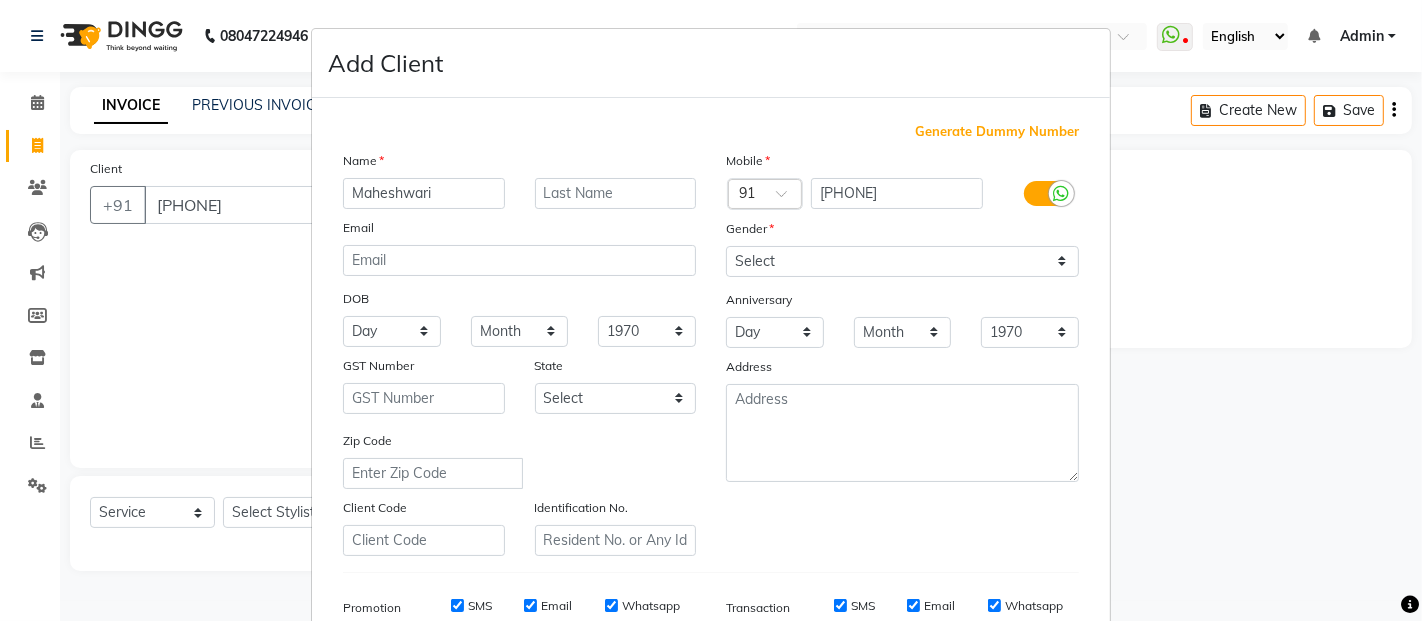 type on "Maheshwari" 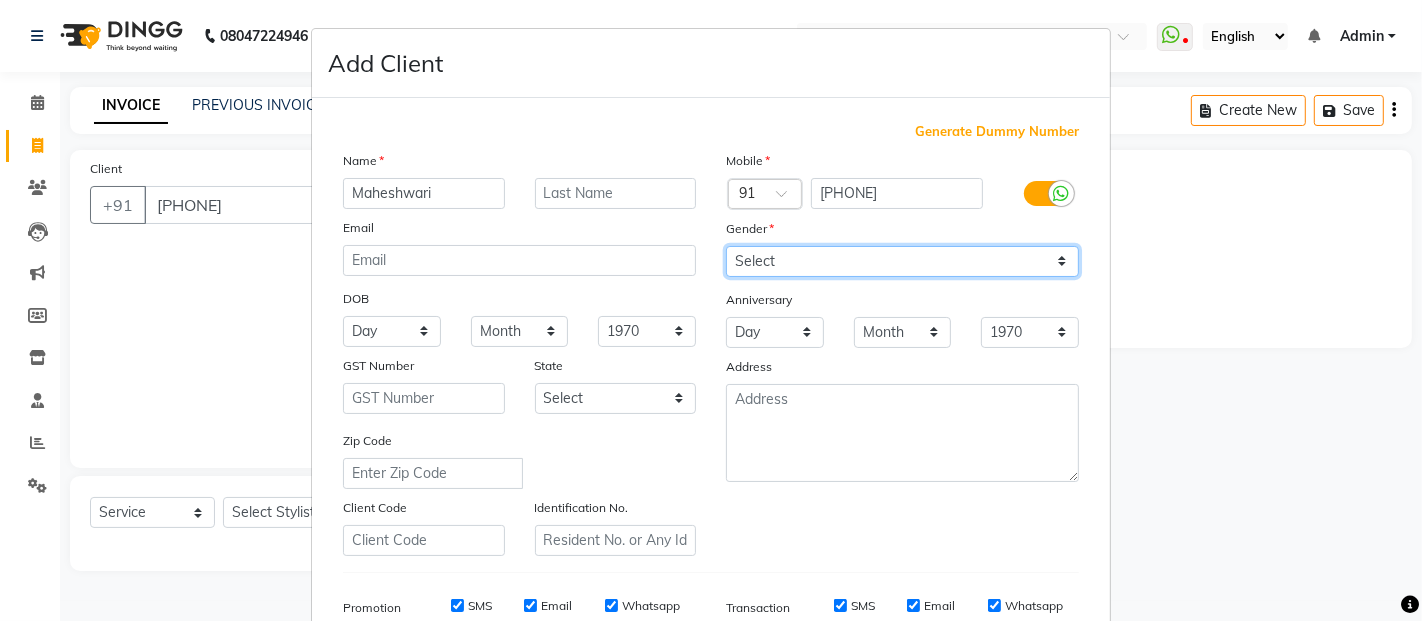 click on "Select Male Female Other Prefer Not To Say" at bounding box center (902, 261) 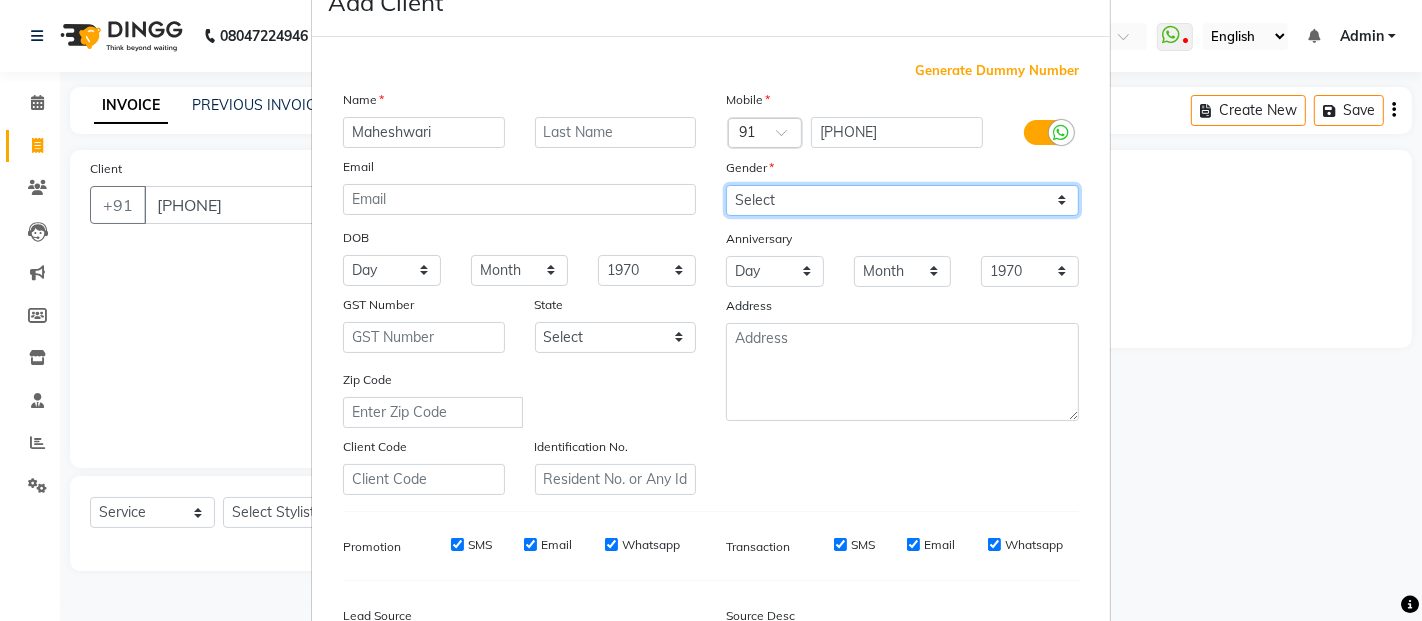 scroll, scrollTop: 111, scrollLeft: 0, axis: vertical 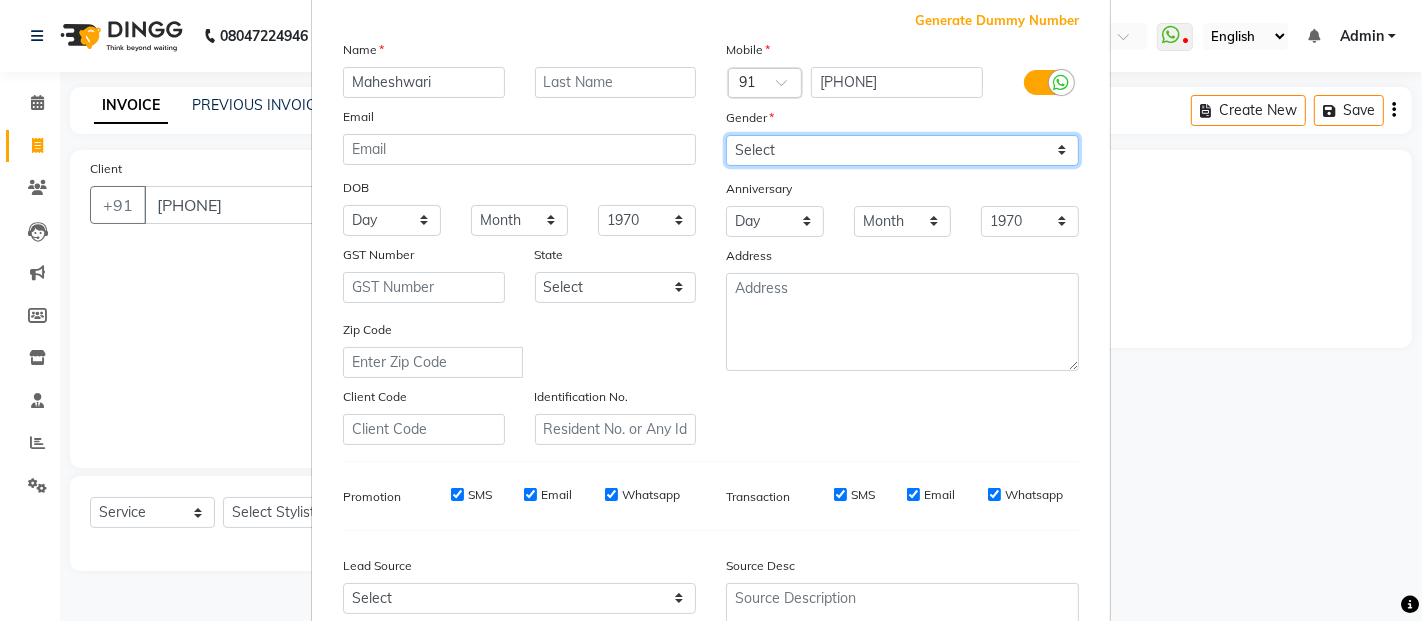 drag, startPoint x: 837, startPoint y: 150, endPoint x: 811, endPoint y: 162, distance: 28.635643 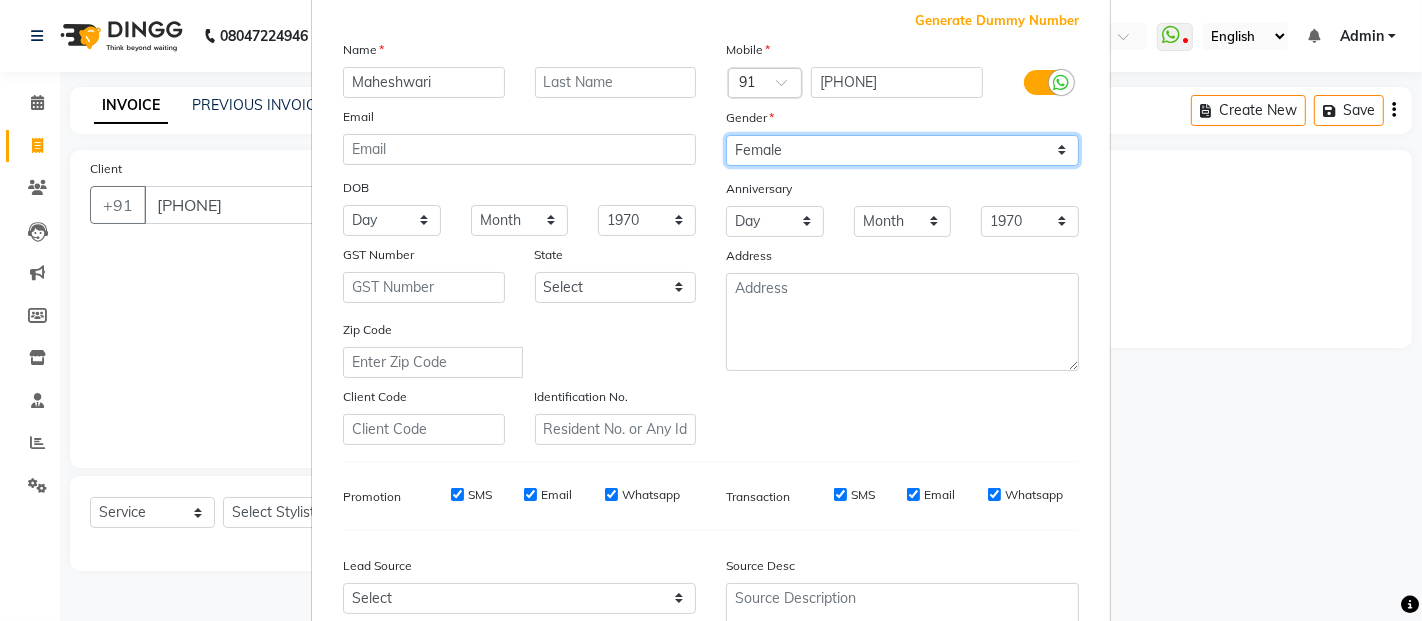 click on "Select Male Female Other Prefer Not To Say" at bounding box center [902, 150] 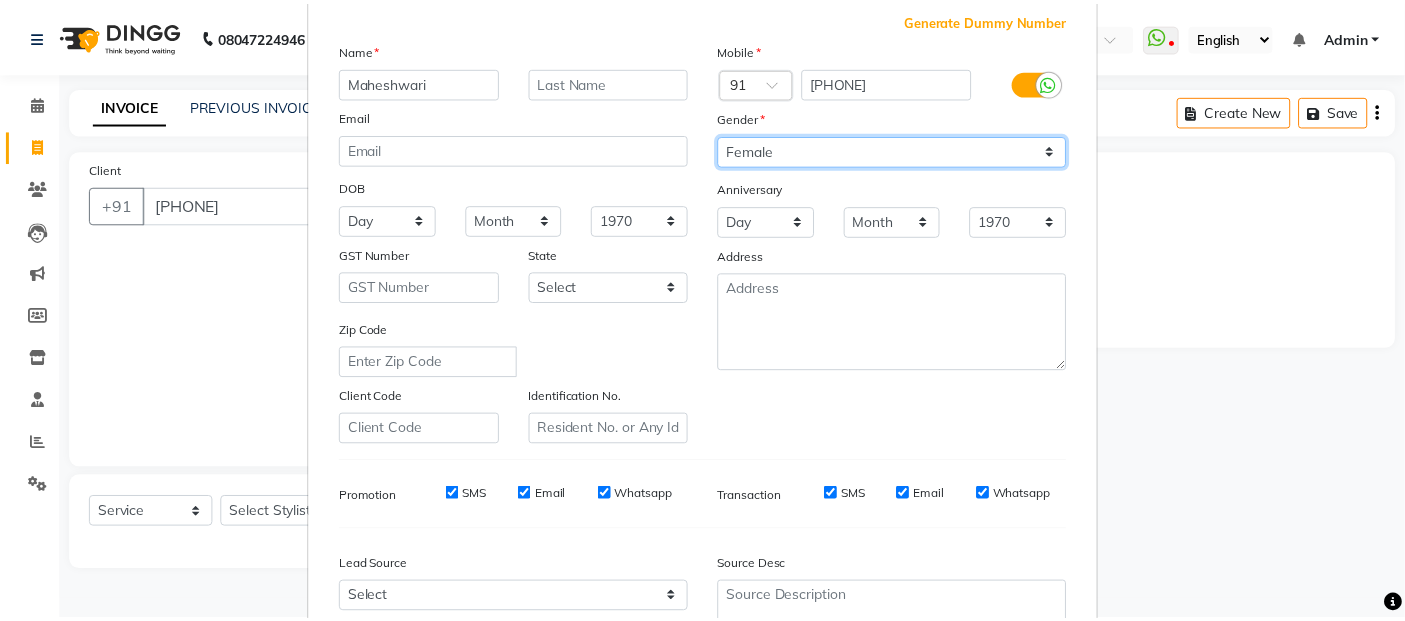 scroll, scrollTop: 303, scrollLeft: 0, axis: vertical 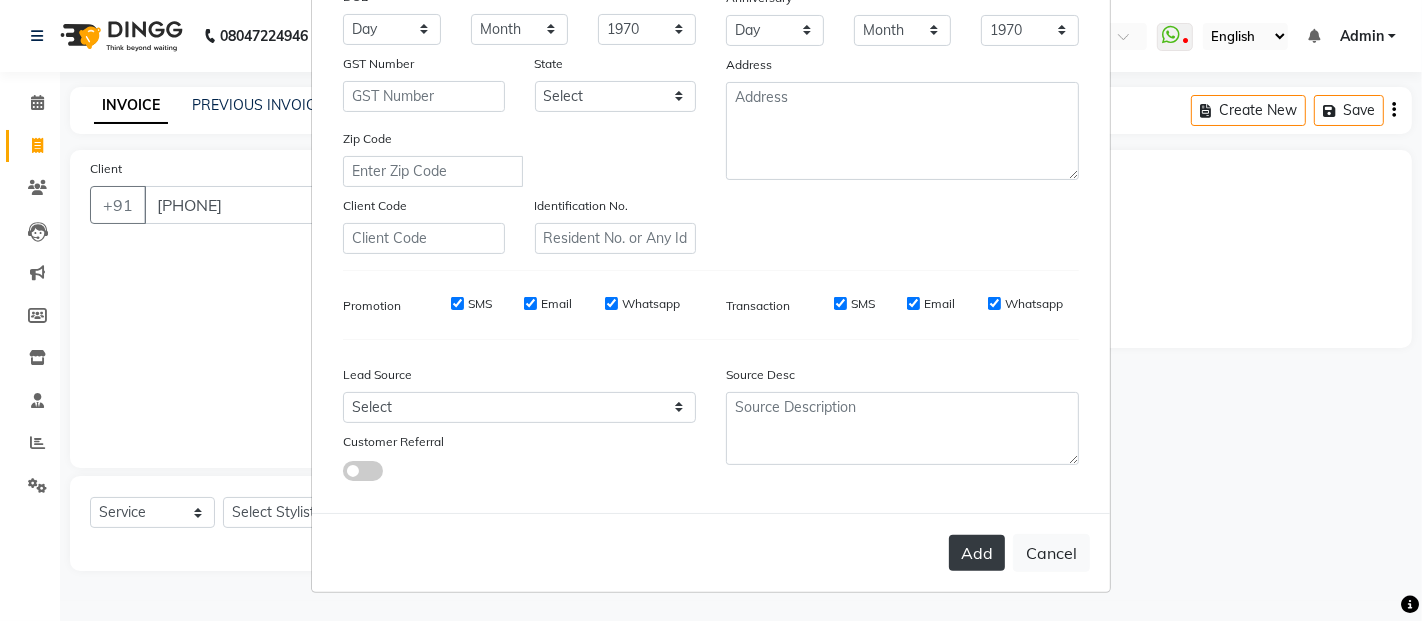 click on "Add" at bounding box center [977, 553] 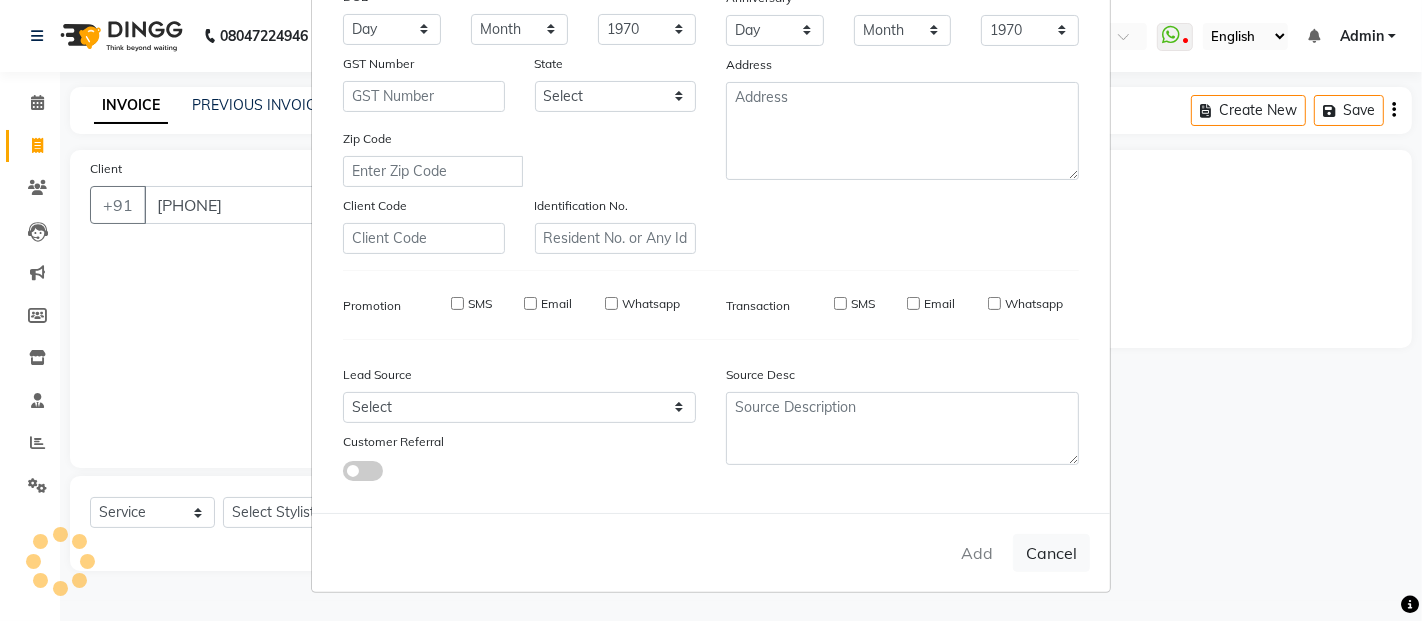 type 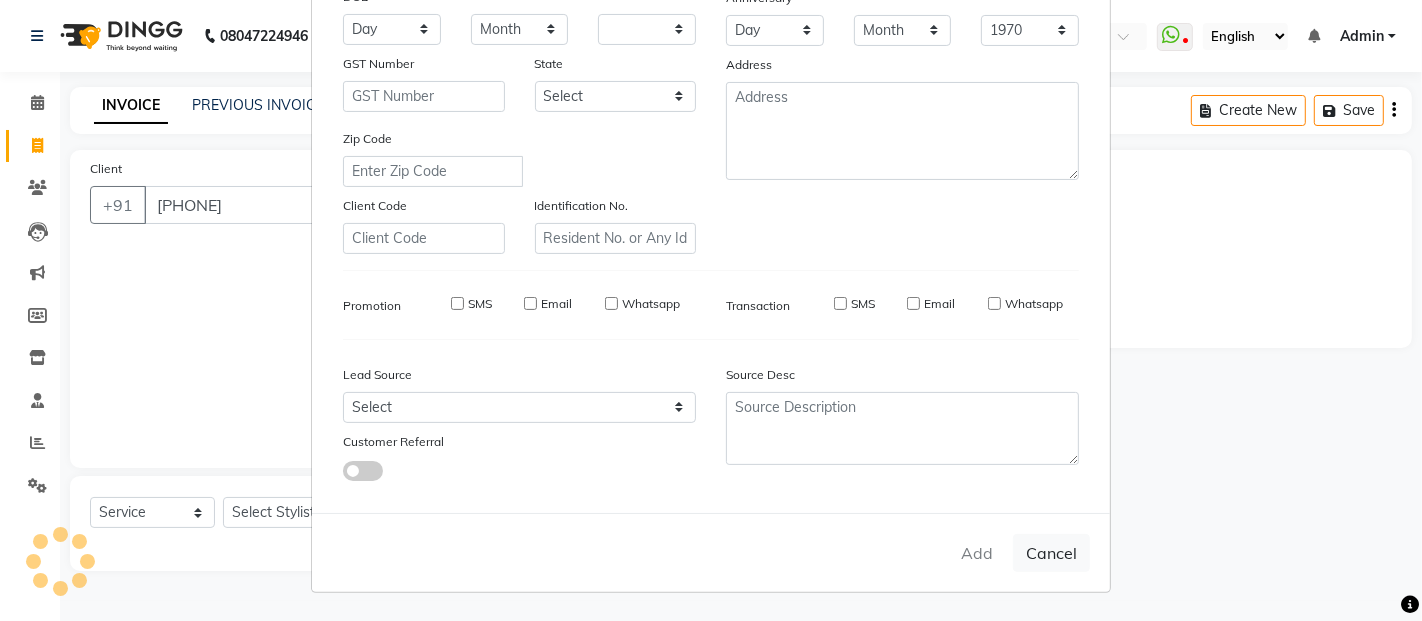 select 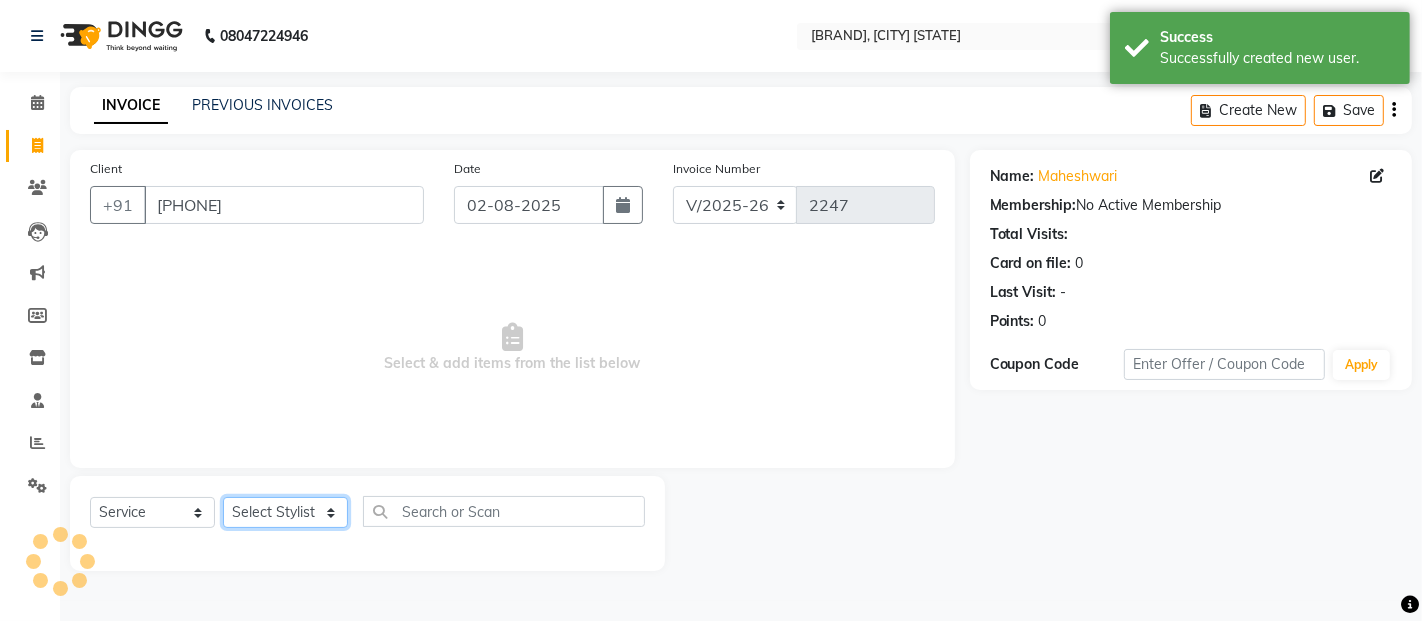 click on "Select Stylist [FIRST] [LAST] [FIRST] [LAST] [FIRST] [FIRST] [FIRST] [FIRST] [FIRST] [FIRST] [FIRST] [FIRST] [FIRST] [FIRST] [FIRST] [FIRST] [FIRST] [FIRST]" 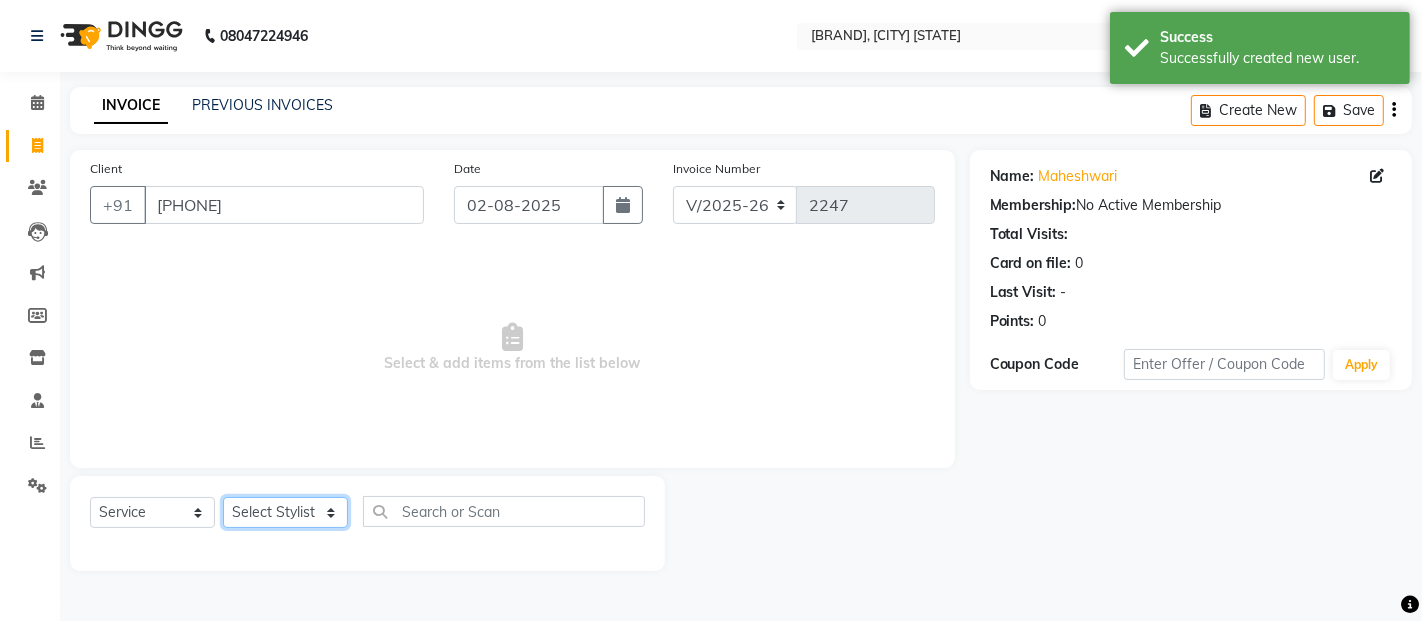 select on "32734" 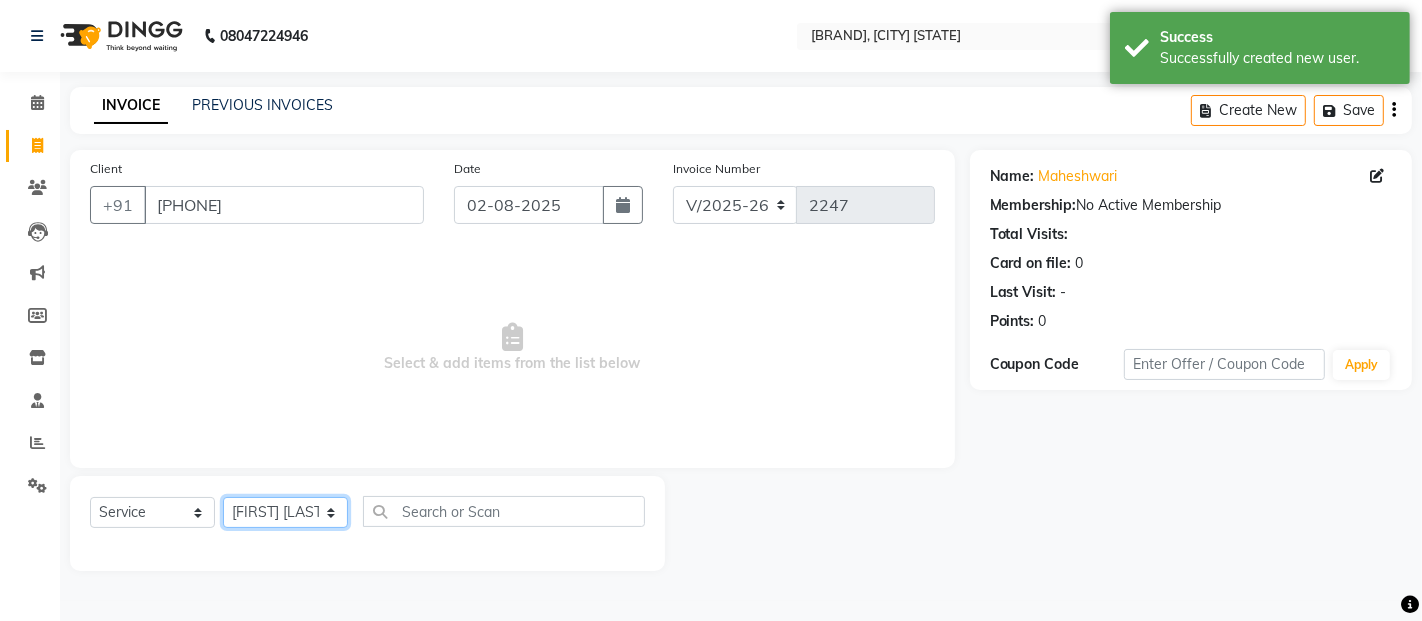 click on "Select Stylist [FIRST] [LAST] [FIRST] [LAST] [FIRST] [FIRST] [FIRST] [FIRST] [FIRST] [FIRST] [FIRST] [FIRST] [FIRST] [FIRST] [FIRST] [FIRST] [FIRST] [FIRST]" 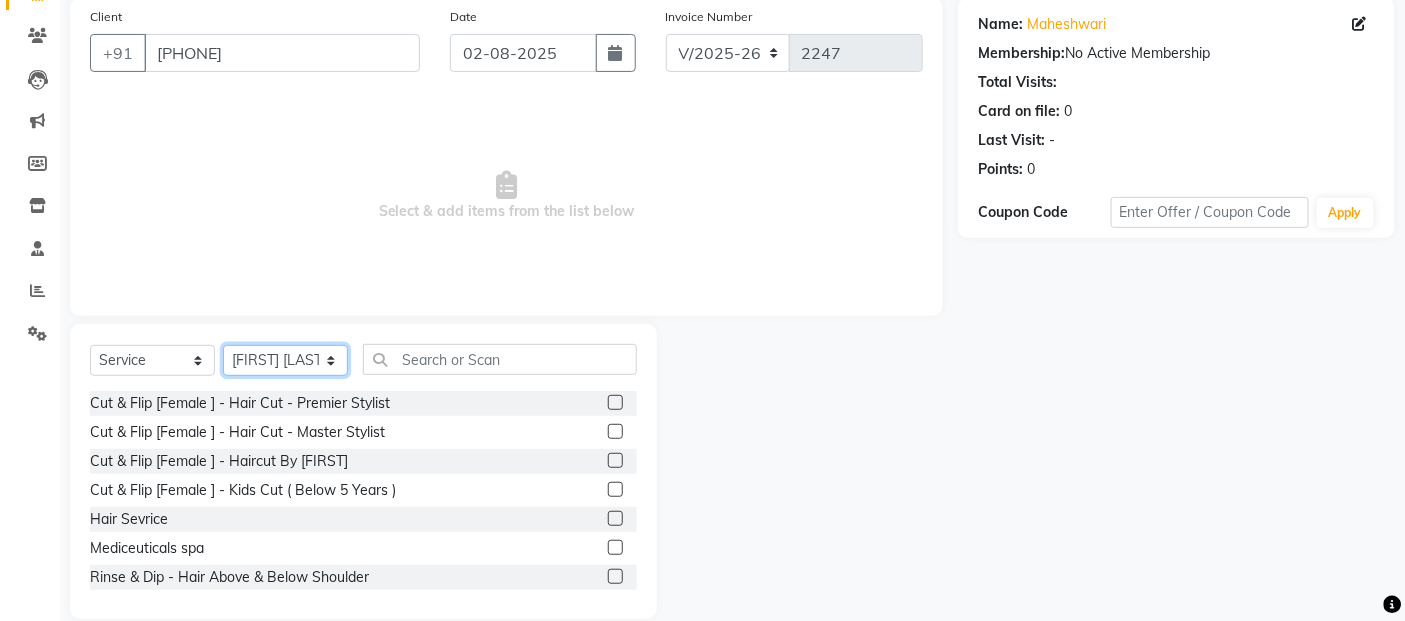 scroll, scrollTop: 180, scrollLeft: 0, axis: vertical 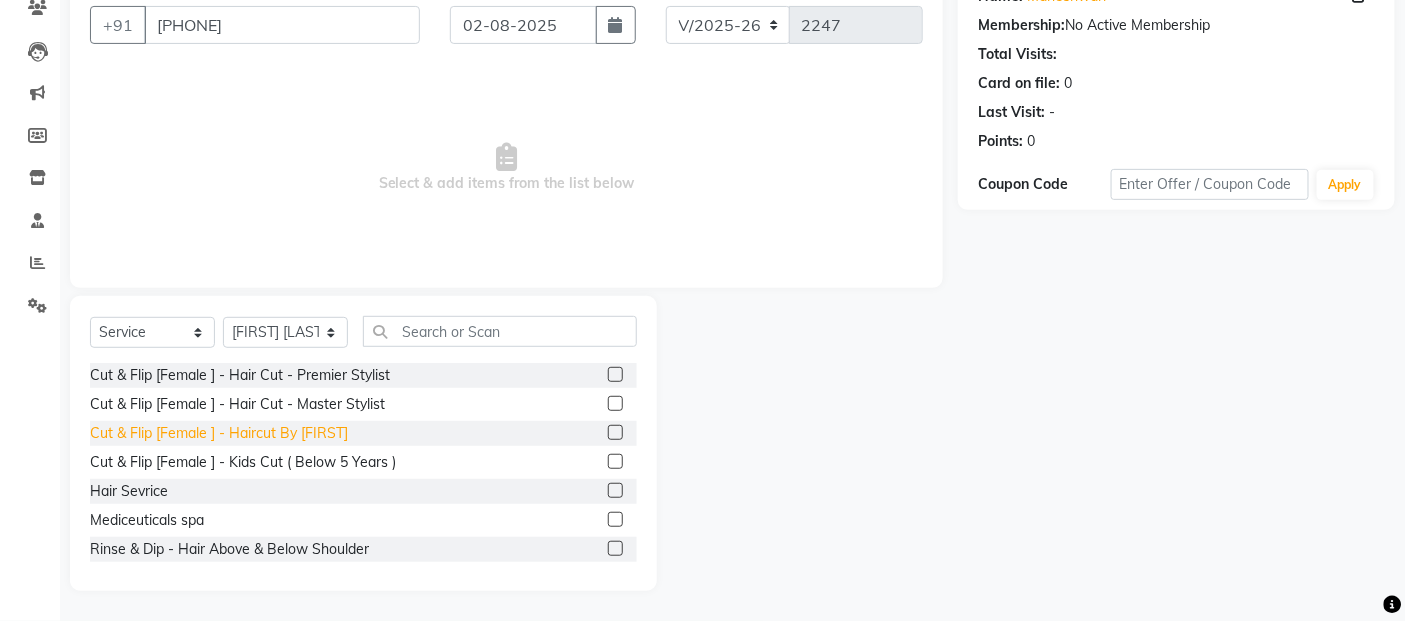 click on "Cut & Flip [Female ] - Haircut By [FIRST]" 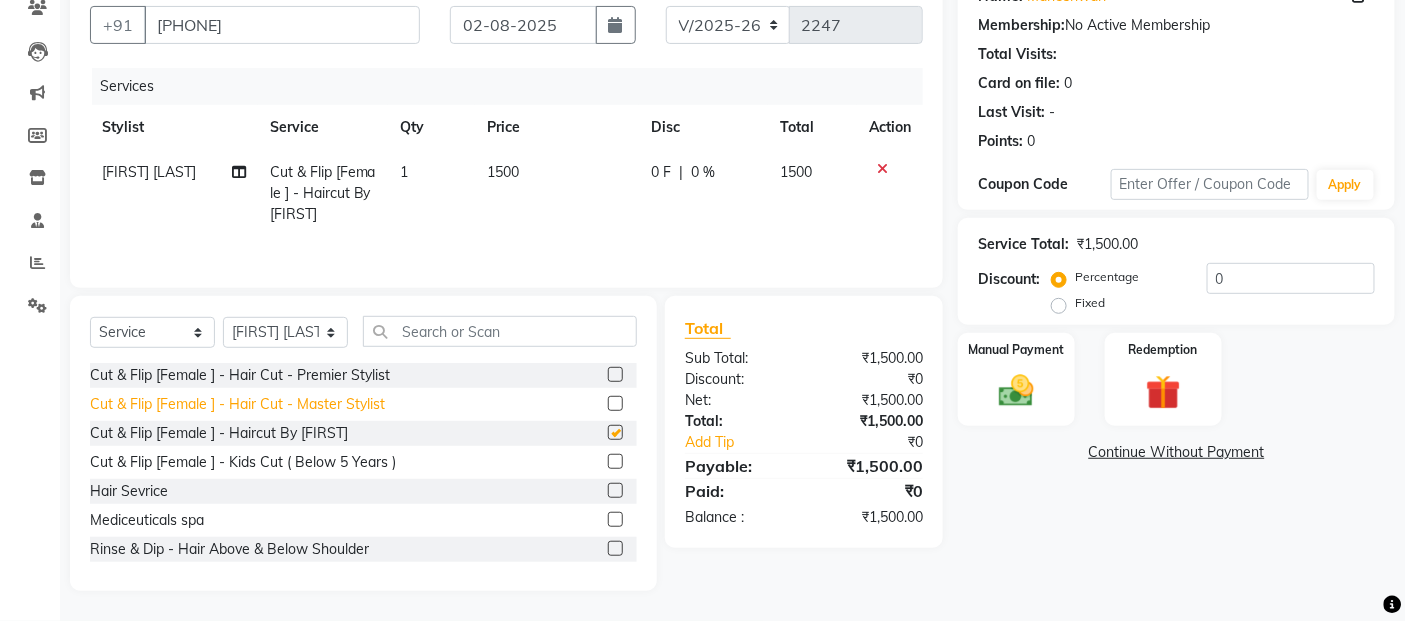 checkbox on "false" 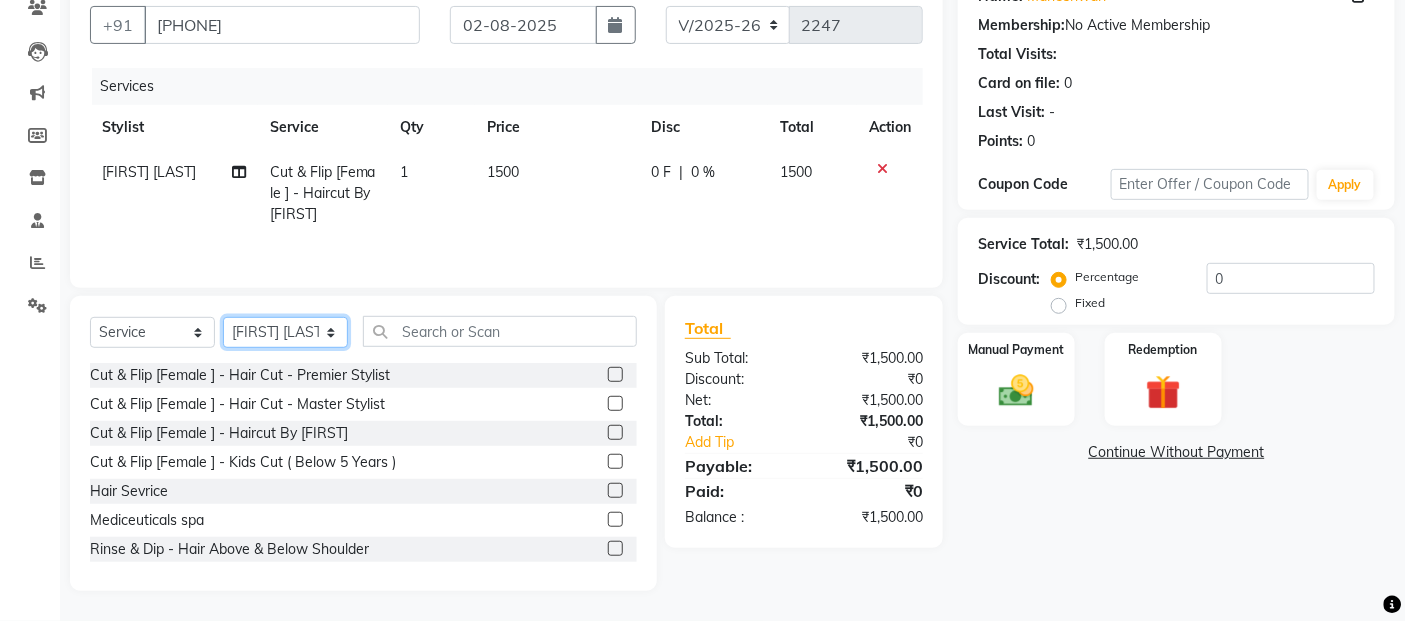 click on "Select Stylist [FIRST] [LAST] [FIRST] [LAST] [FIRST] [FIRST] [FIRST] [FIRST] [FIRST] [FIRST] [FIRST] [FIRST] [FIRST] [FIRST] [FIRST] [FIRST] [FIRST] [FIRST]" 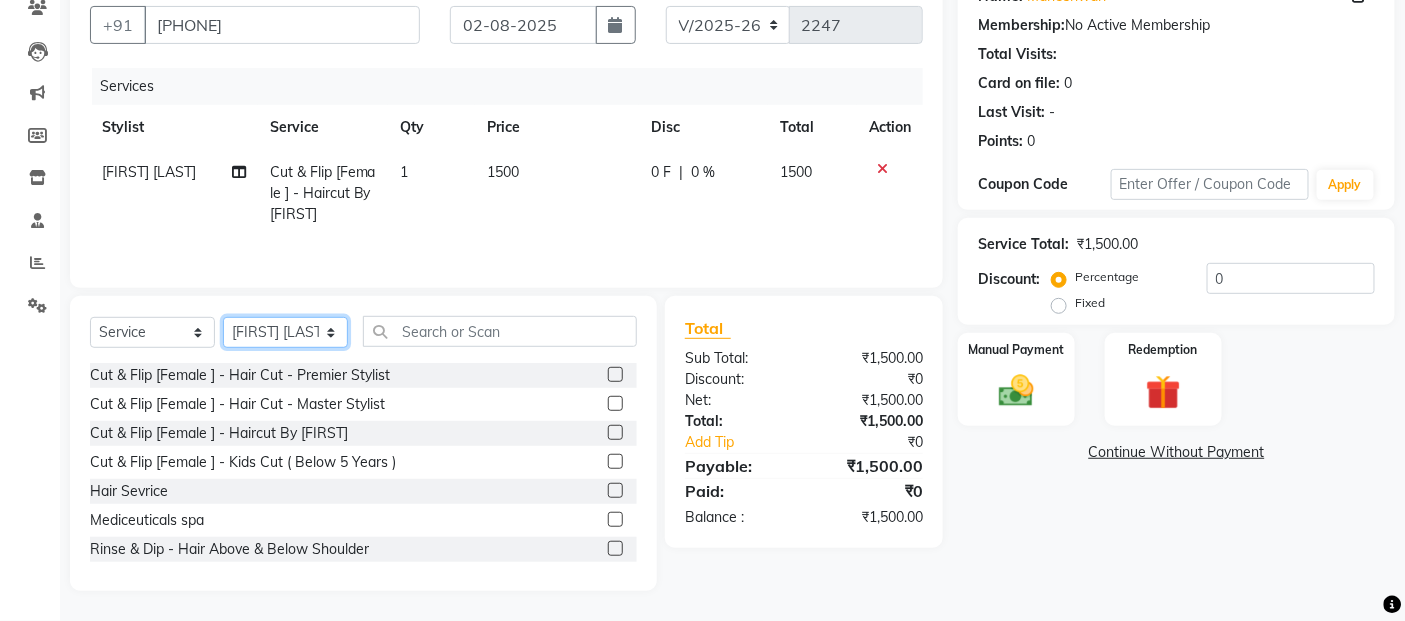 select on "46161" 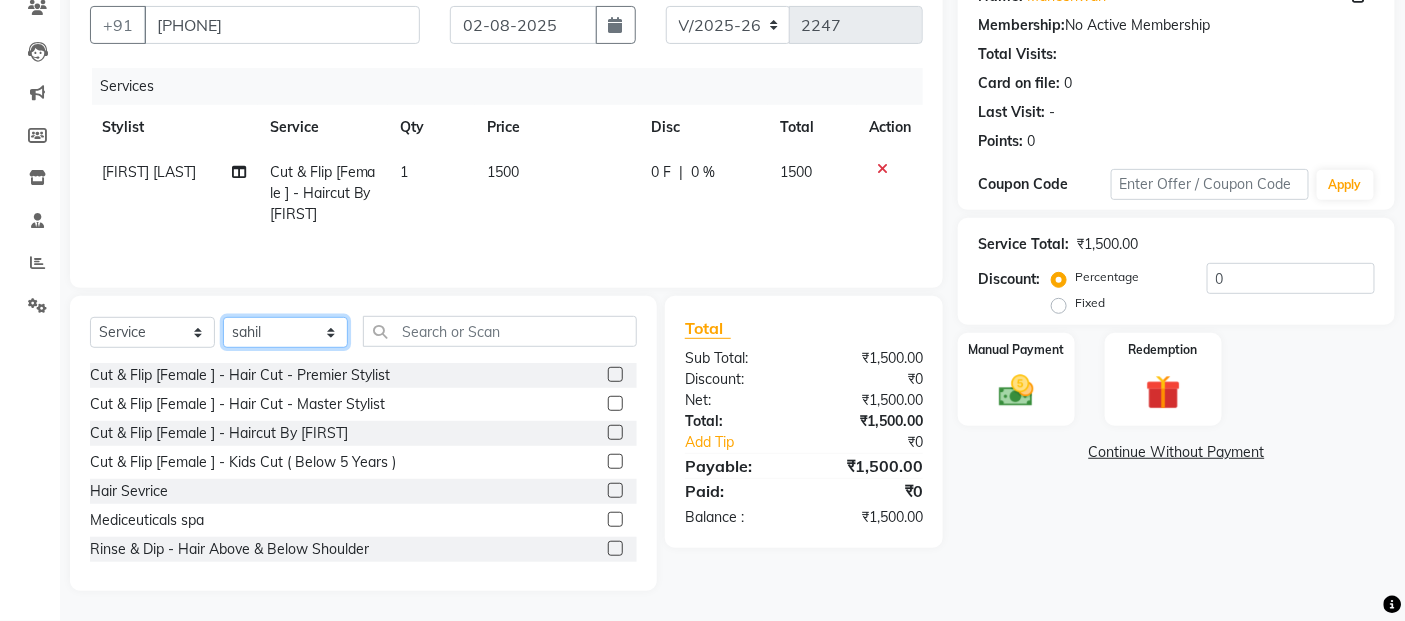click on "Select Stylist [FIRST] [LAST] [FIRST] [LAST] [FIRST] [FIRST] [FIRST] [FIRST] [FIRST] [FIRST] [FIRST] [FIRST] [FIRST] [FIRST] [FIRST] [FIRST] [FIRST] [FIRST]" 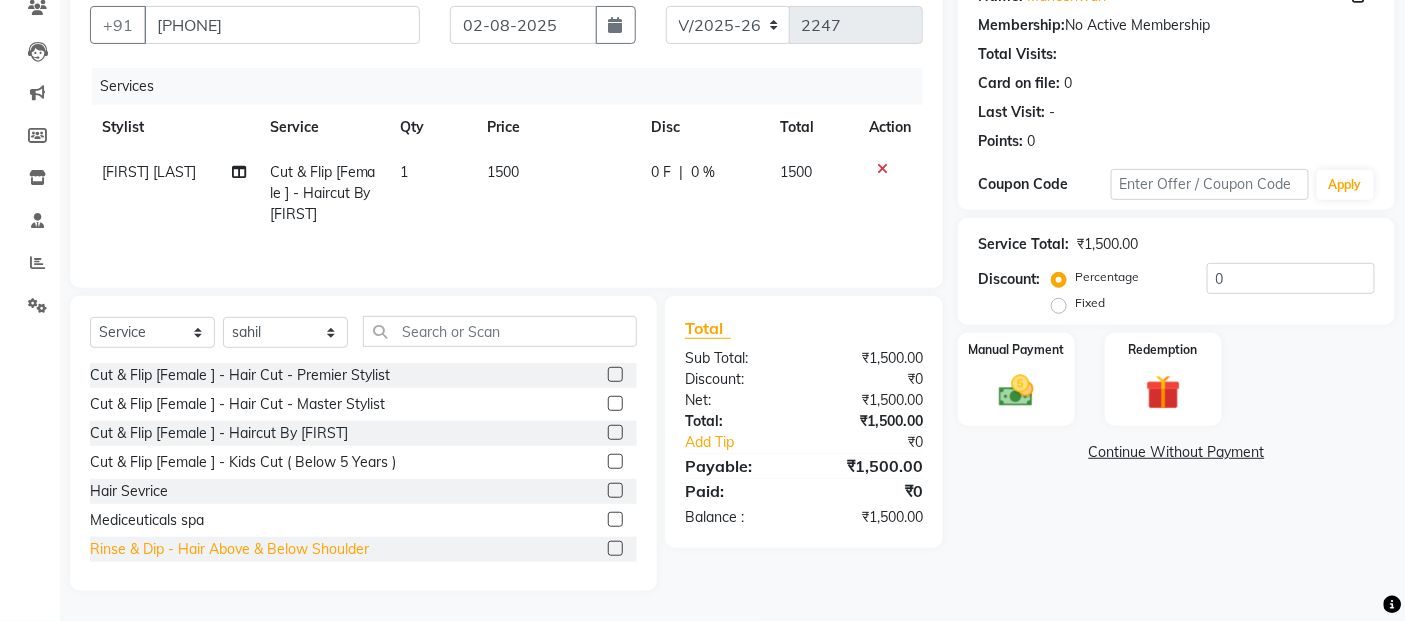 click on "Rinse & Dip - Hair Above & Below Shoulder" 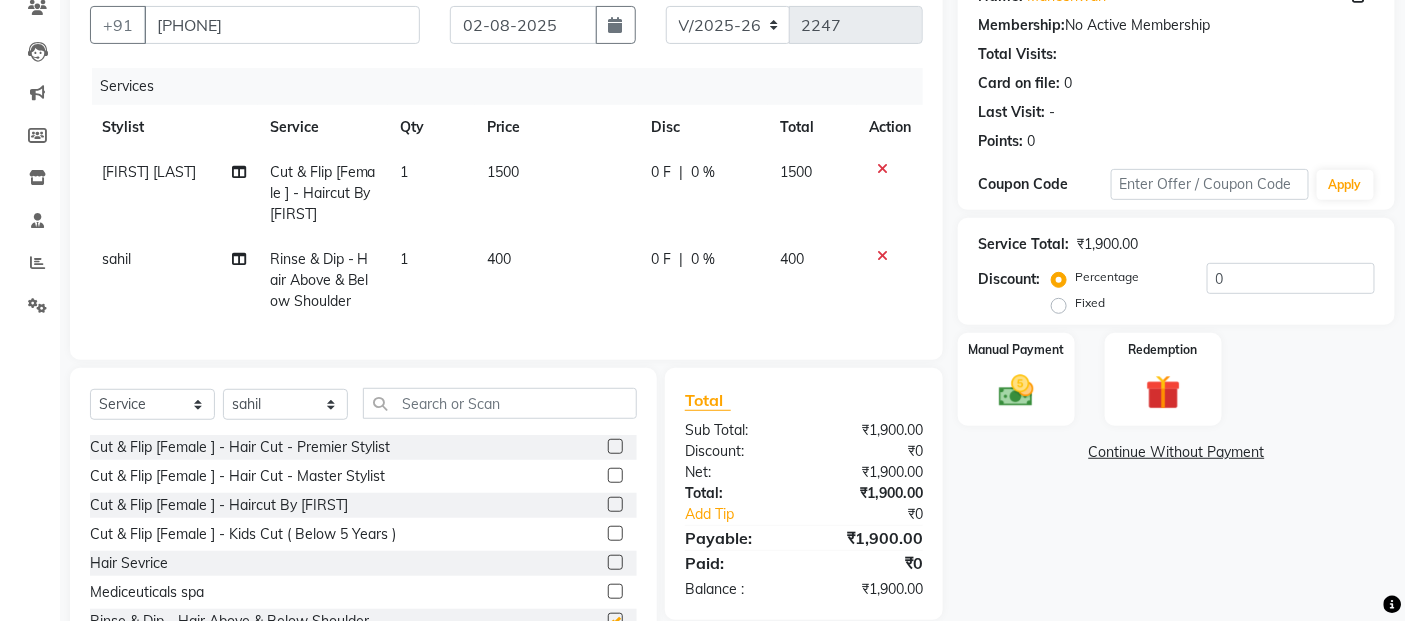 checkbox on "false" 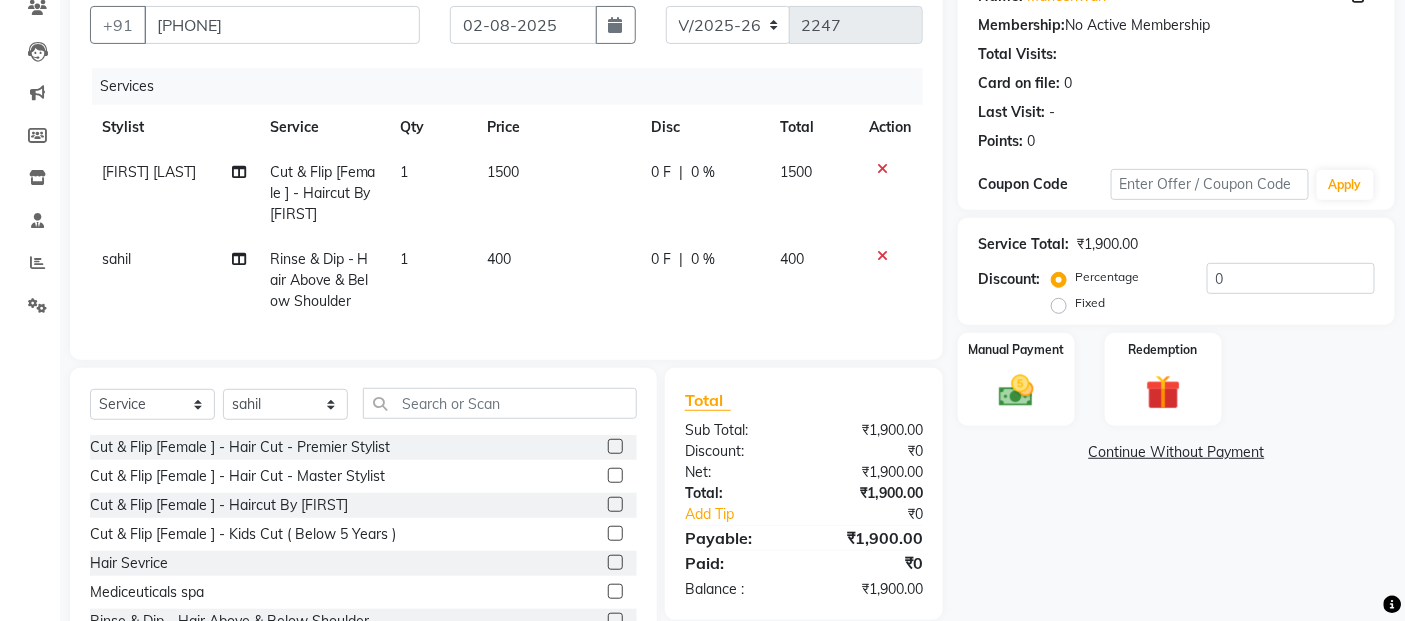 click on "400" 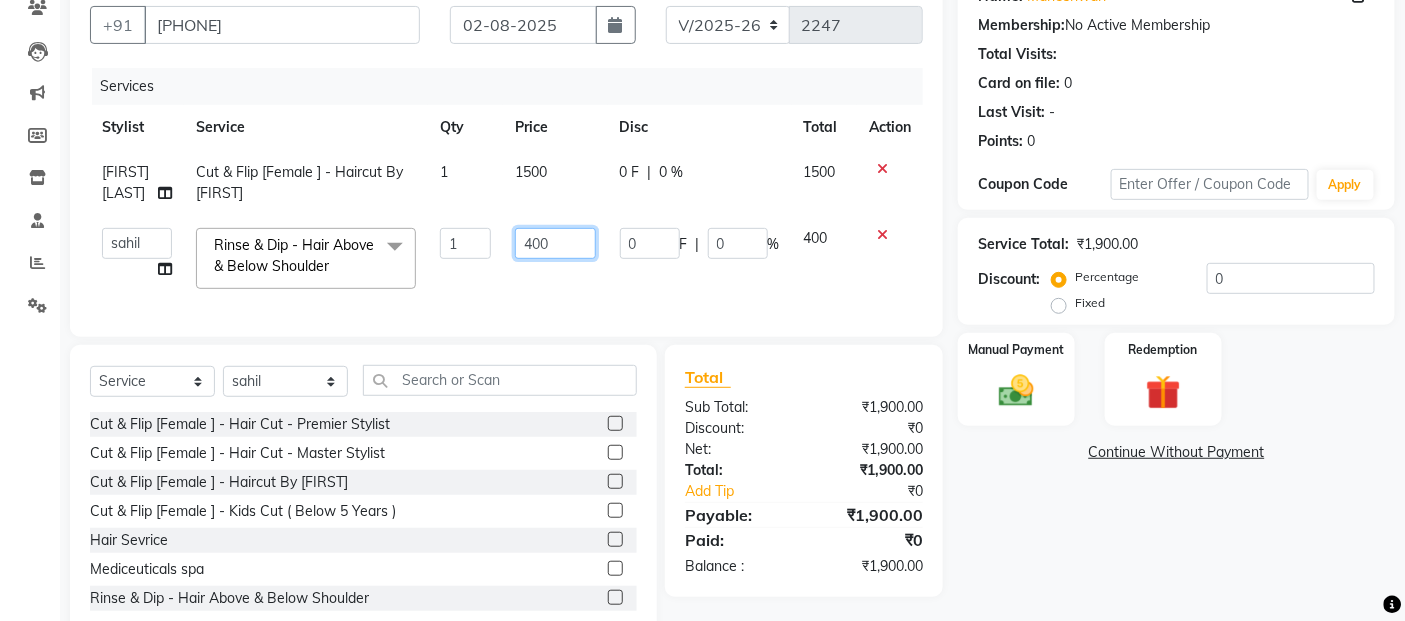 click on "400" 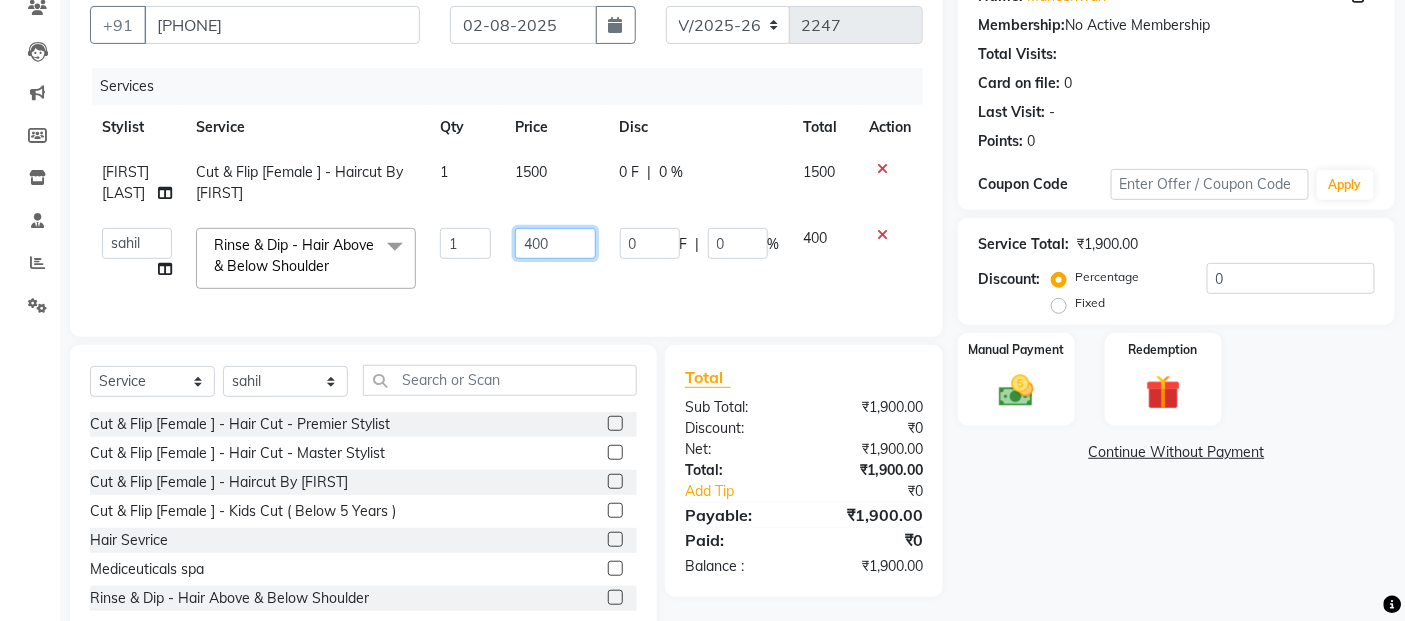 click on "400" 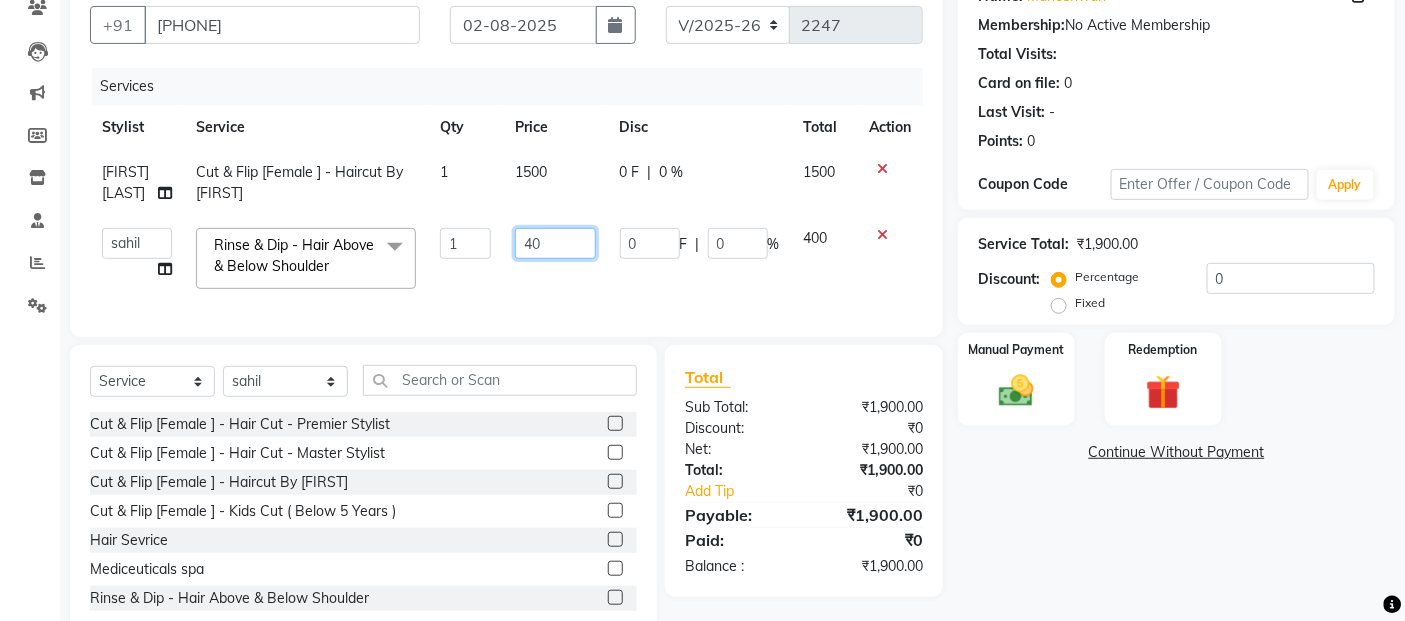 type on "4" 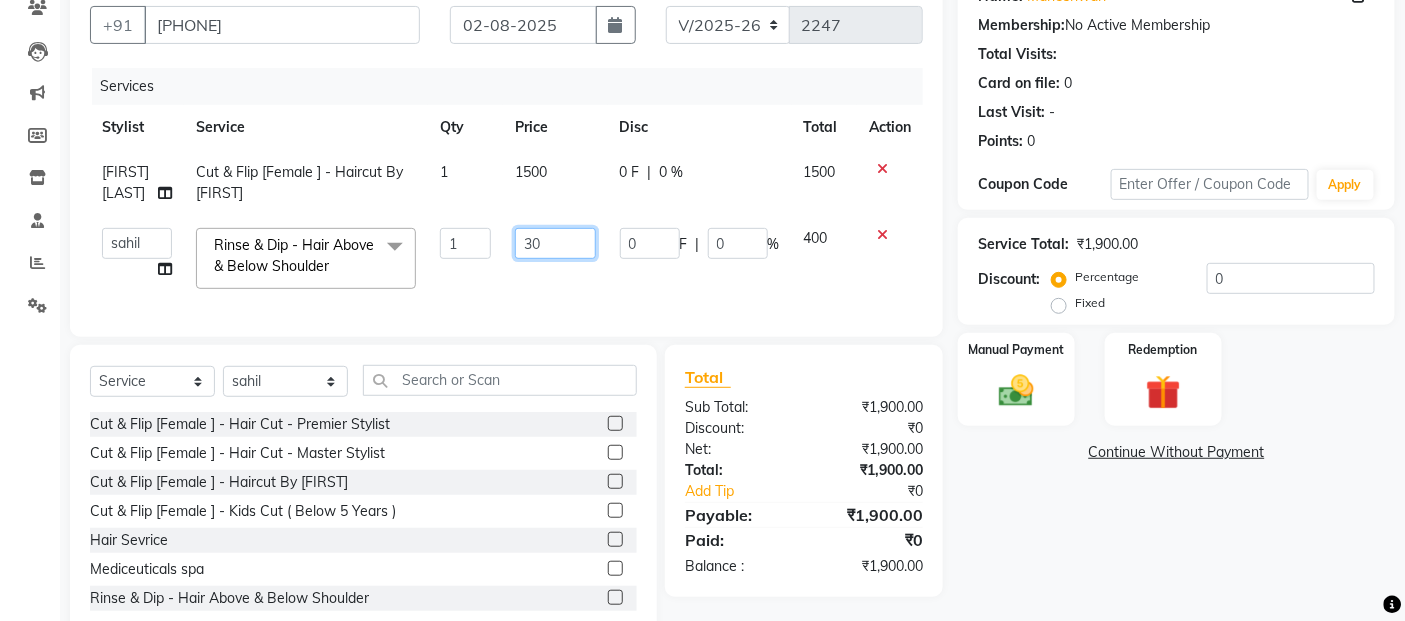 type on "300" 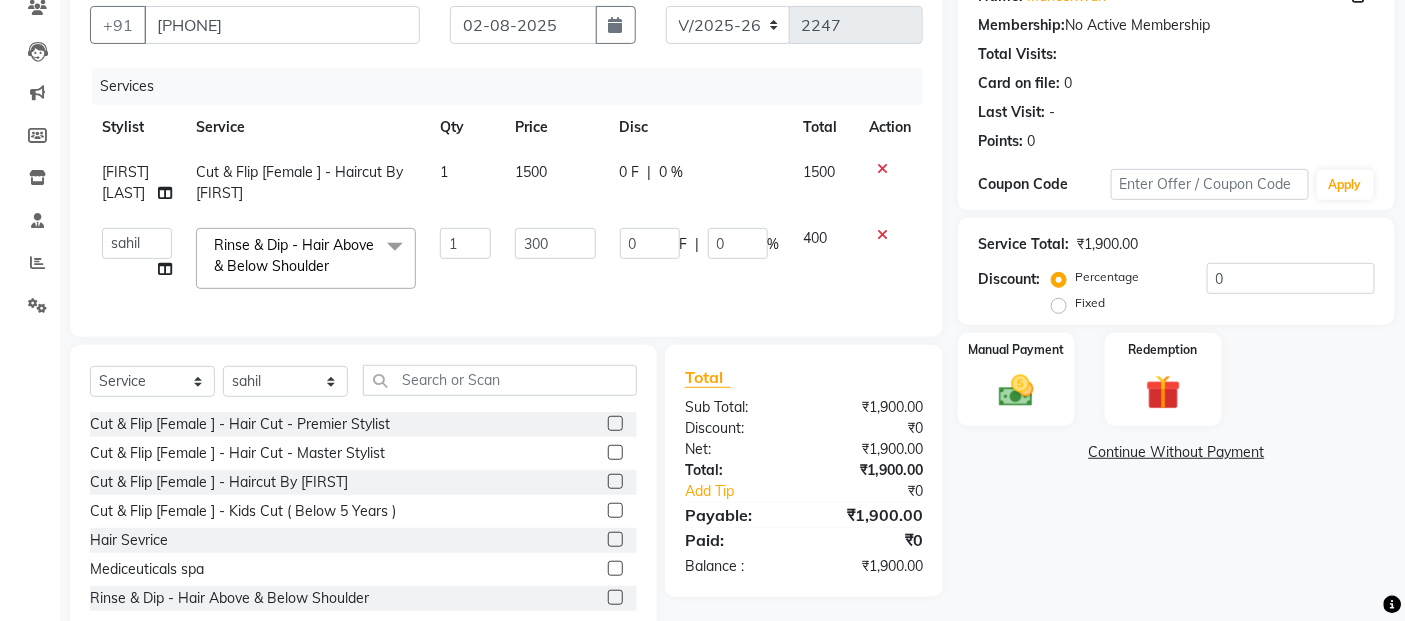 click on "1500" 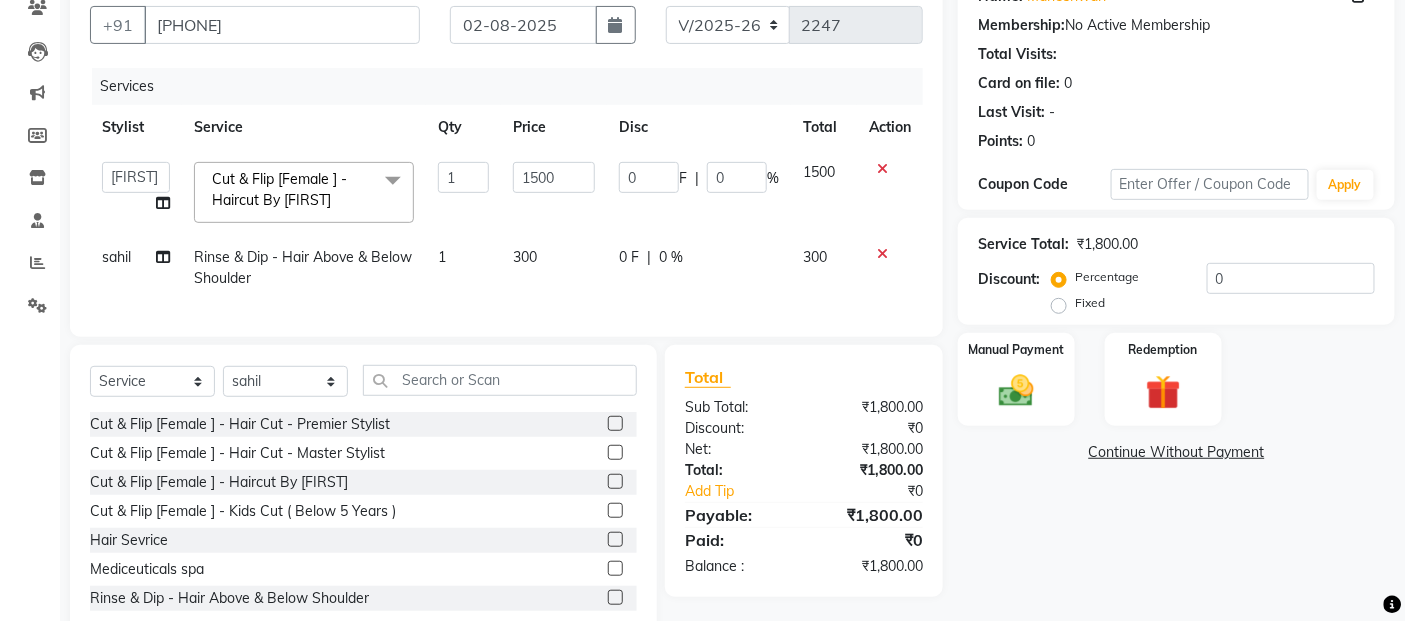 click on "1500" 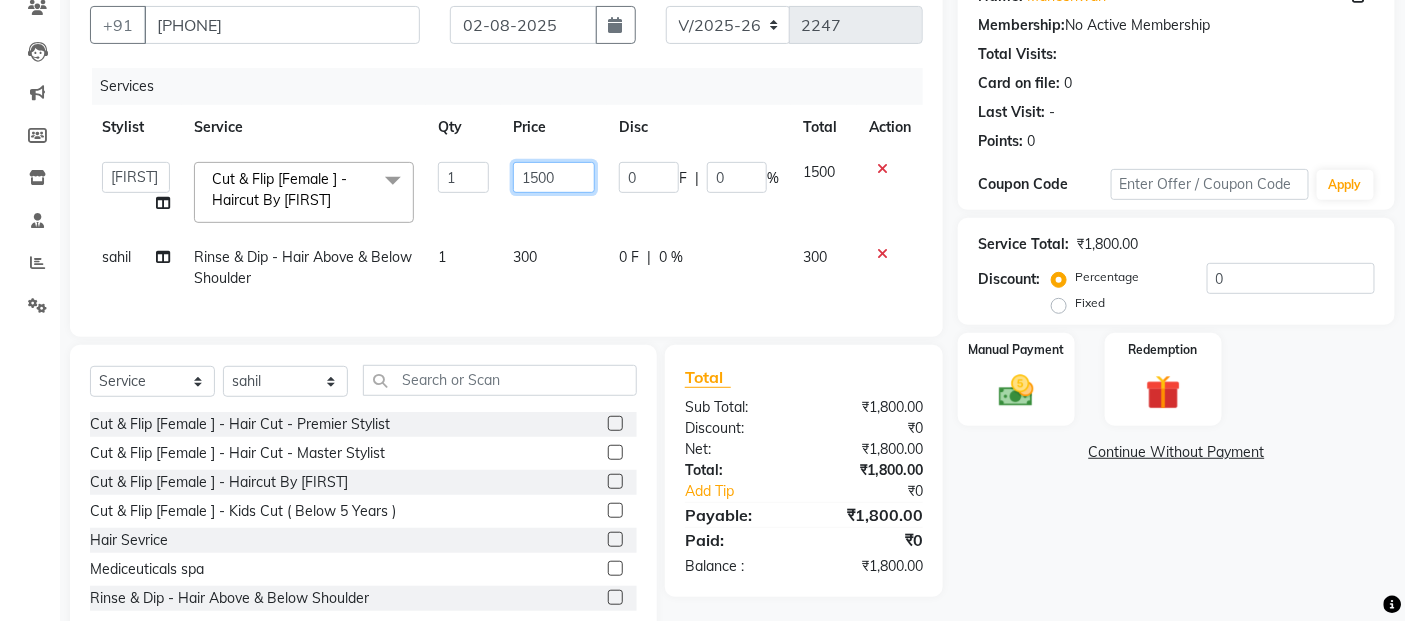 click on "1500" 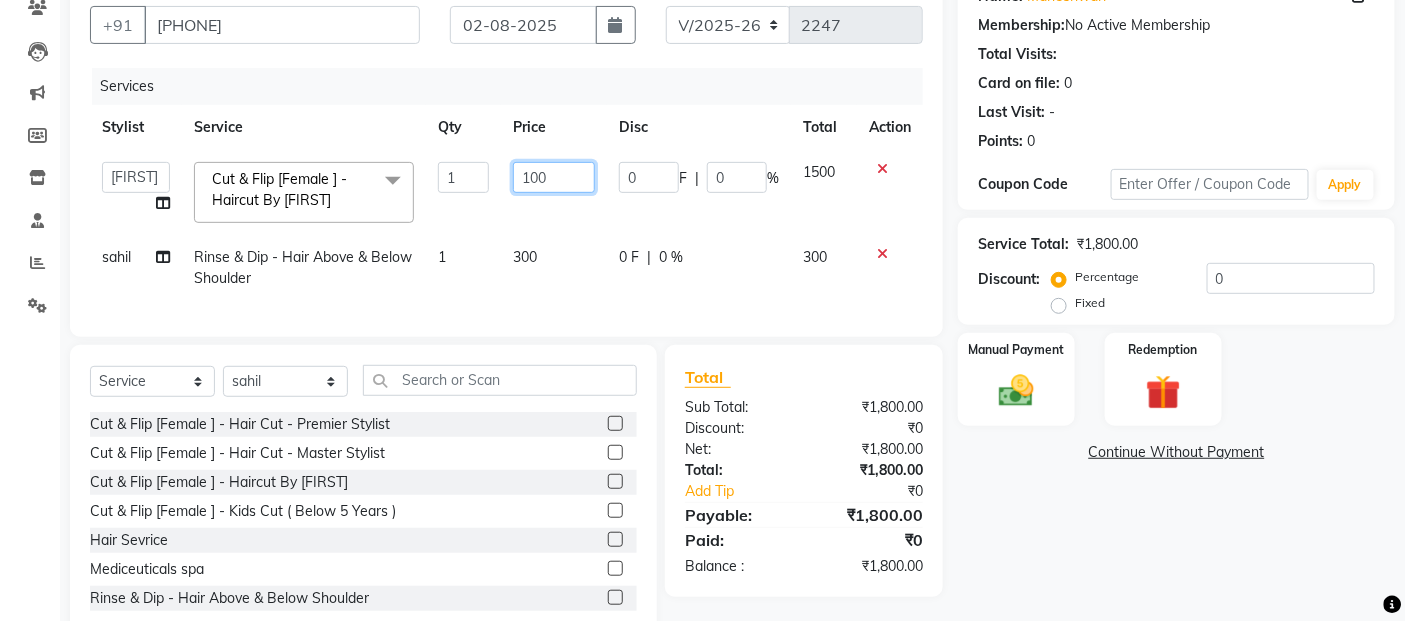type on "1000" 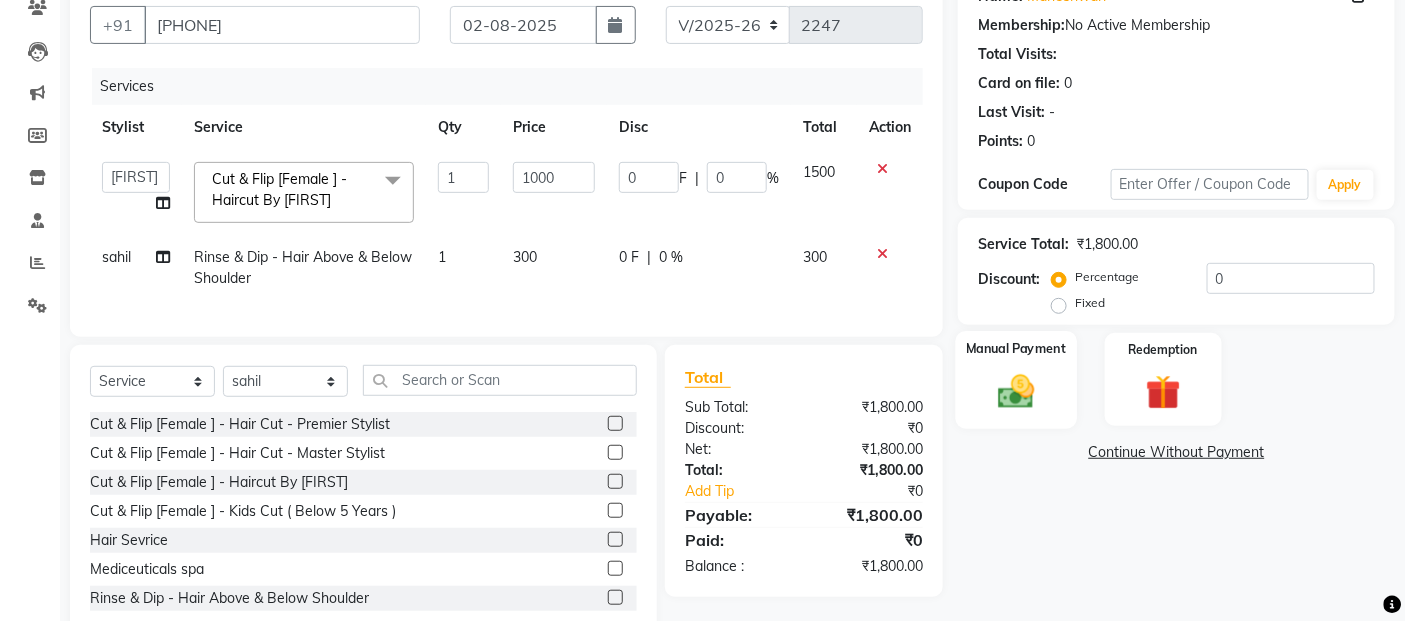 click on "Manual Payment" 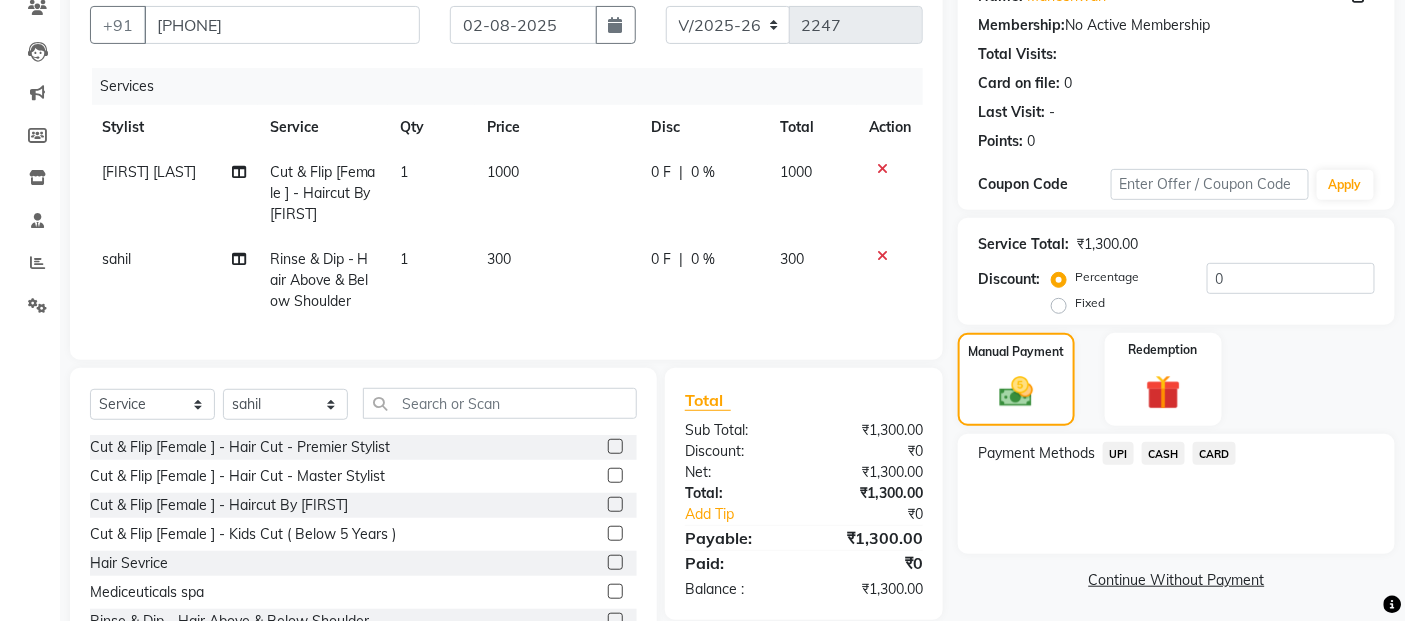 click on "UPI" 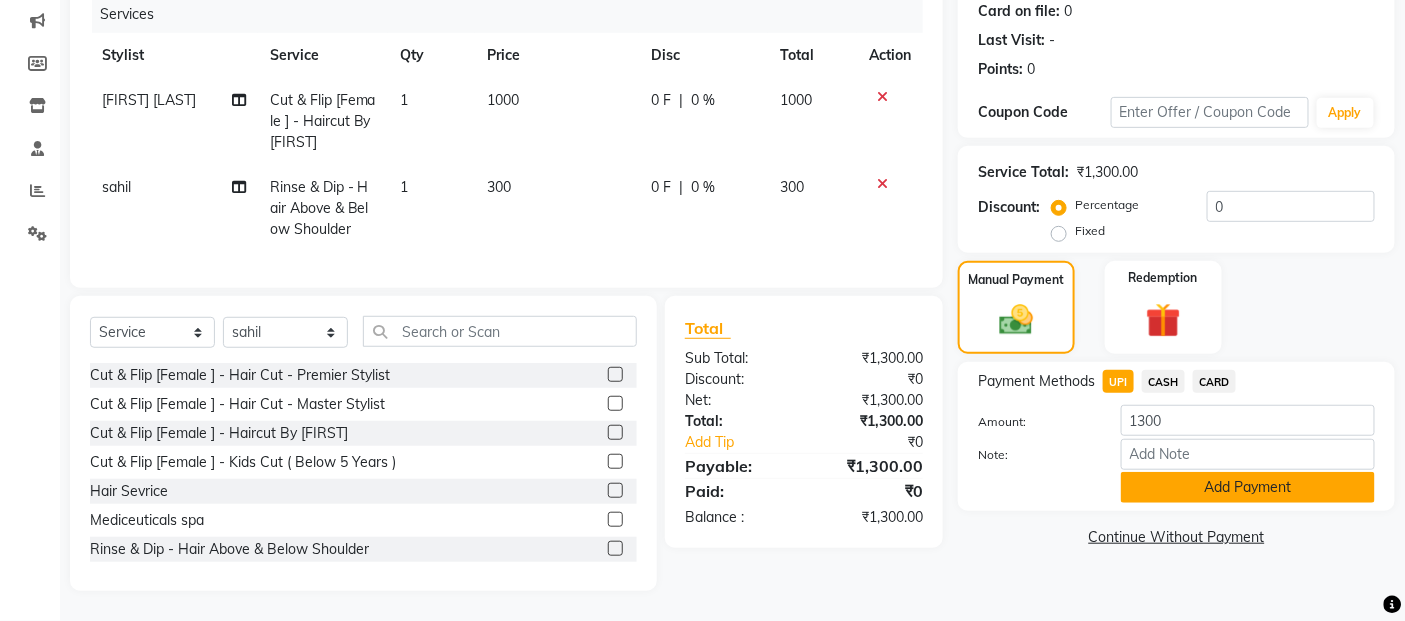 click on "Add Payment" 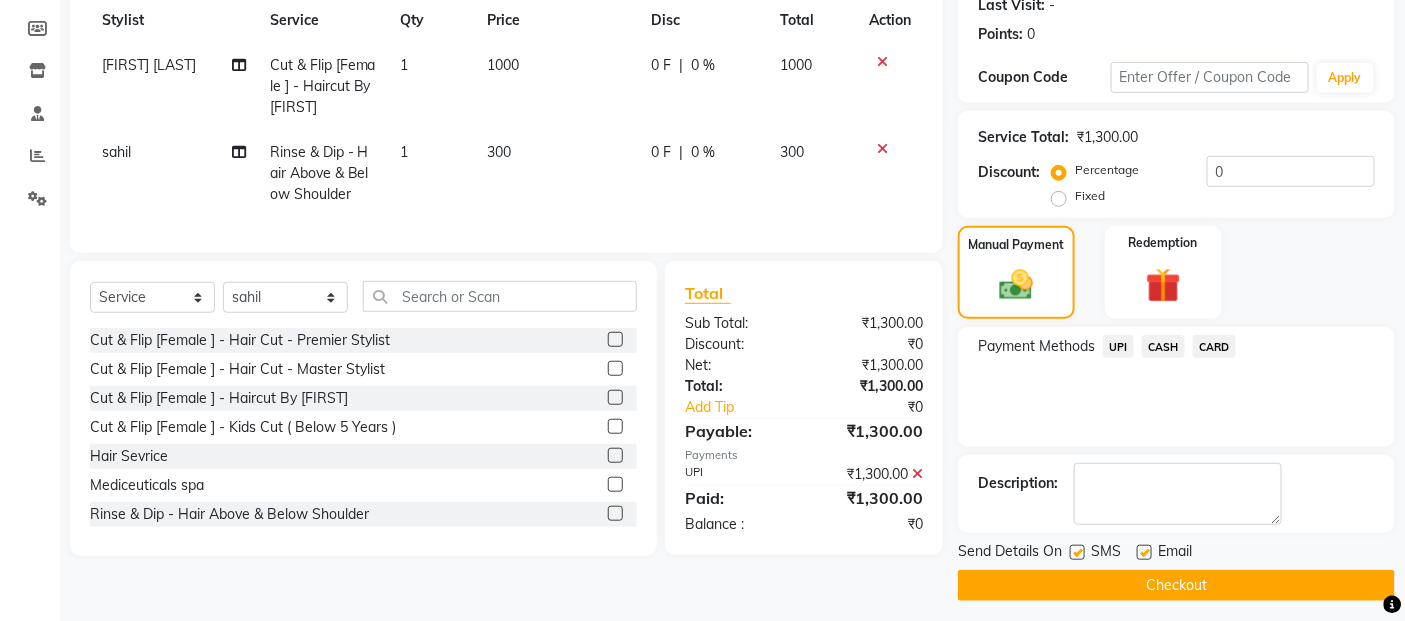 scroll, scrollTop: 297, scrollLeft: 0, axis: vertical 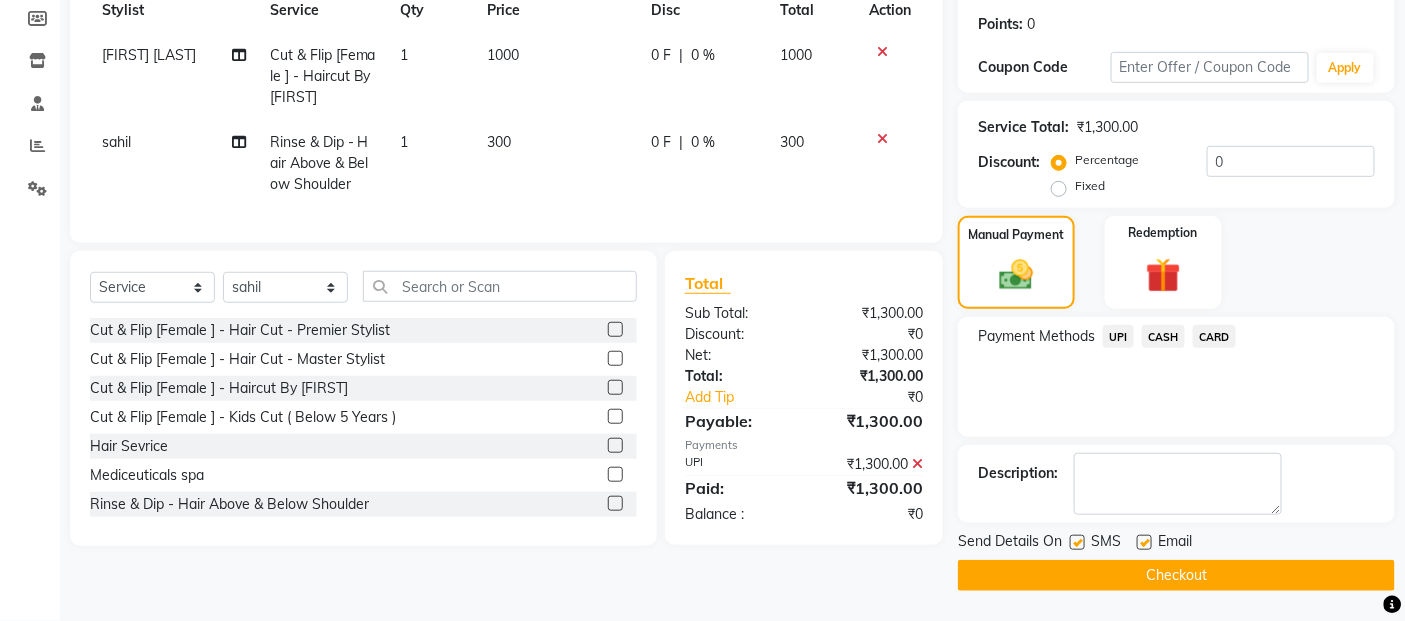 click on "Checkout" 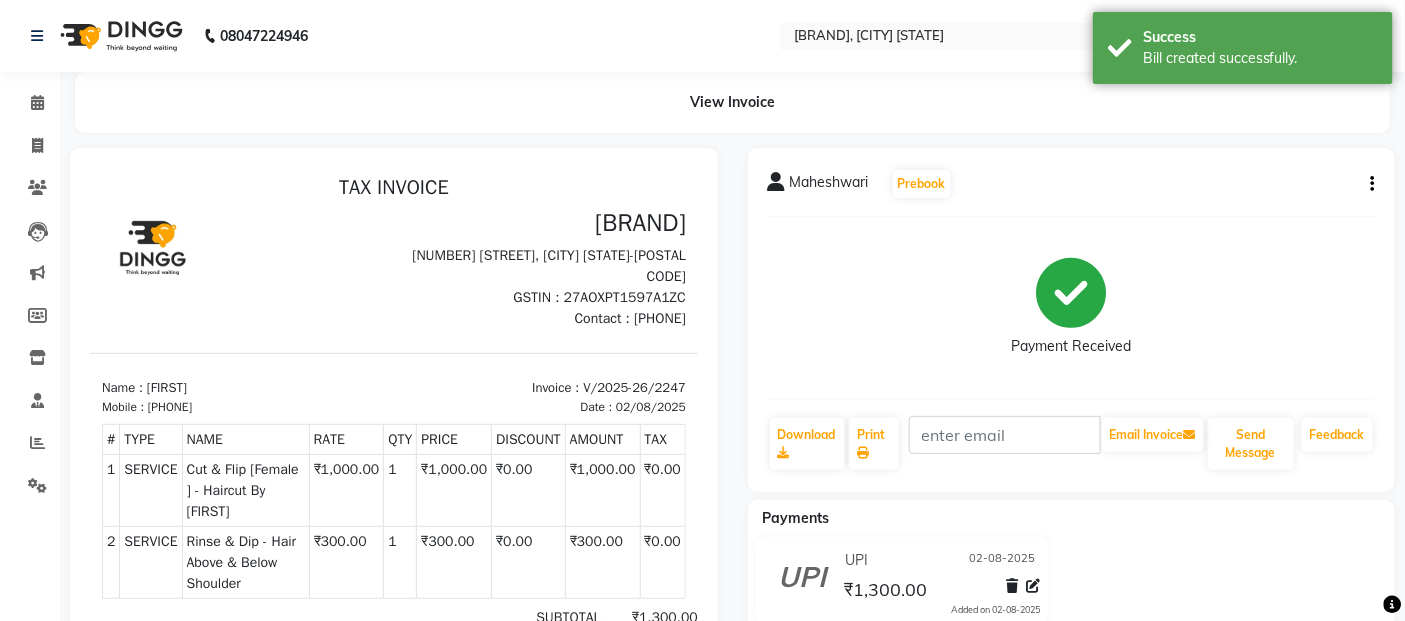 scroll, scrollTop: 0, scrollLeft: 0, axis: both 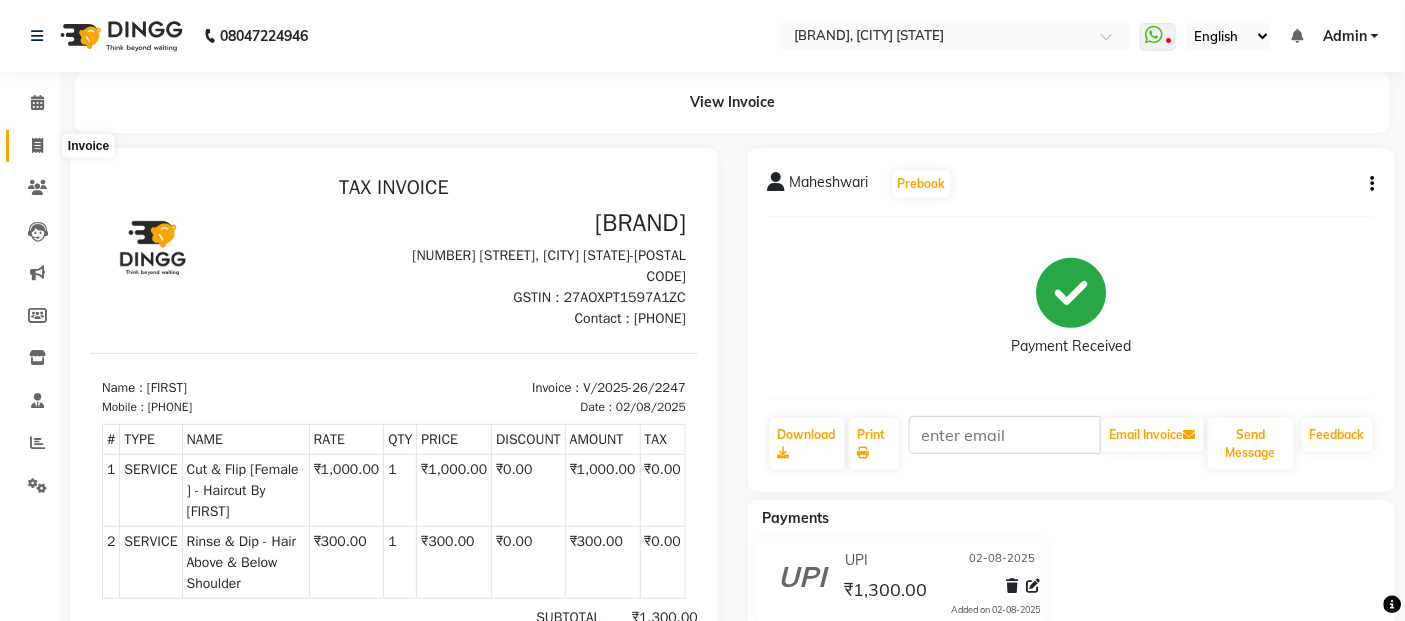 click 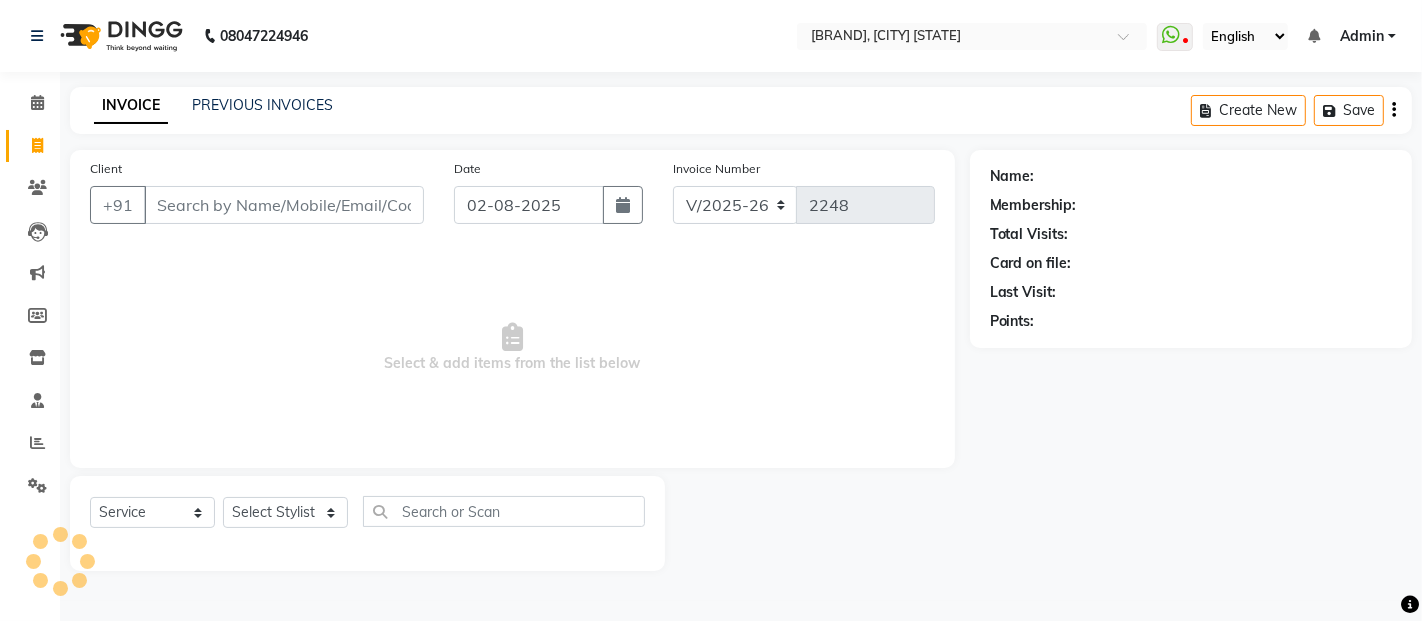click on "Client" at bounding box center [284, 205] 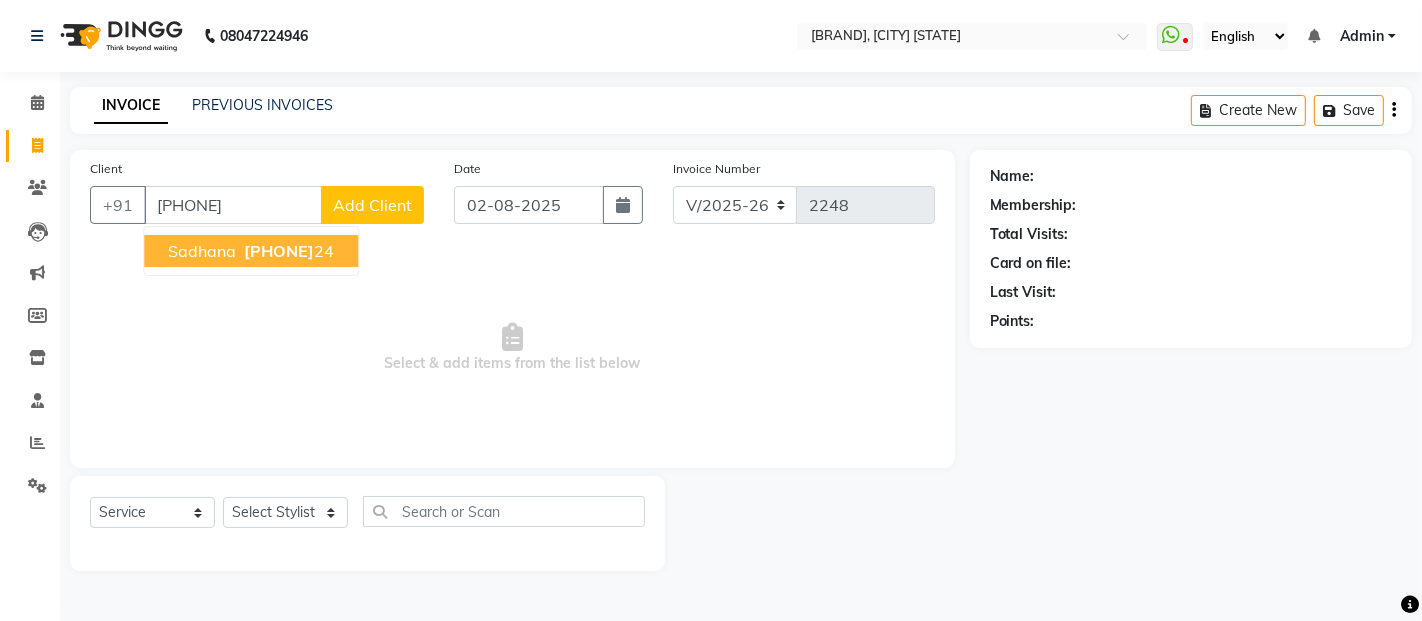 click on "Sadhana" at bounding box center (202, 251) 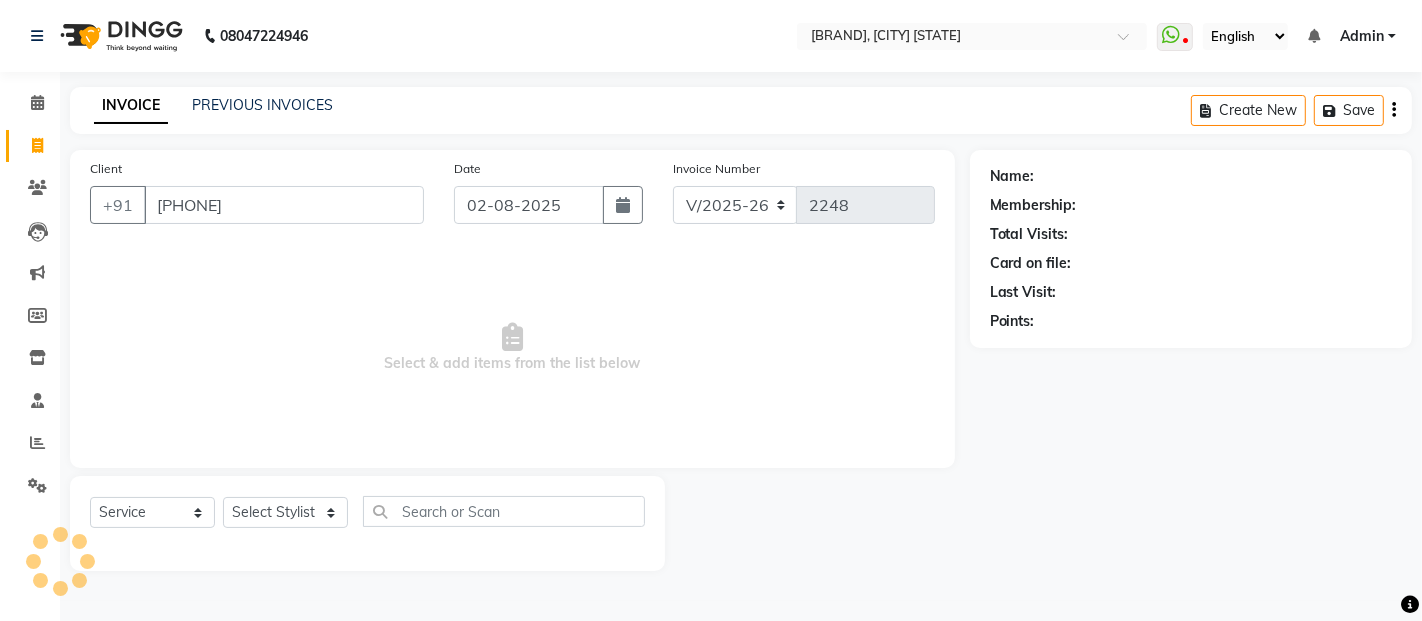 type on "[PHONE]" 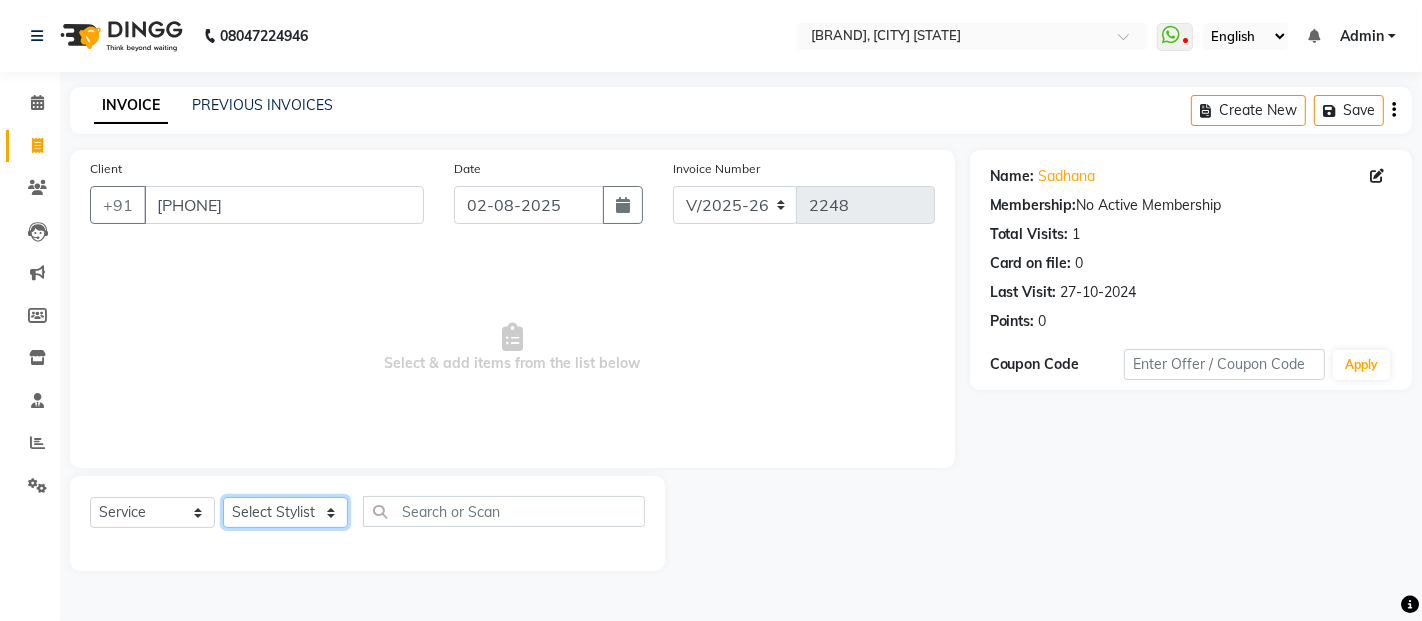 click on "Select Stylist [FIRST] [LAST] [FIRST] [LAST] [FIRST] [FIRST] [FIRST] [FIRST] [FIRST] [FIRST] [FIRST] [FIRST] [FIRST] [FIRST] [FIRST] [FIRST] [FIRST] [FIRST]" 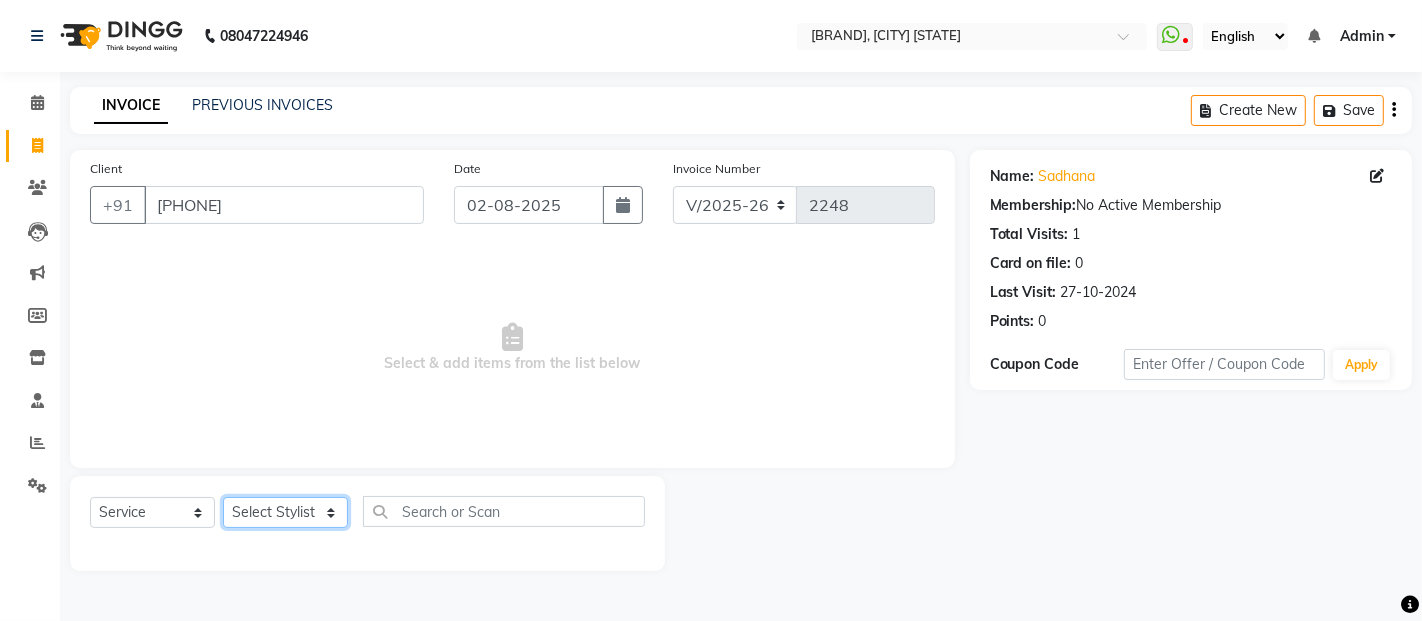 select on "35044" 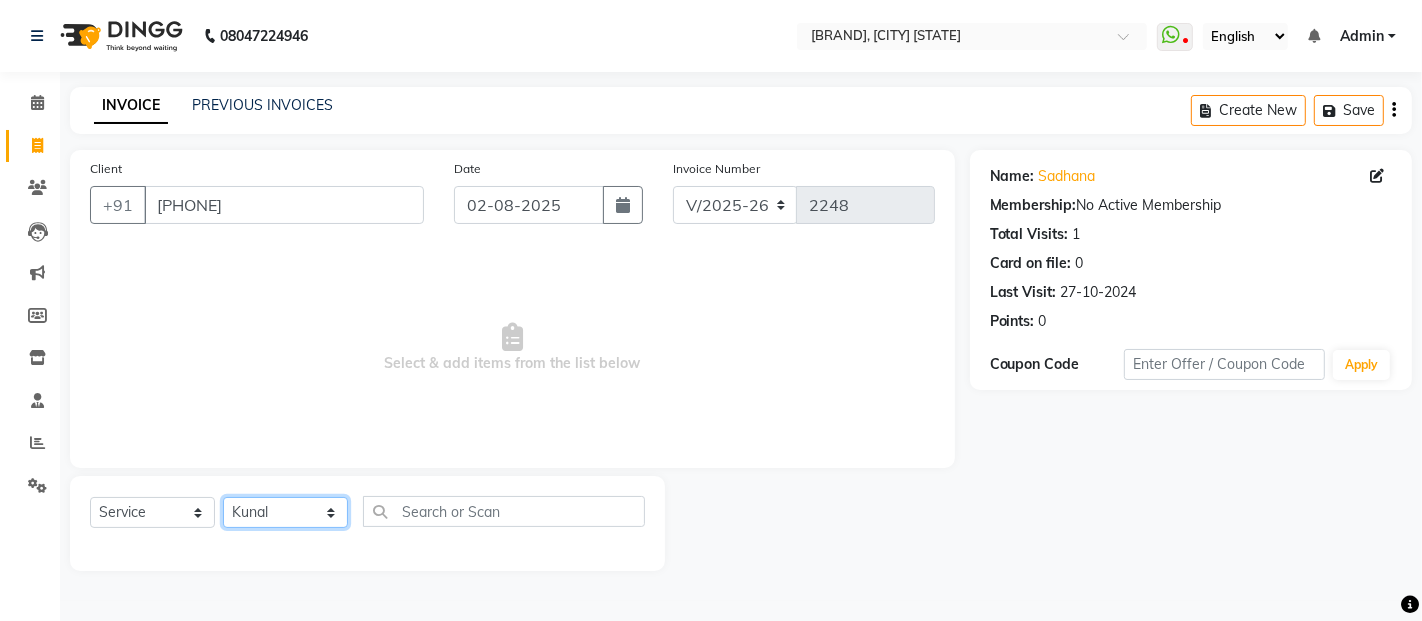 click on "Select Stylist [FIRST] [LAST] [FIRST] [LAST] [FIRST] [FIRST] [FIRST] [FIRST] [FIRST] [FIRST] [FIRST] [FIRST] [FIRST] [FIRST] [FIRST] [FIRST] [FIRST] [FIRST]" 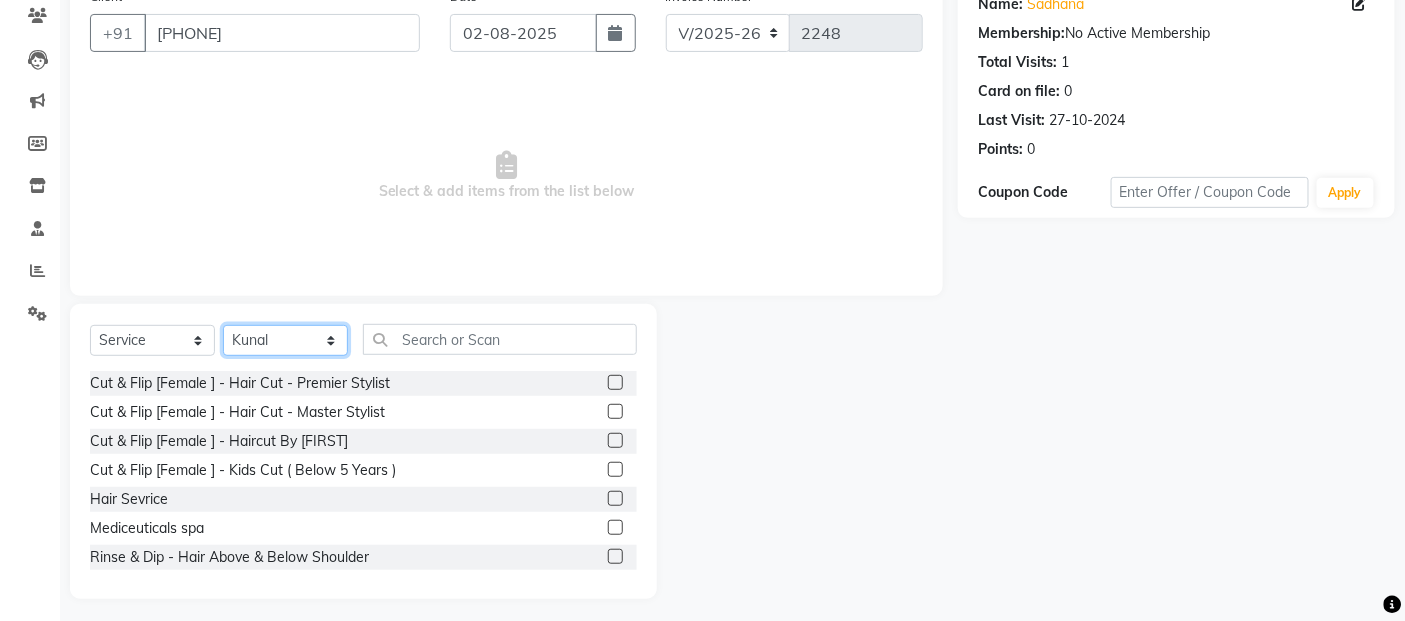 scroll, scrollTop: 180, scrollLeft: 0, axis: vertical 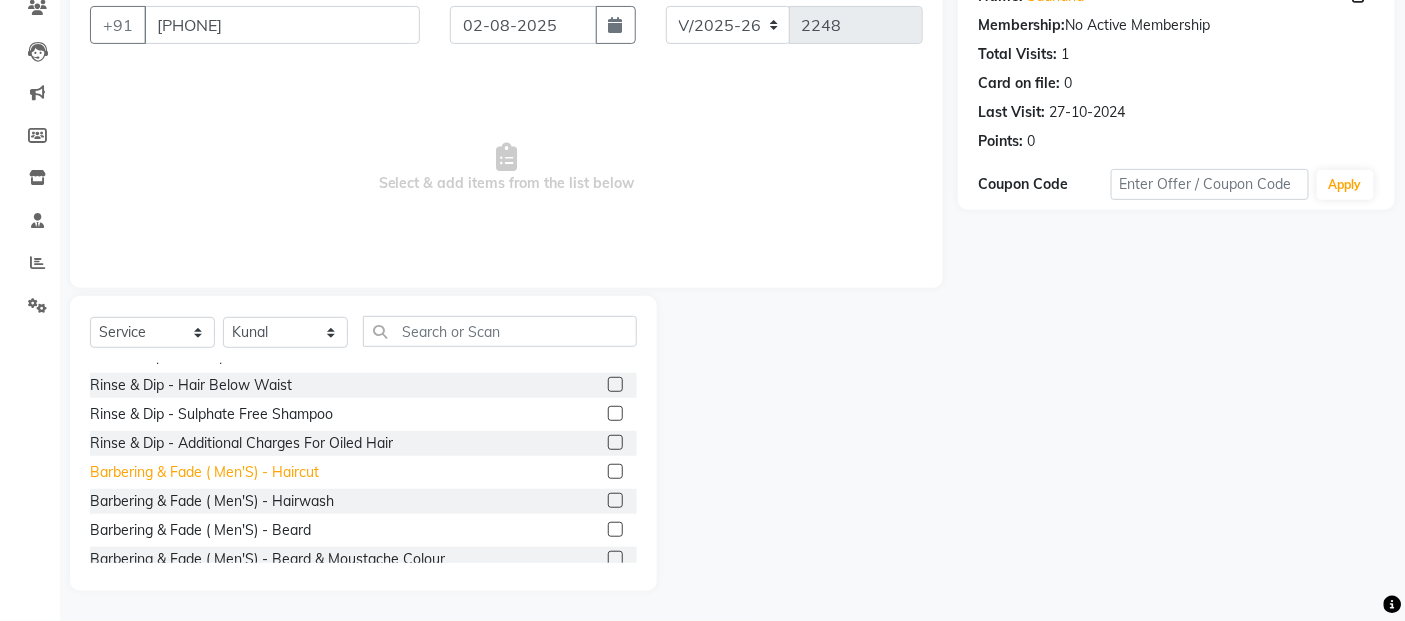 click on "Barbering & Fade  ( Men'S) - Haircut" 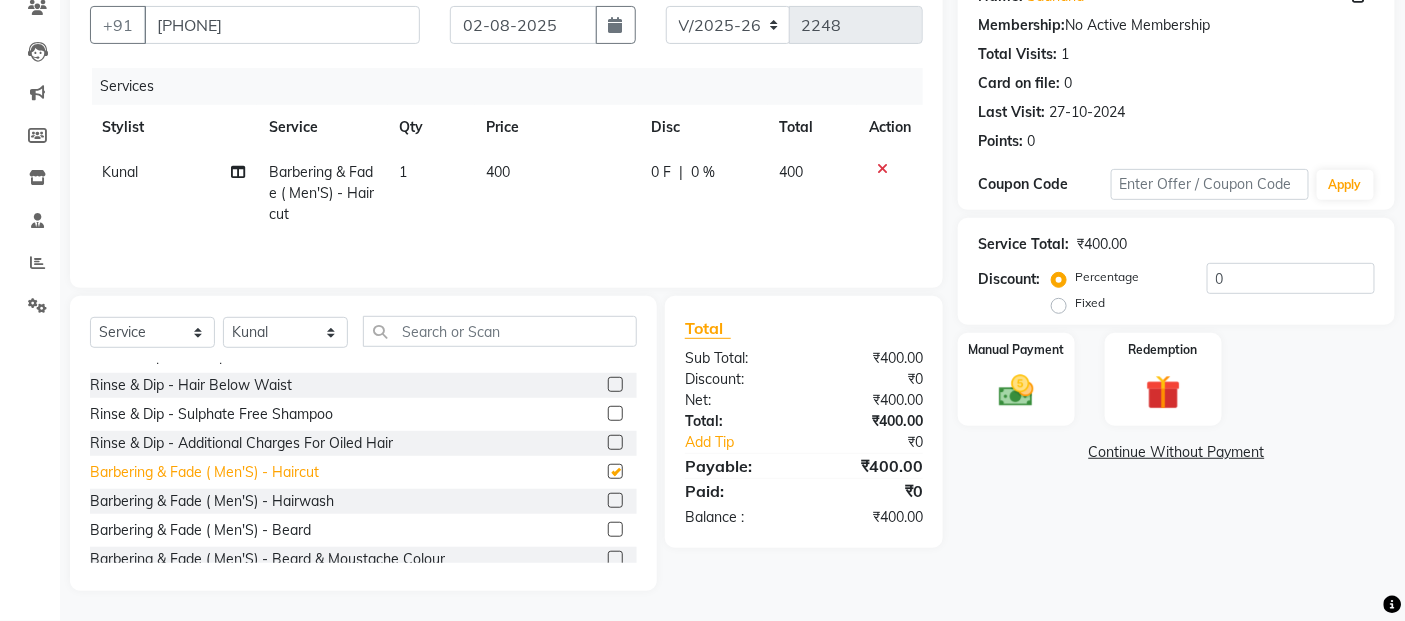 checkbox on "false" 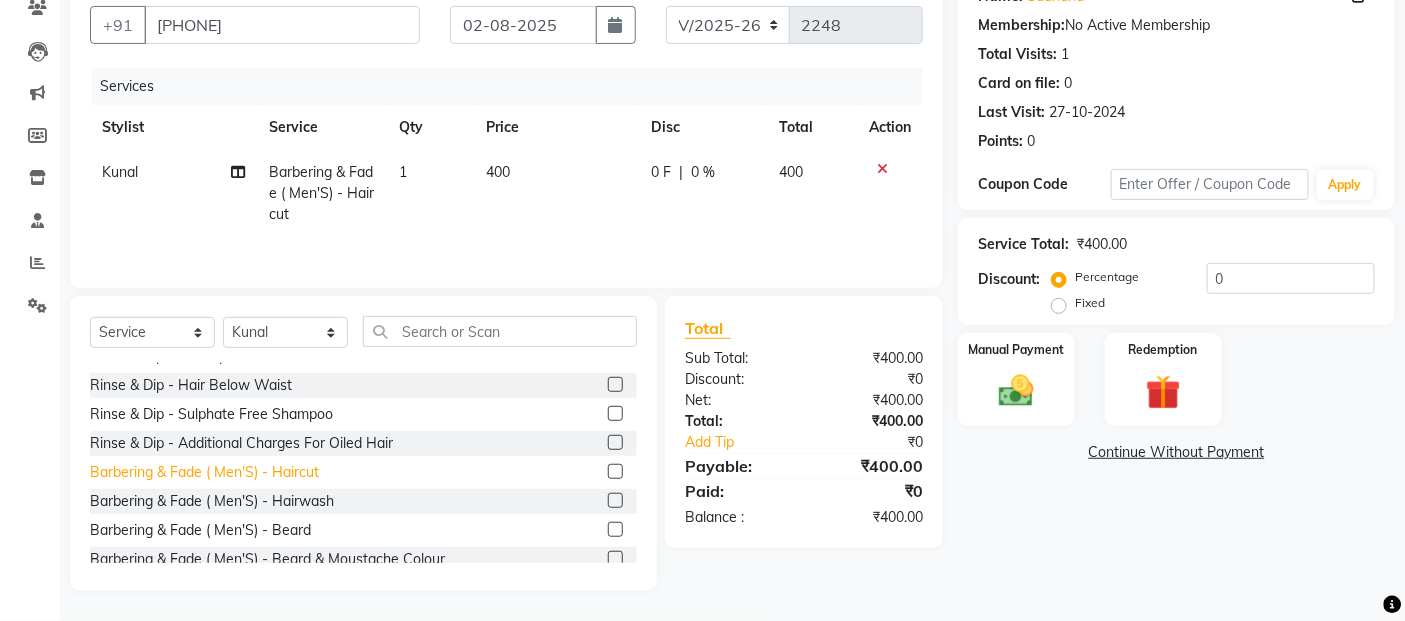 scroll, scrollTop: 333, scrollLeft: 0, axis: vertical 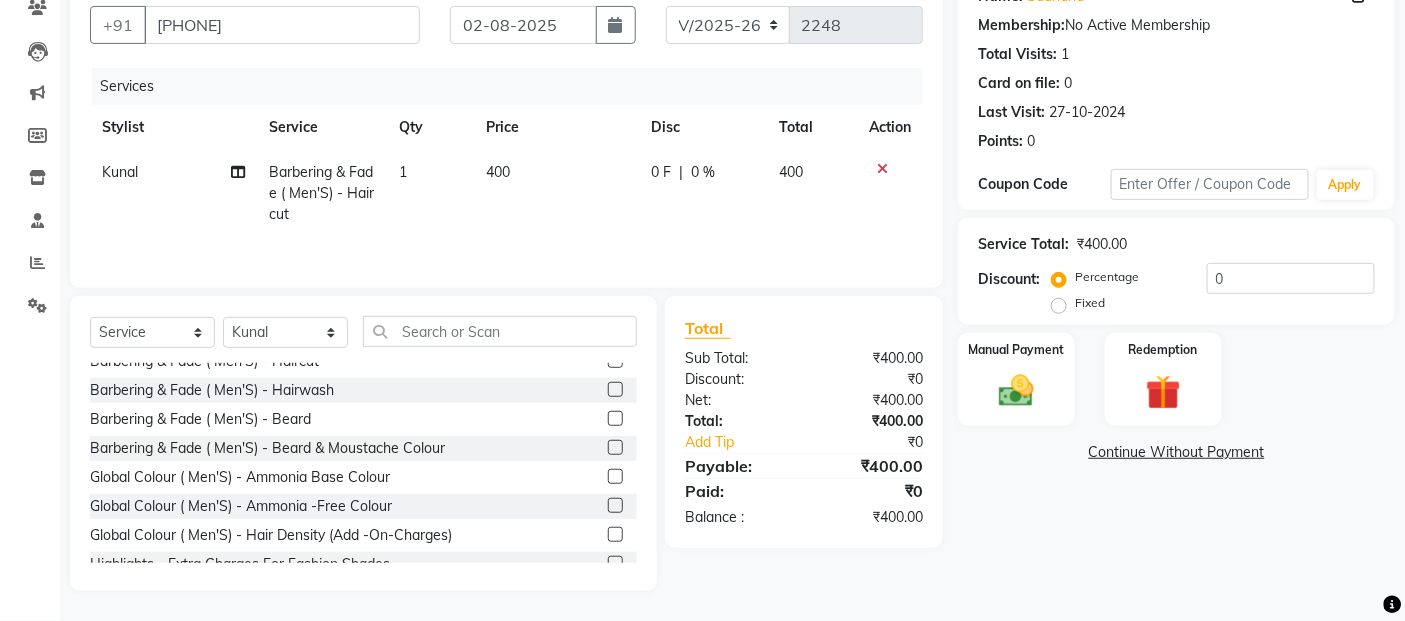 click on "400" 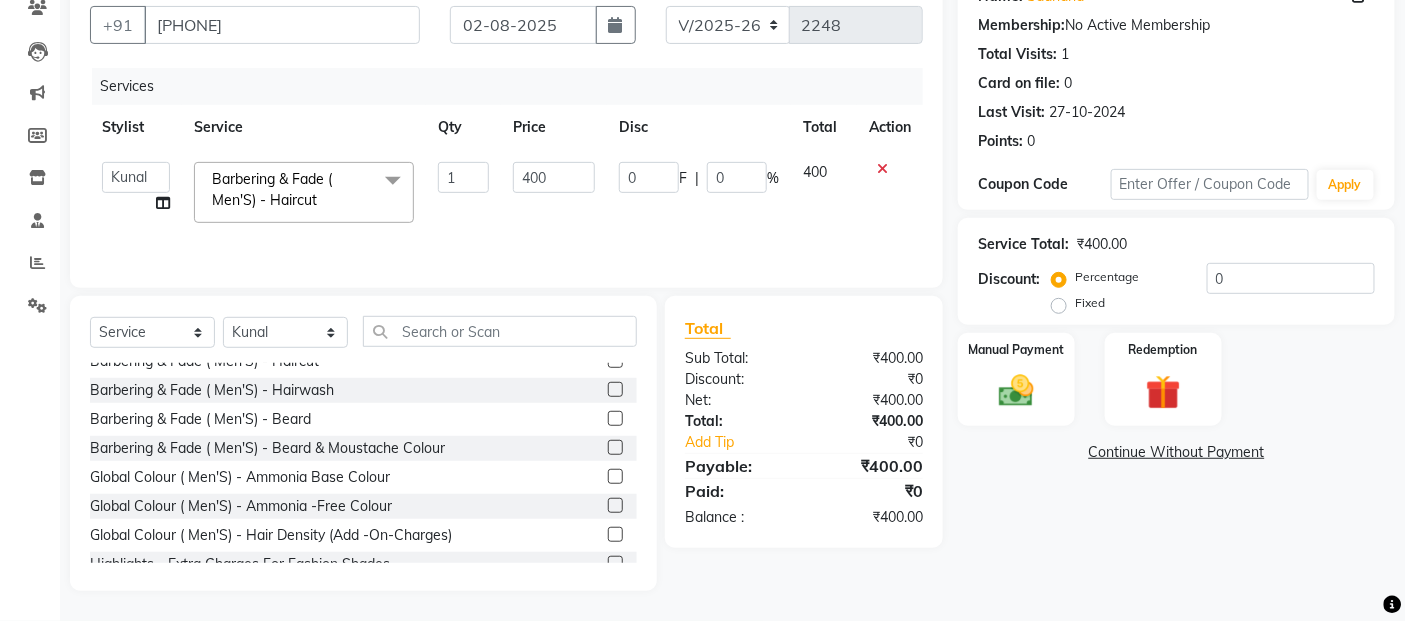 click on "400" 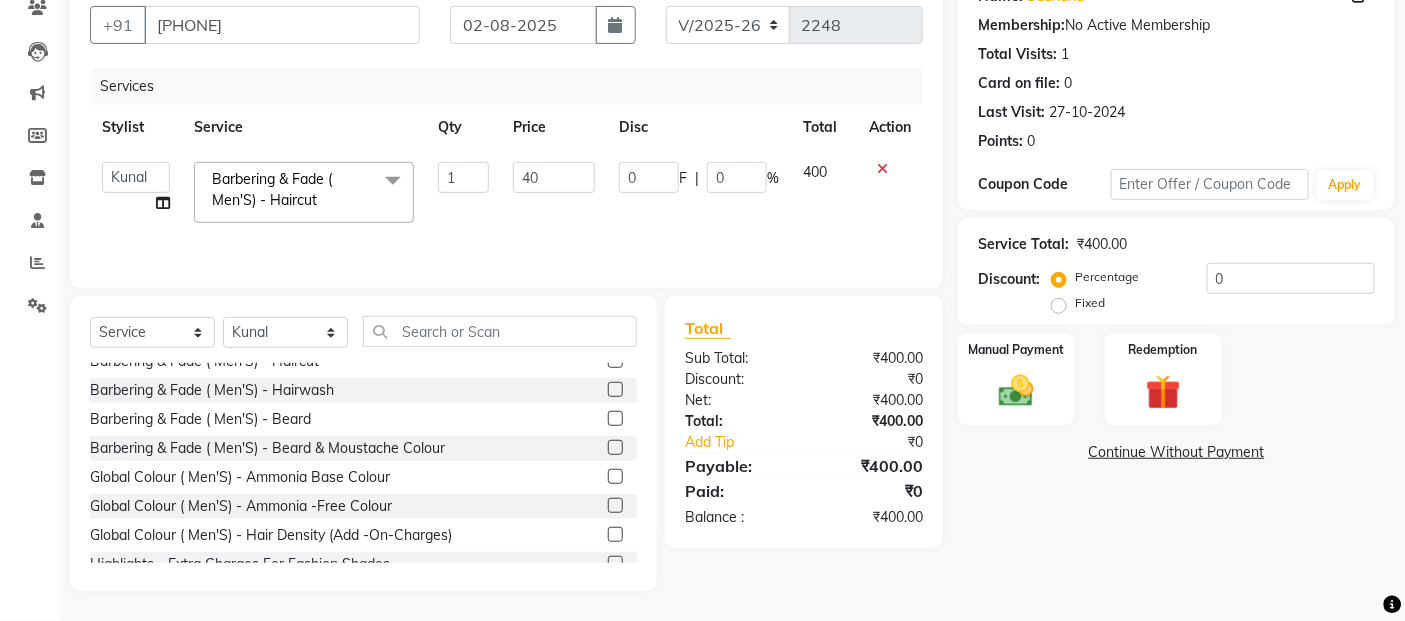 type on "4" 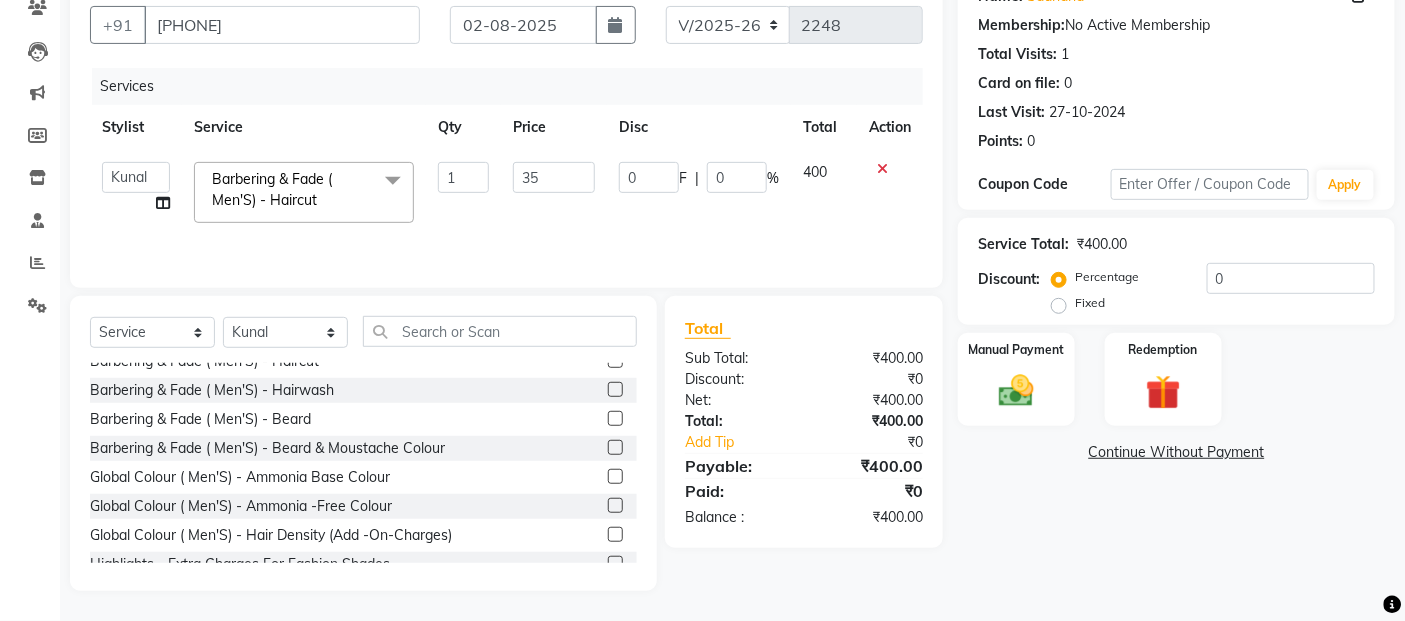 type on "350" 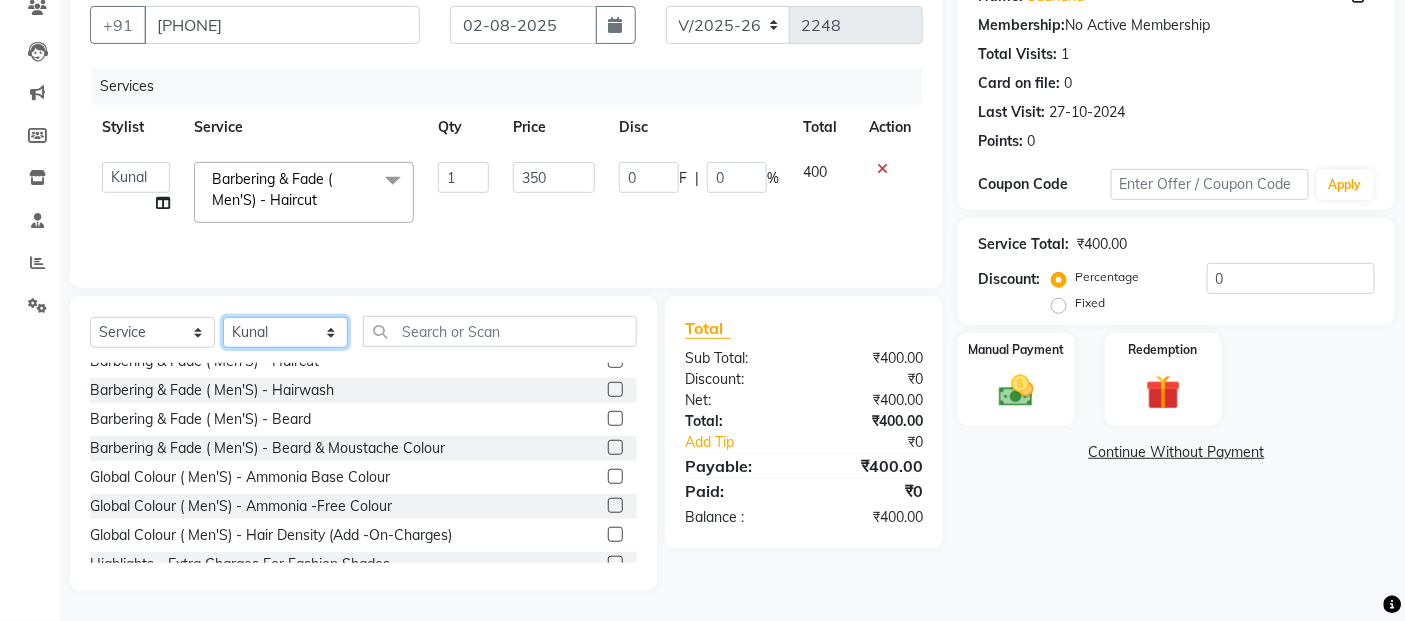 click on "Select Stylist [FIRST] [LAST] [FIRST] [LAST] [FIRST] [FIRST] [FIRST] [FIRST] [FIRST] [FIRST] [FIRST] [FIRST] [FIRST] [FIRST] [FIRST] [FIRST] [FIRST] [FIRST]" 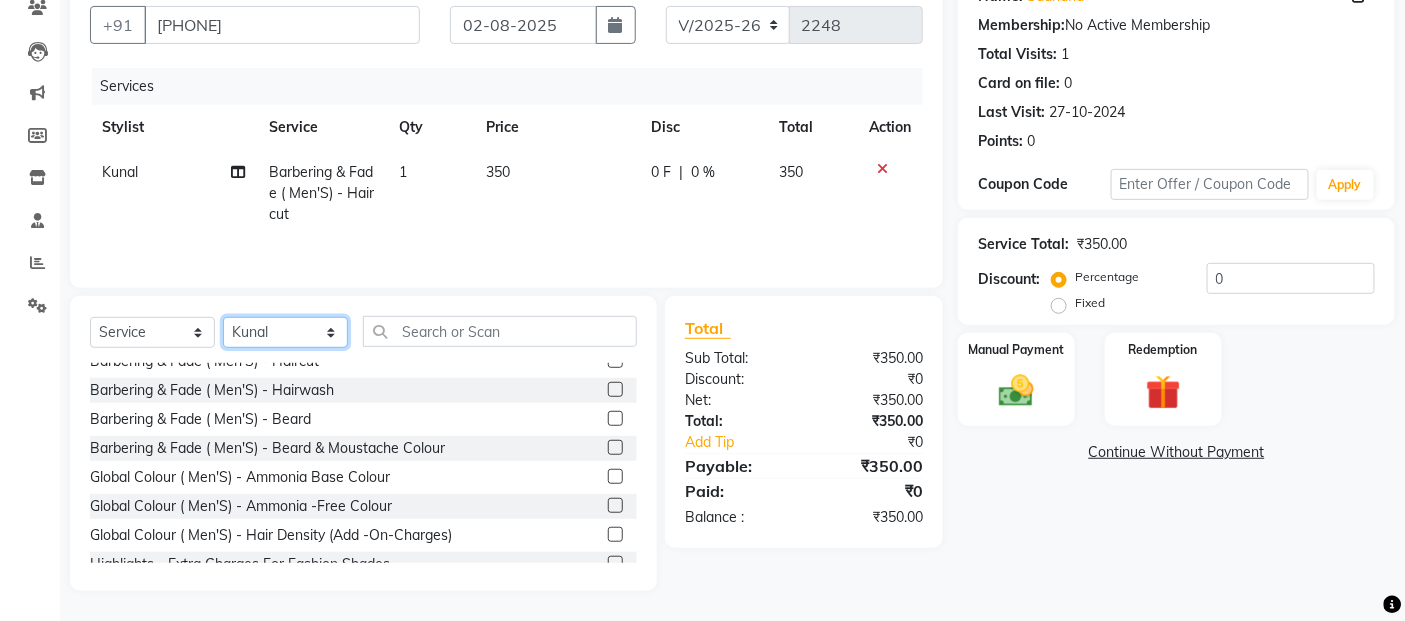 select on "68504" 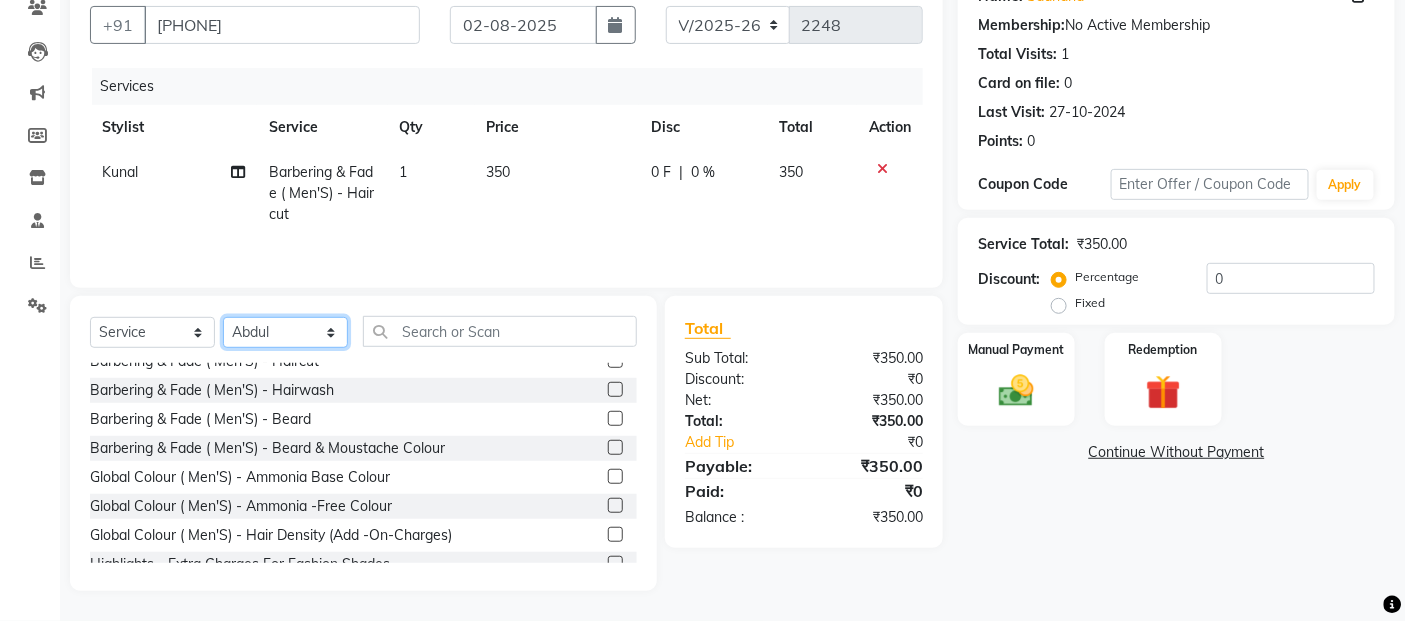 click on "Select Stylist [FIRST] [LAST] [FIRST] [LAST] [FIRST] [FIRST] [FIRST] [FIRST] [FIRST] [FIRST] [FIRST] [FIRST] [FIRST] [FIRST] [FIRST] [FIRST] [FIRST] [FIRST]" 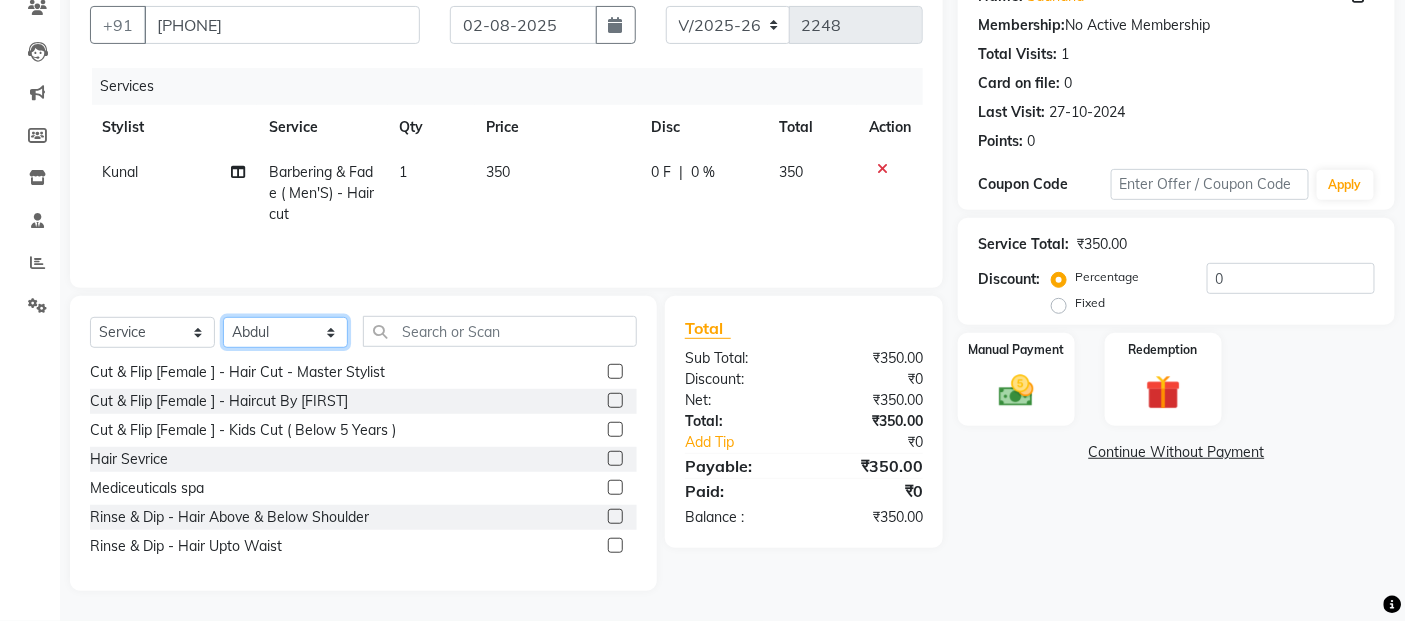 scroll, scrollTop: 0, scrollLeft: 0, axis: both 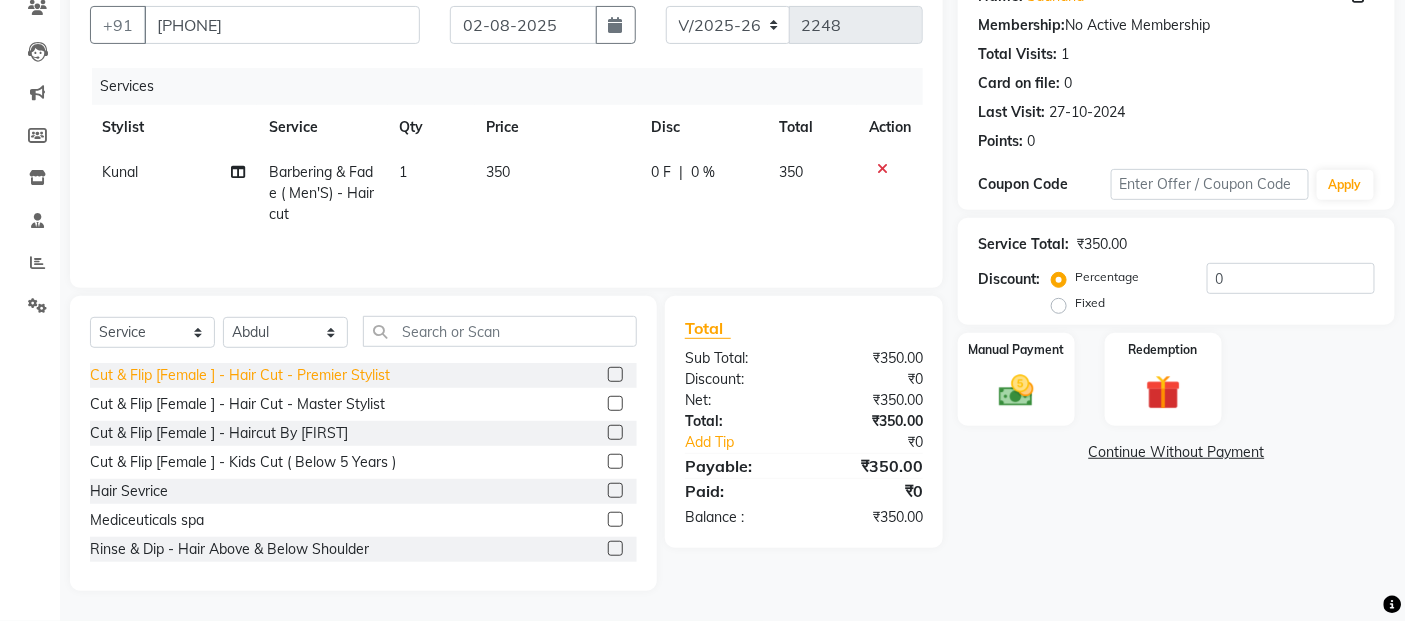 click on "Cut & Flip [Female ] - Hair Cut - Premier Stylist" 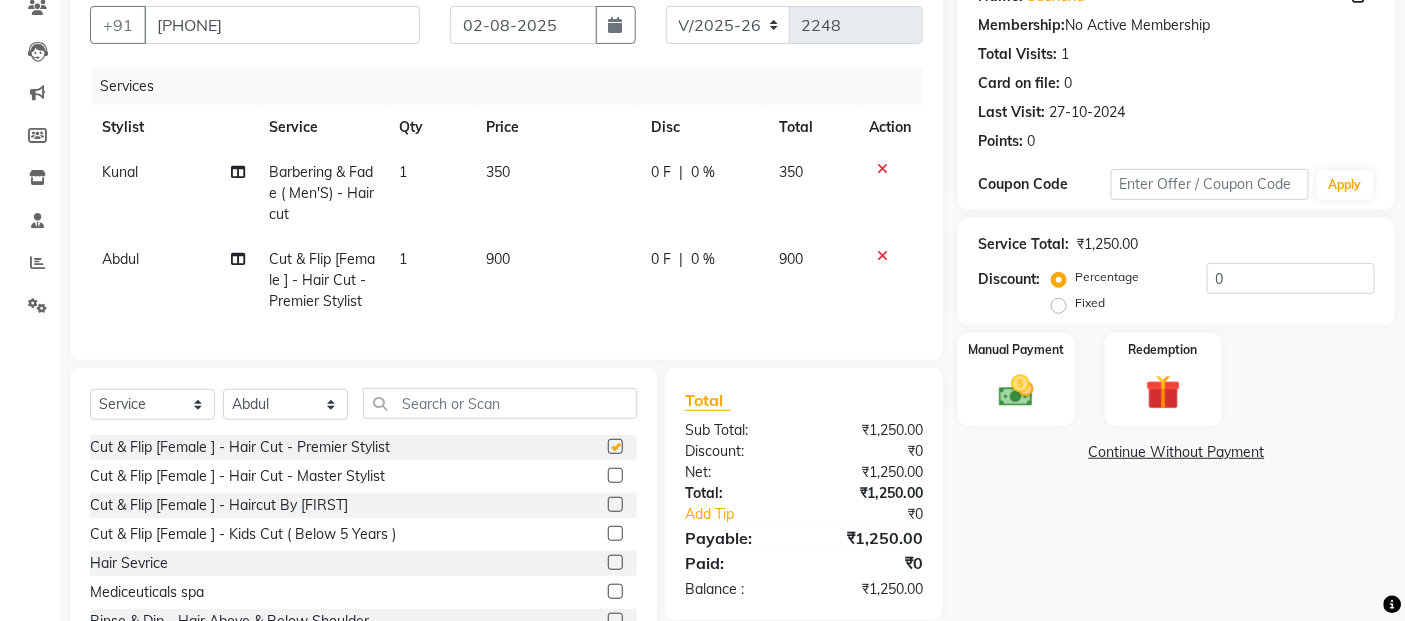checkbox on "false" 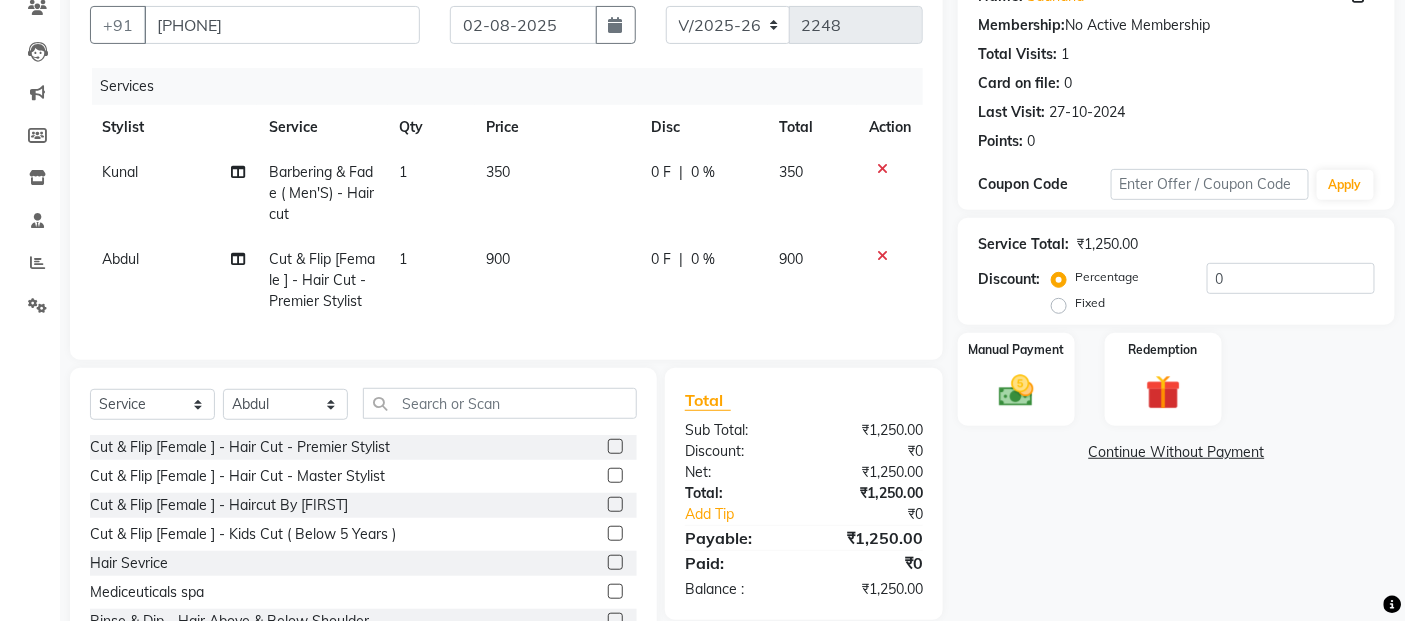 click on "900" 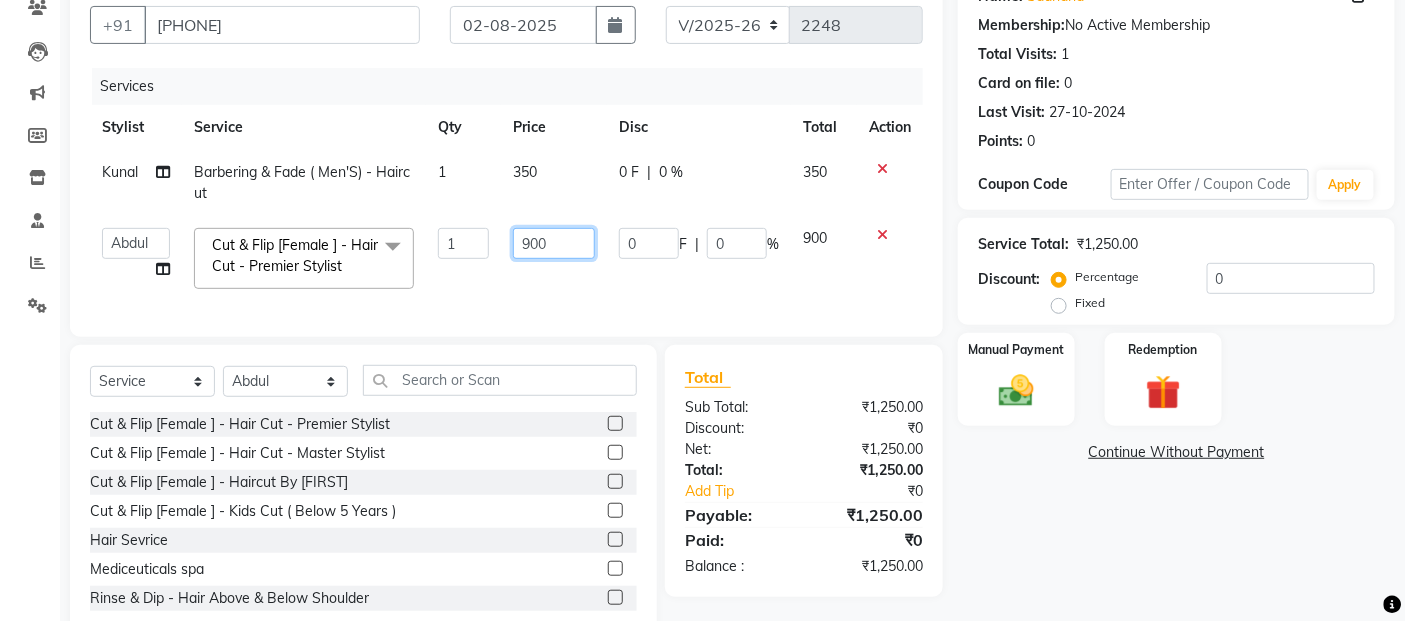click on "900" 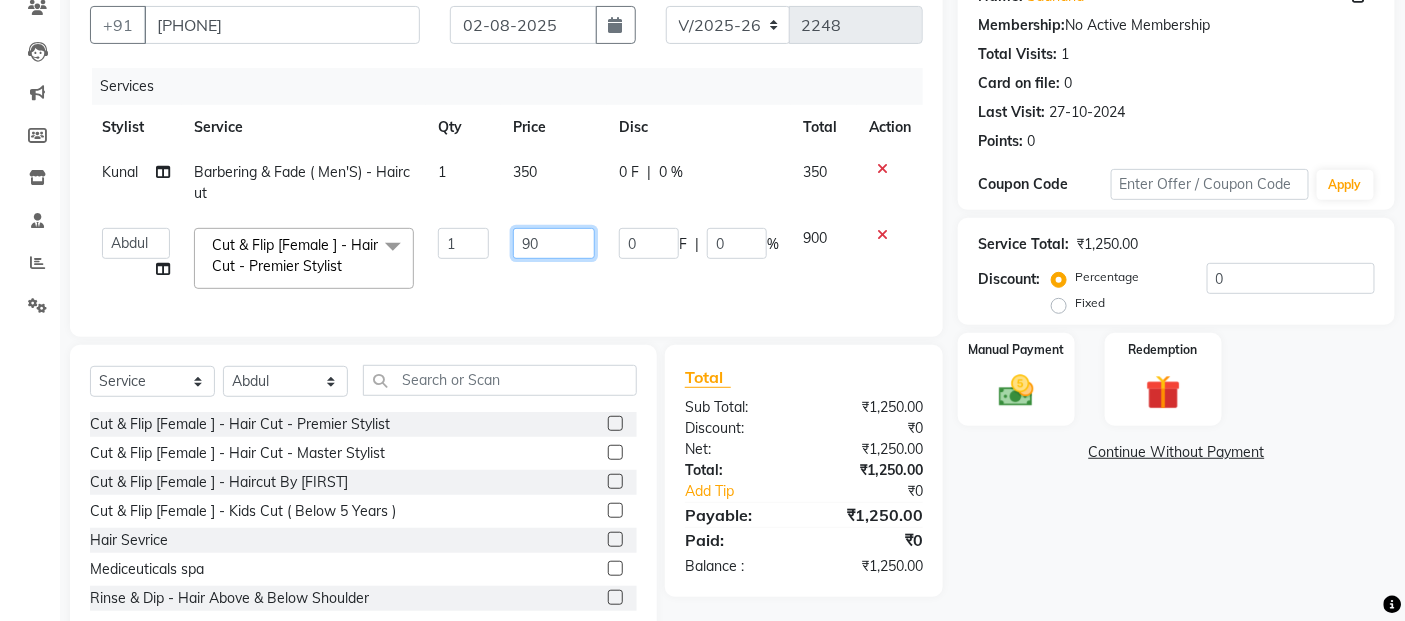 type on "9" 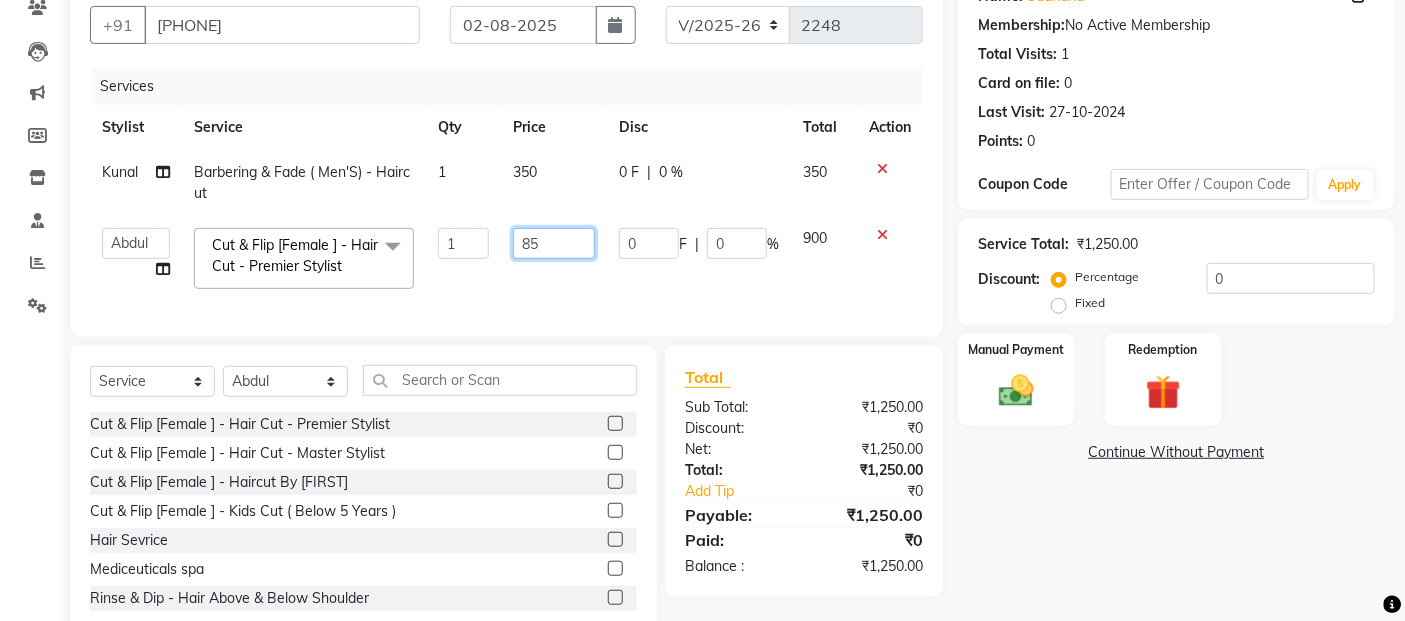 type on "850" 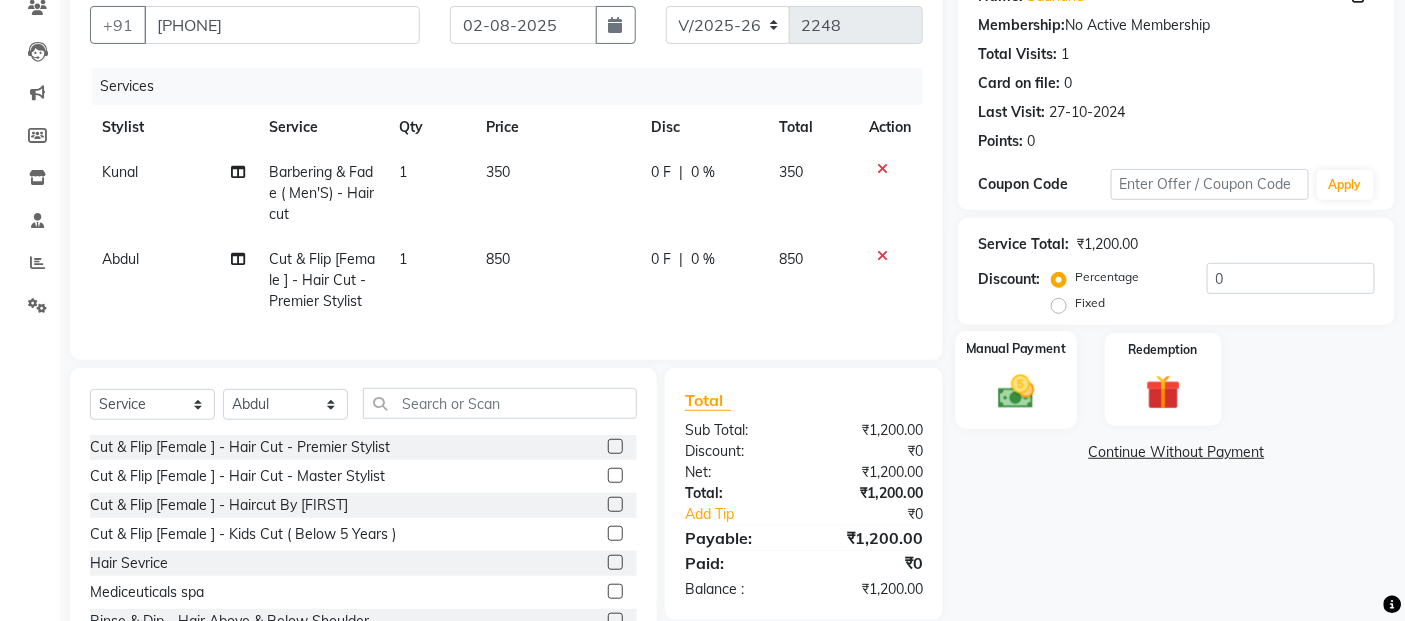 click 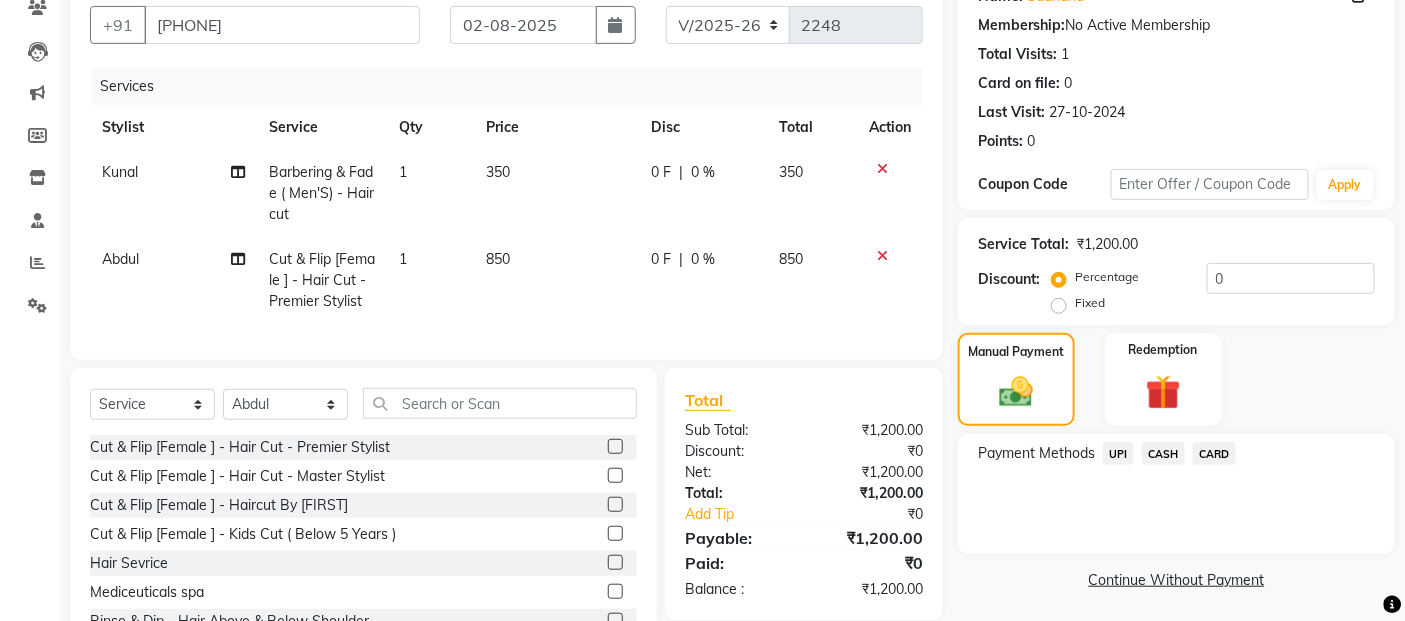 click on "UPI" 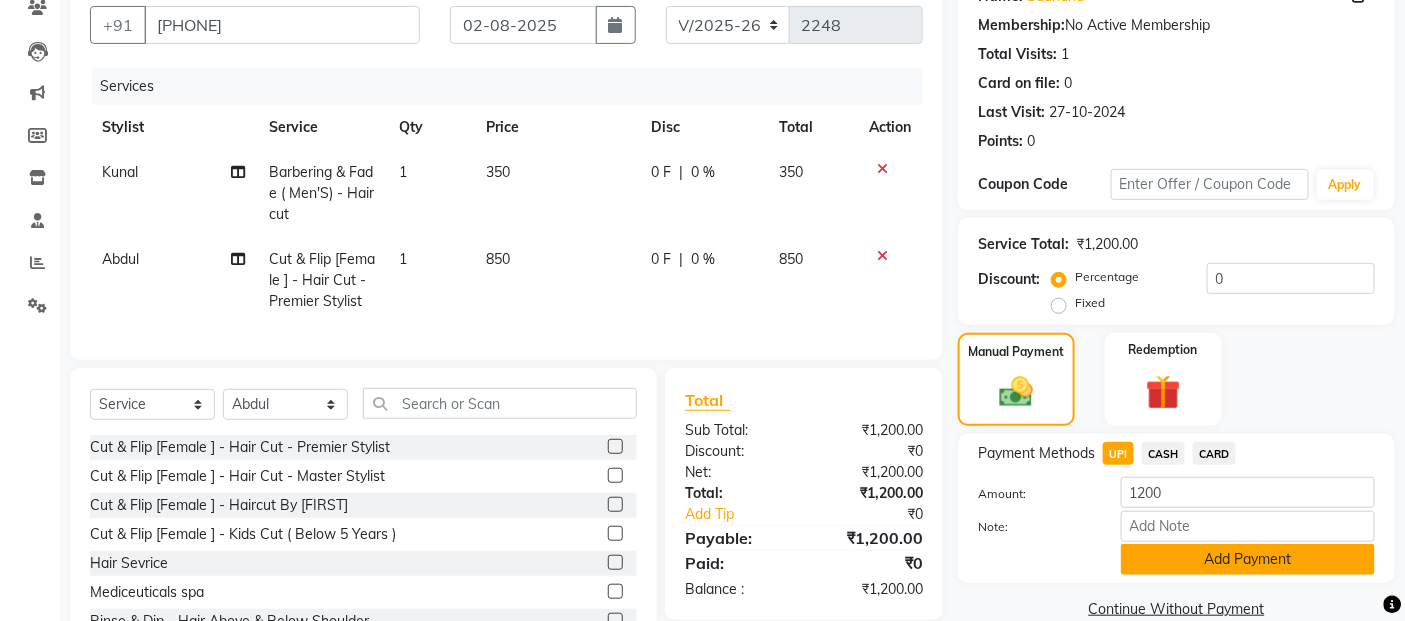 click on "Add Payment" 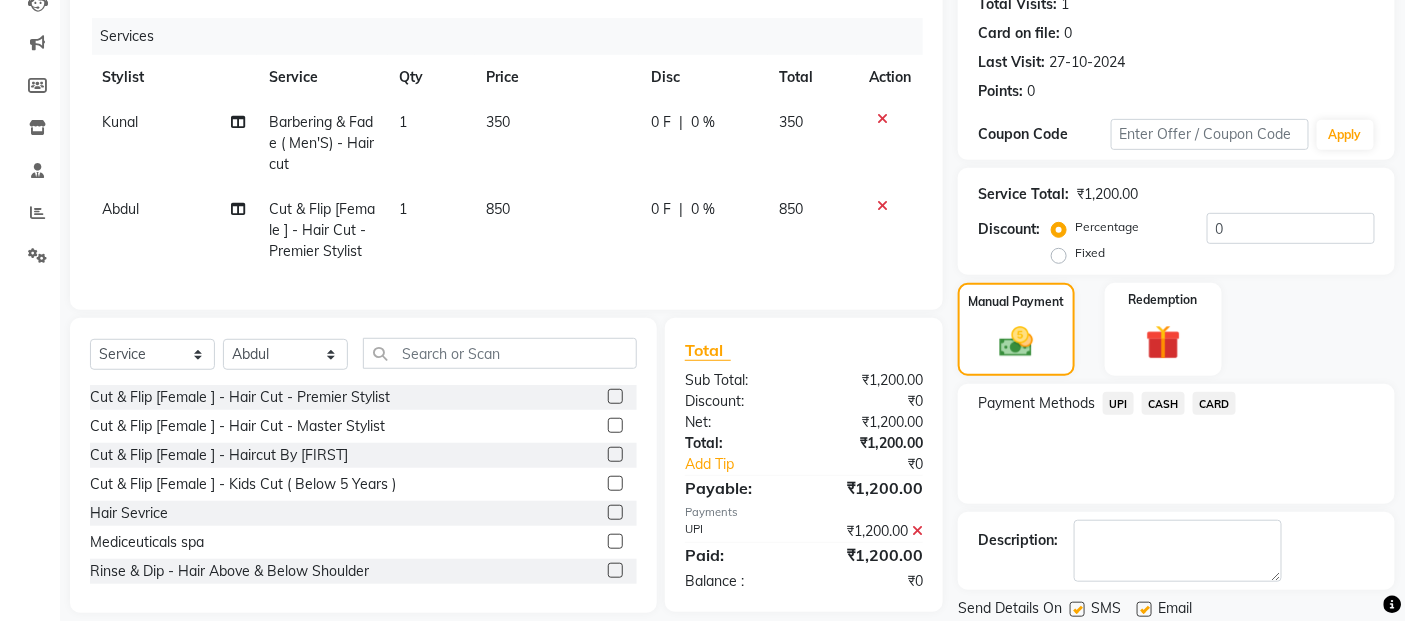 scroll, scrollTop: 297, scrollLeft: 0, axis: vertical 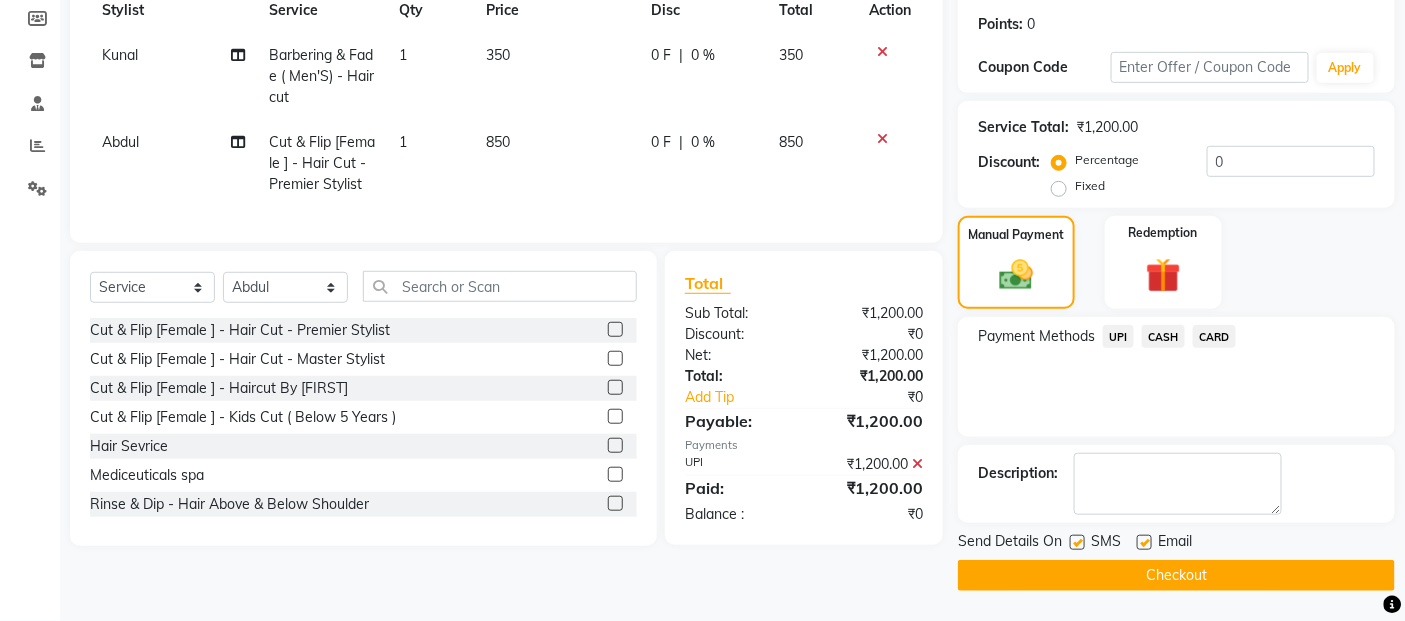 click on "Checkout" 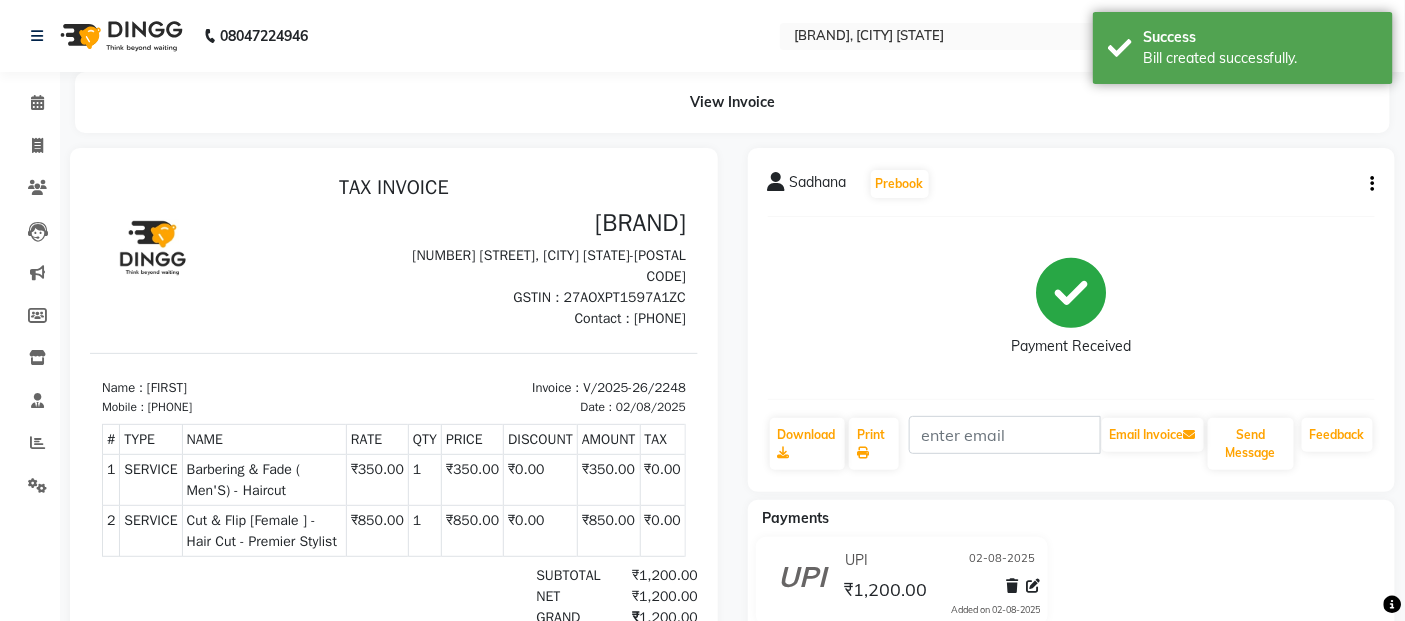 scroll, scrollTop: 0, scrollLeft: 0, axis: both 